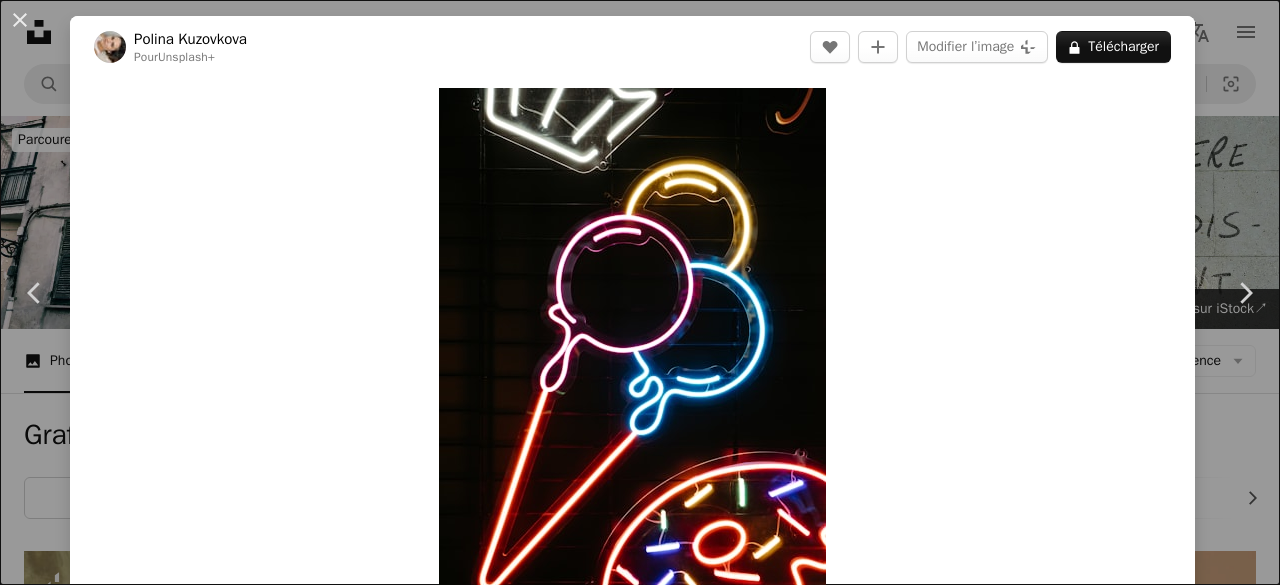 scroll, scrollTop: 7133, scrollLeft: 0, axis: vertical 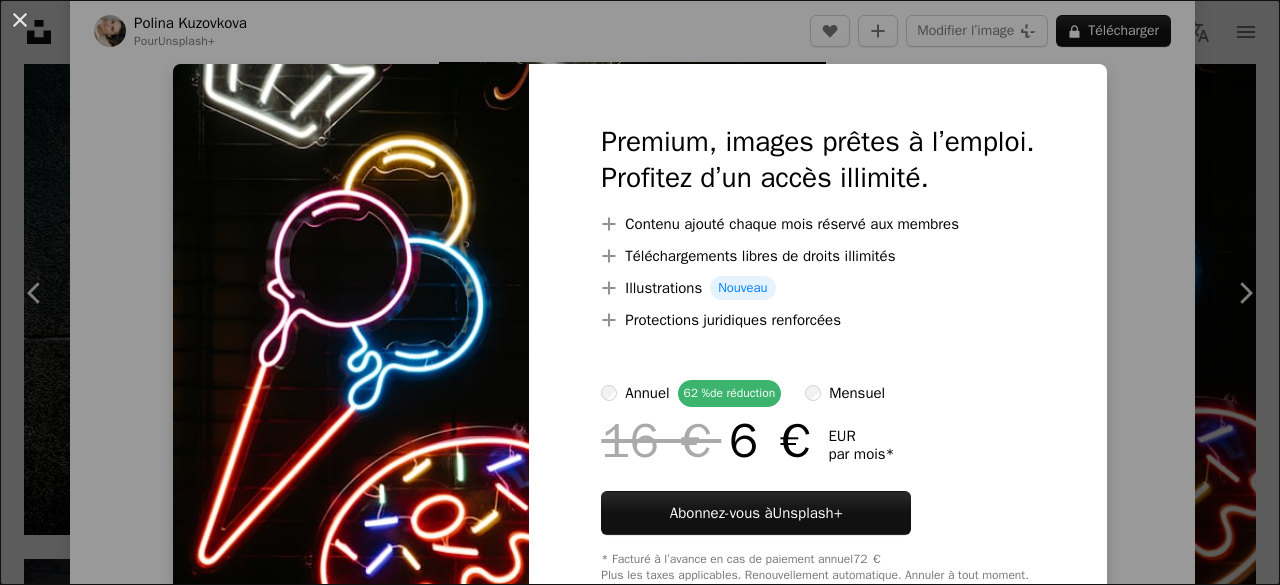 click on "An X shape Premium, images prêtes à l’emploi. Profitez d’un accès illimité. A plus sign Contenu ajouté chaque mois réservé aux membres A plus sign Téléchargements libres de droits illimités A plus sign Illustrations  Nouveau A plus sign Protections juridiques renforcées annuel 62 %  de réduction mensuel 16 €   6 € EUR par mois * Abonnez-vous à  Unsplash+ * Facturé à l’avance en cas de paiement annuel  72 € Plus les taxes applicables. Renouvellement automatique. Annuler à tout moment." at bounding box center (640, 292) 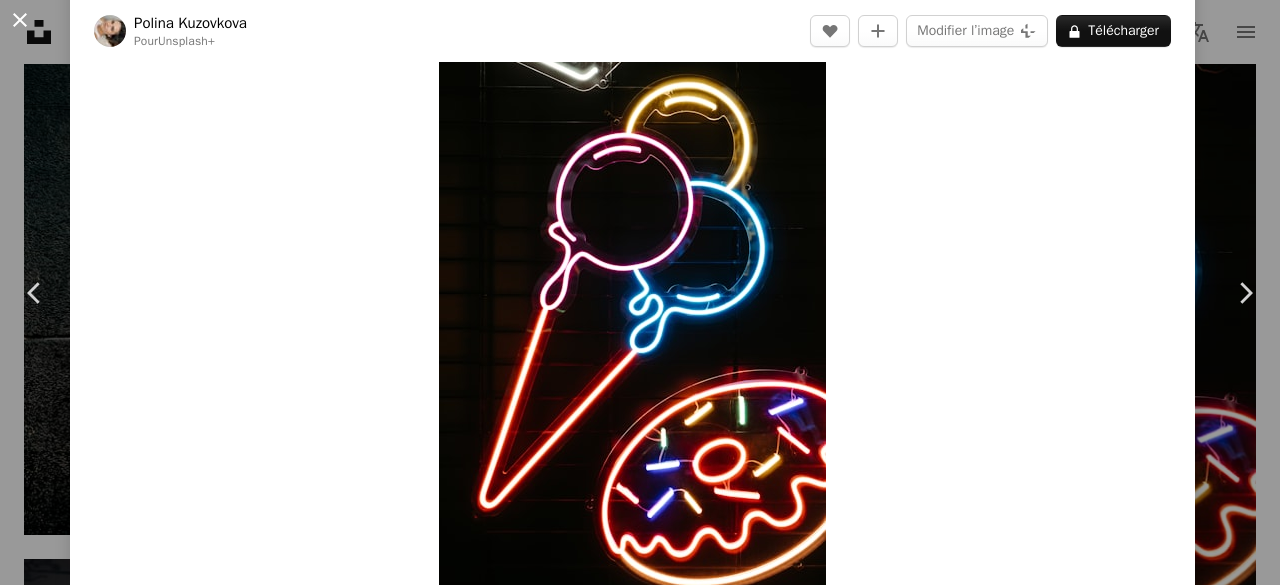 click on "An X shape" at bounding box center [20, 20] 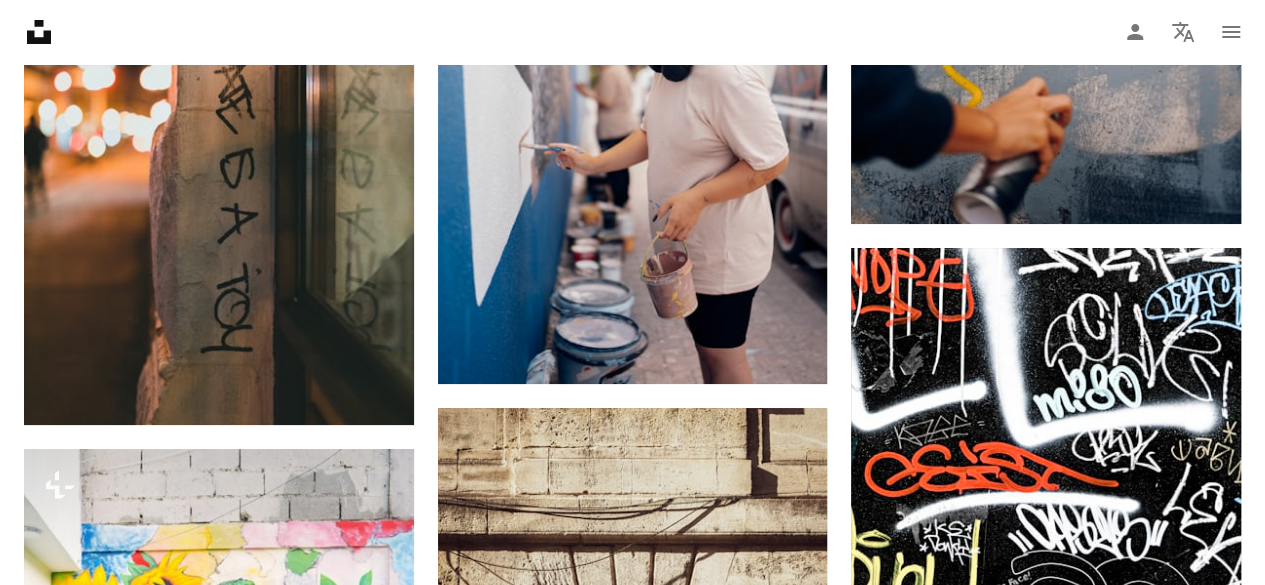 scroll, scrollTop: 7133, scrollLeft: 0, axis: vertical 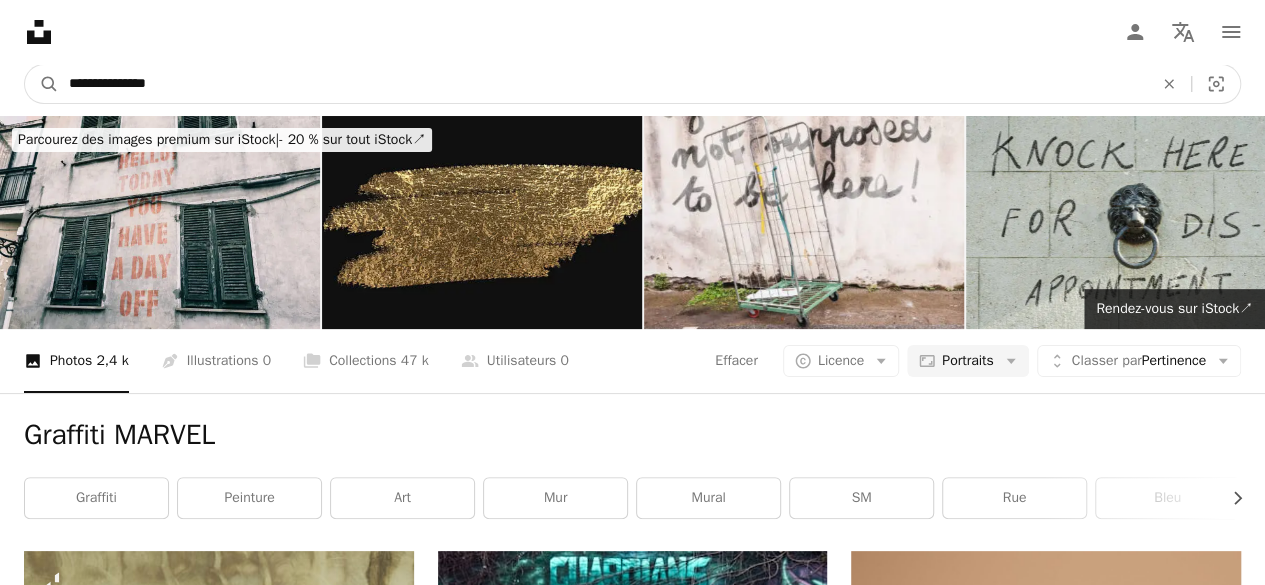 click on "**********" at bounding box center (603, 84) 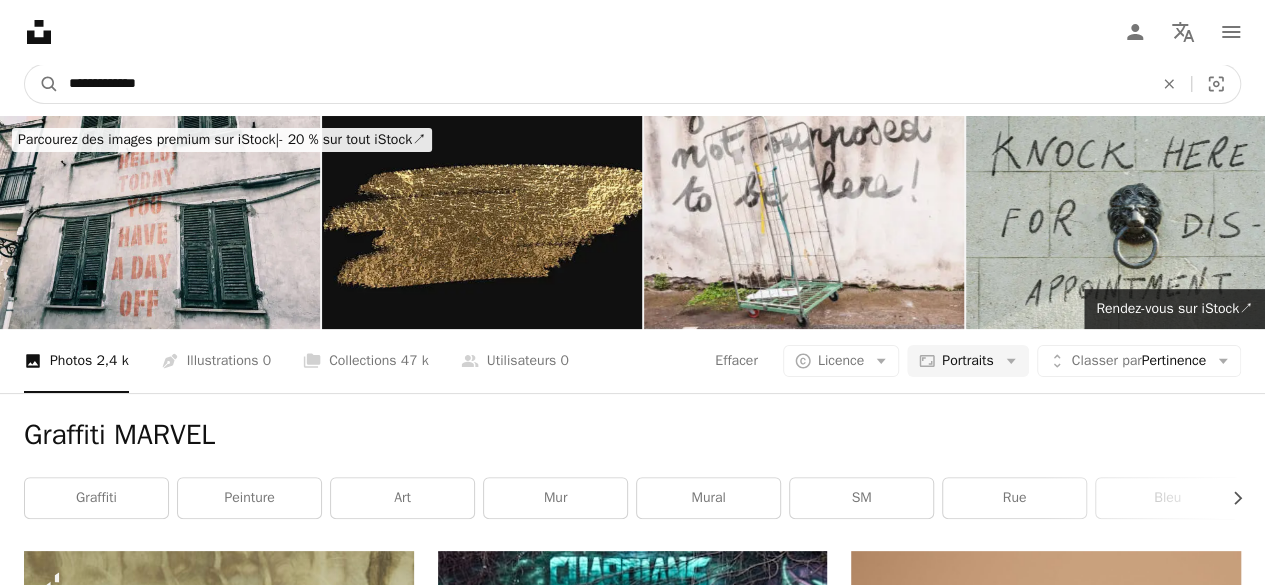 type on "**********" 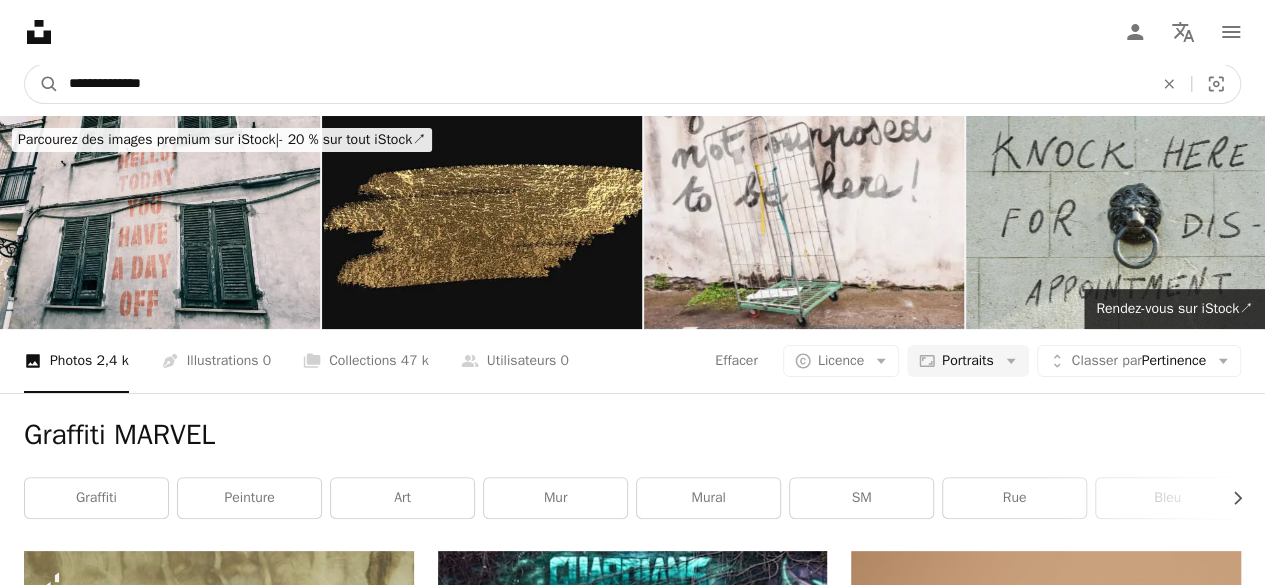 click on "A magnifying glass" at bounding box center (42, 84) 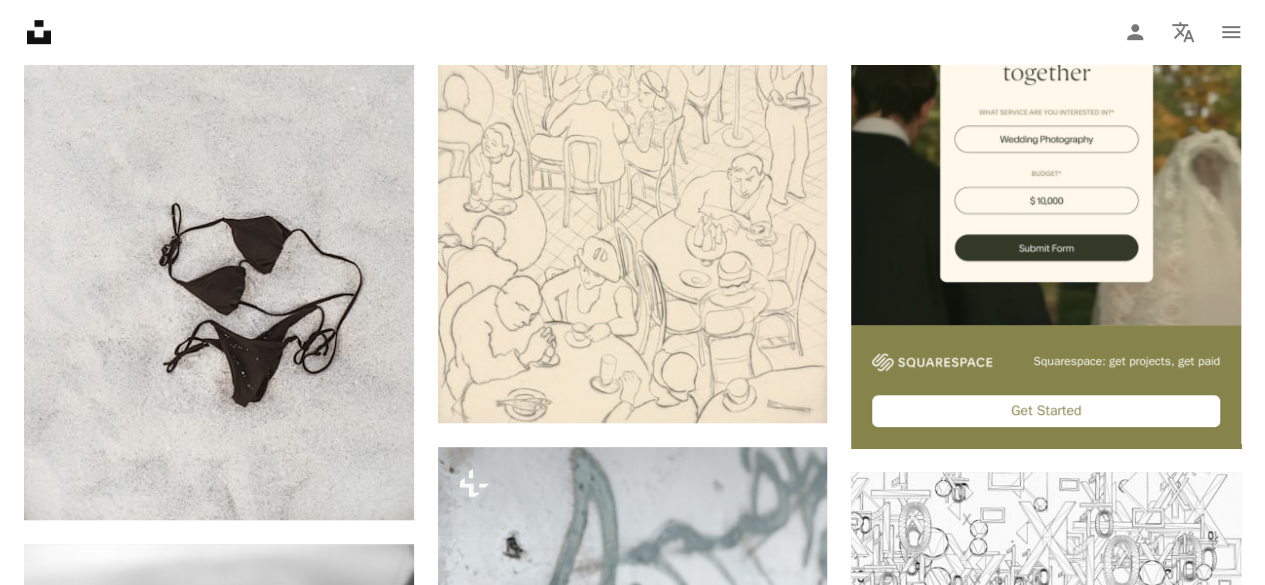 scroll, scrollTop: 0, scrollLeft: 0, axis: both 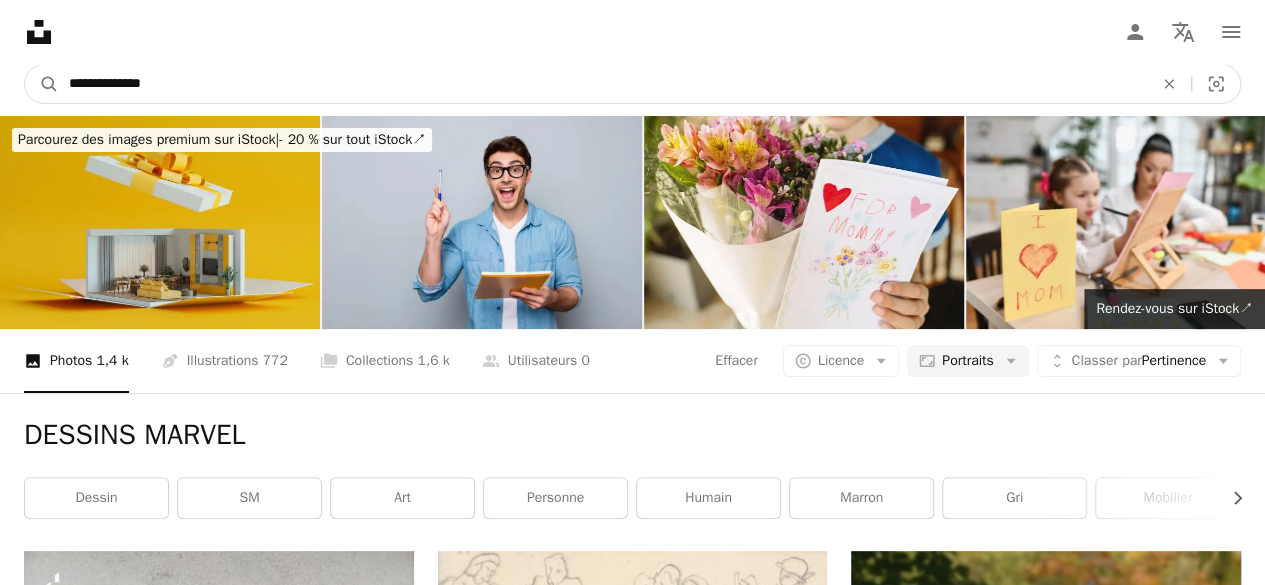 click on "**********" at bounding box center [603, 84] 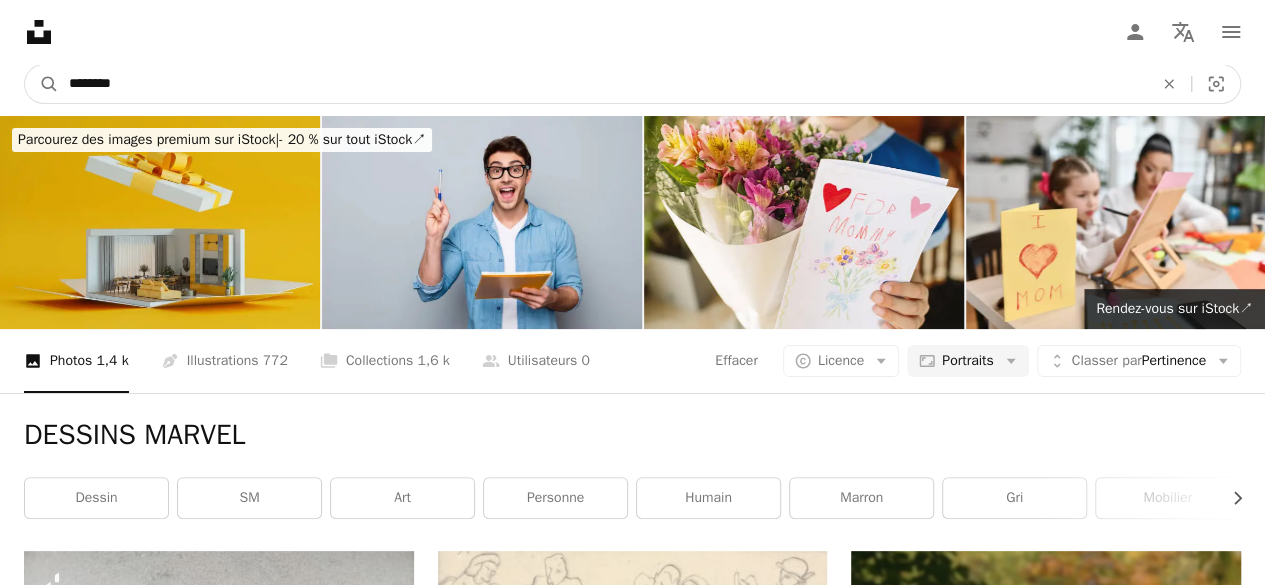 type on "********" 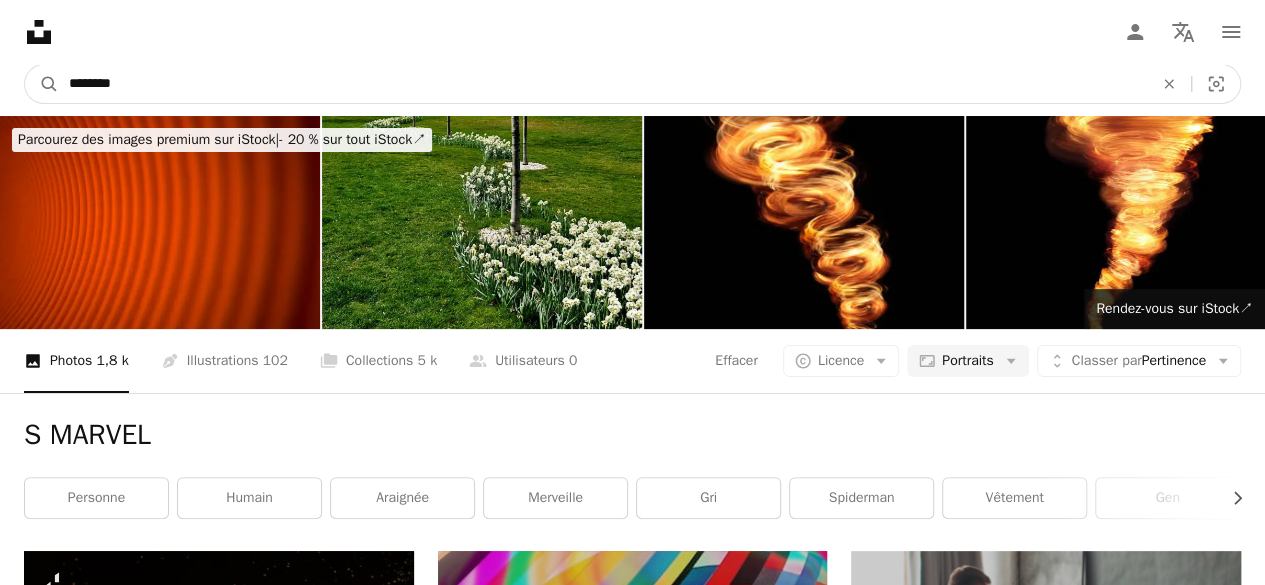 click on "********" at bounding box center (603, 84) 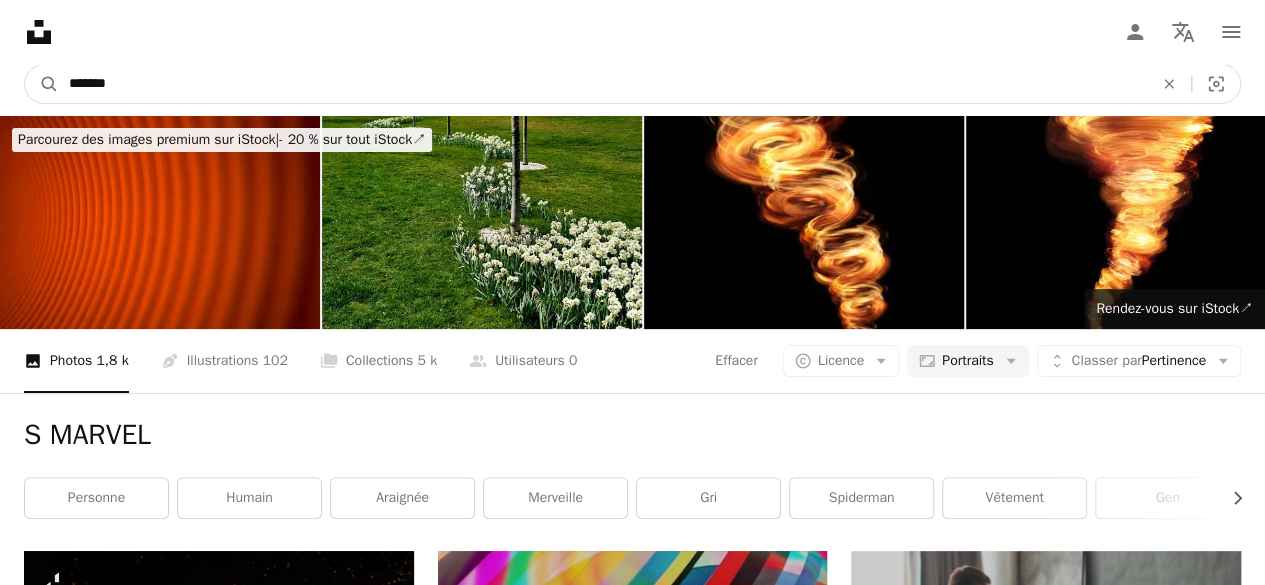 type on "******" 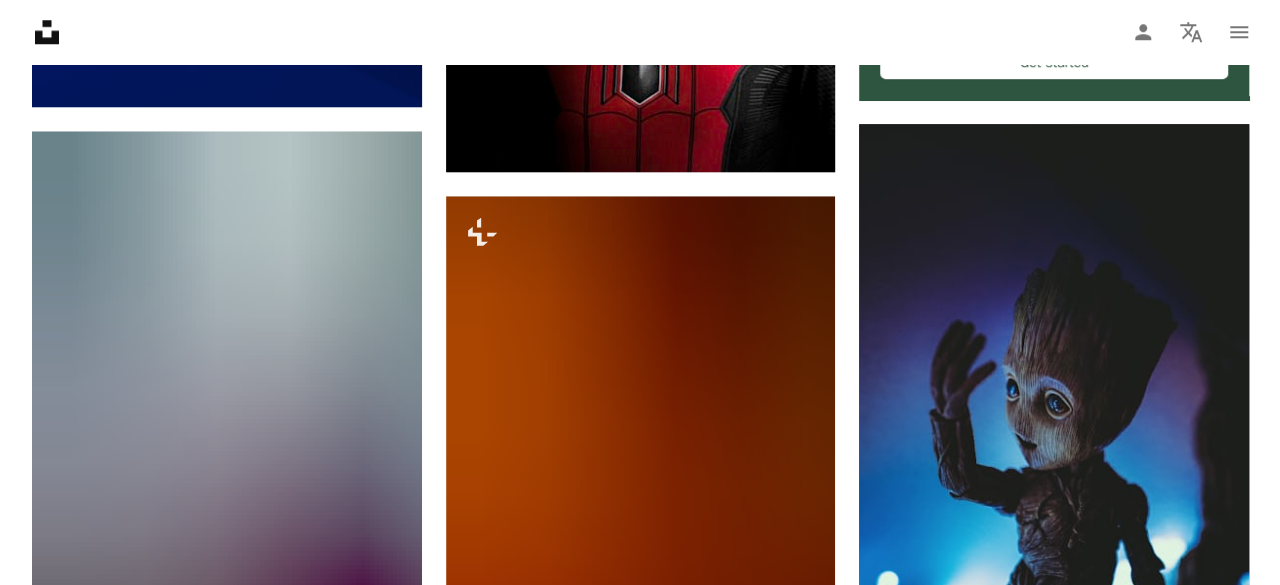 scroll, scrollTop: 1140, scrollLeft: 0, axis: vertical 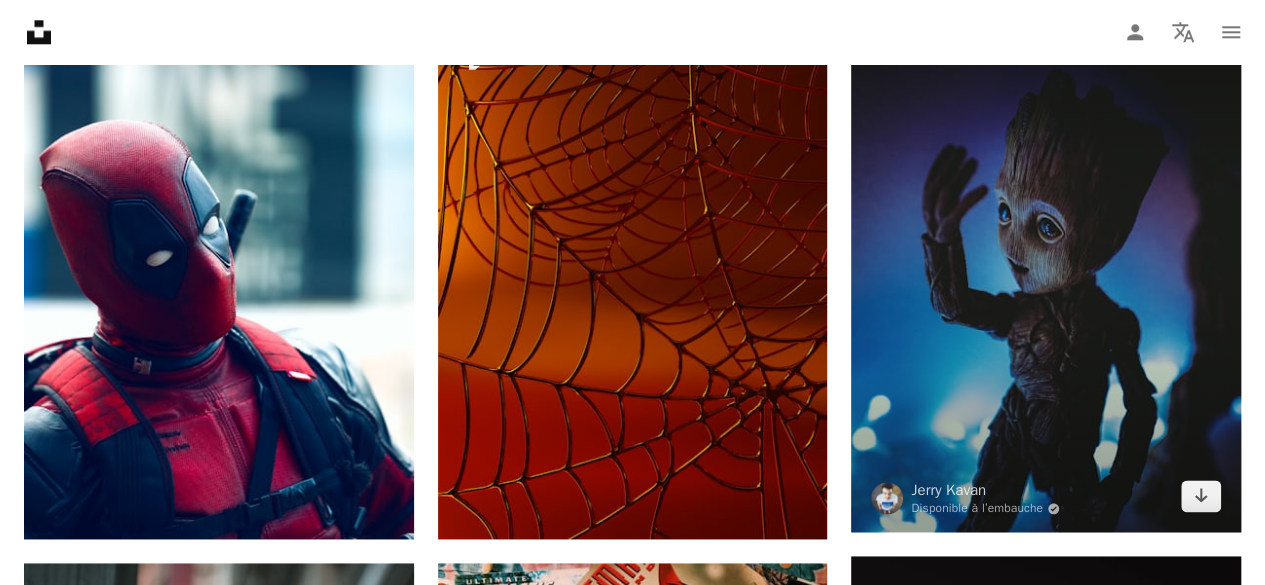 click at bounding box center (1046, 240) 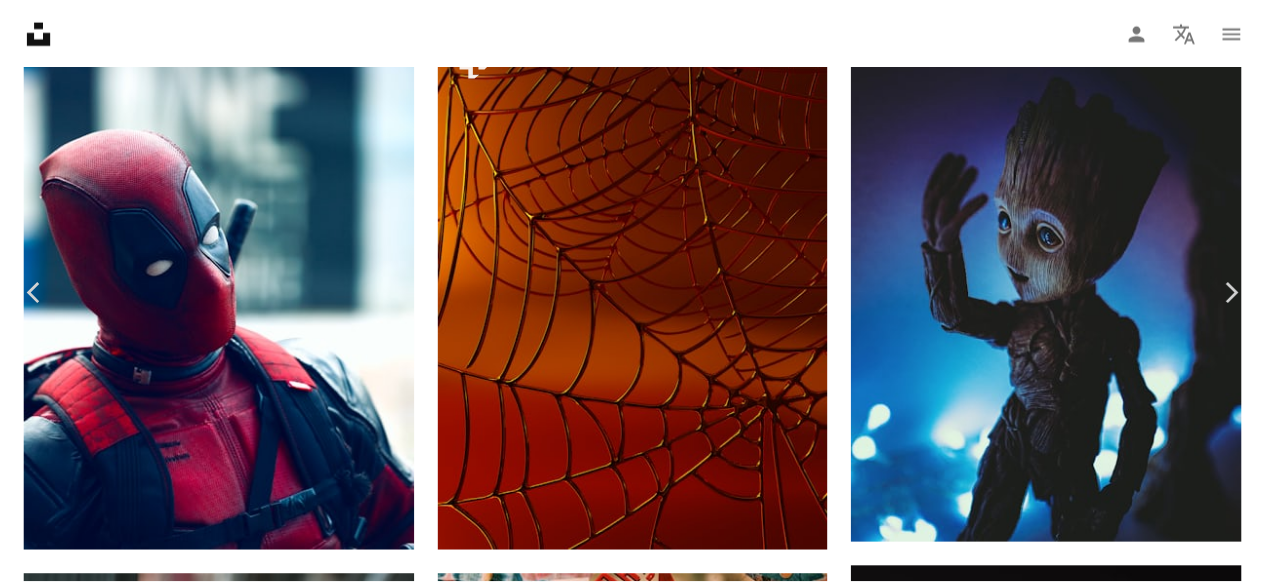 scroll, scrollTop: 76, scrollLeft: 0, axis: vertical 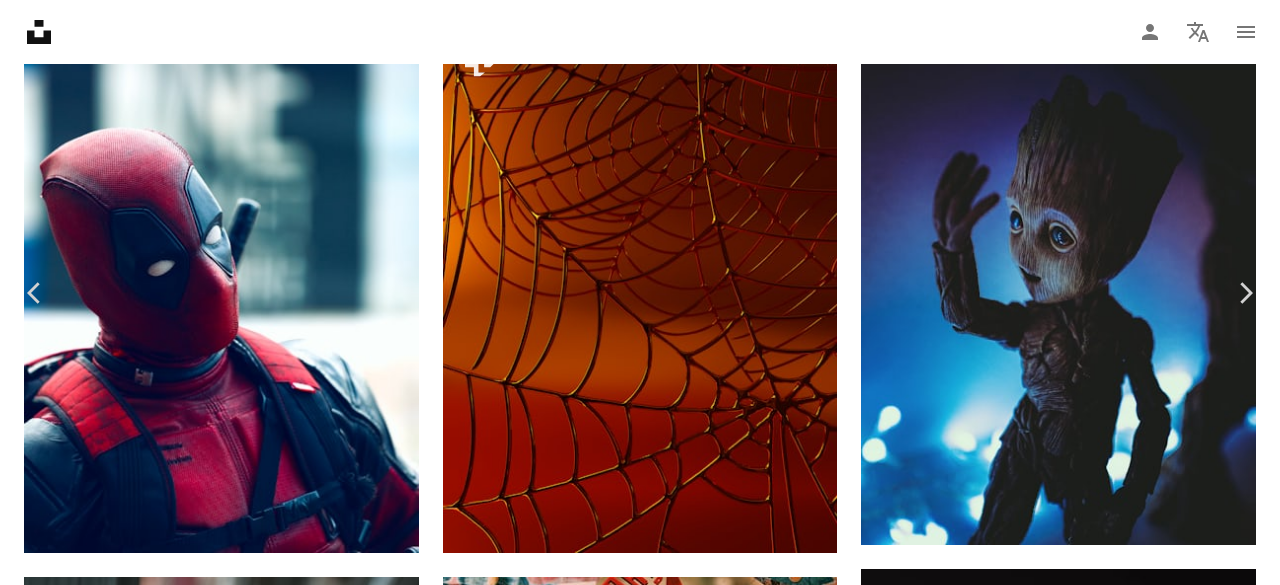 click on "Télécharger gratuitement" at bounding box center [1048, 4562] 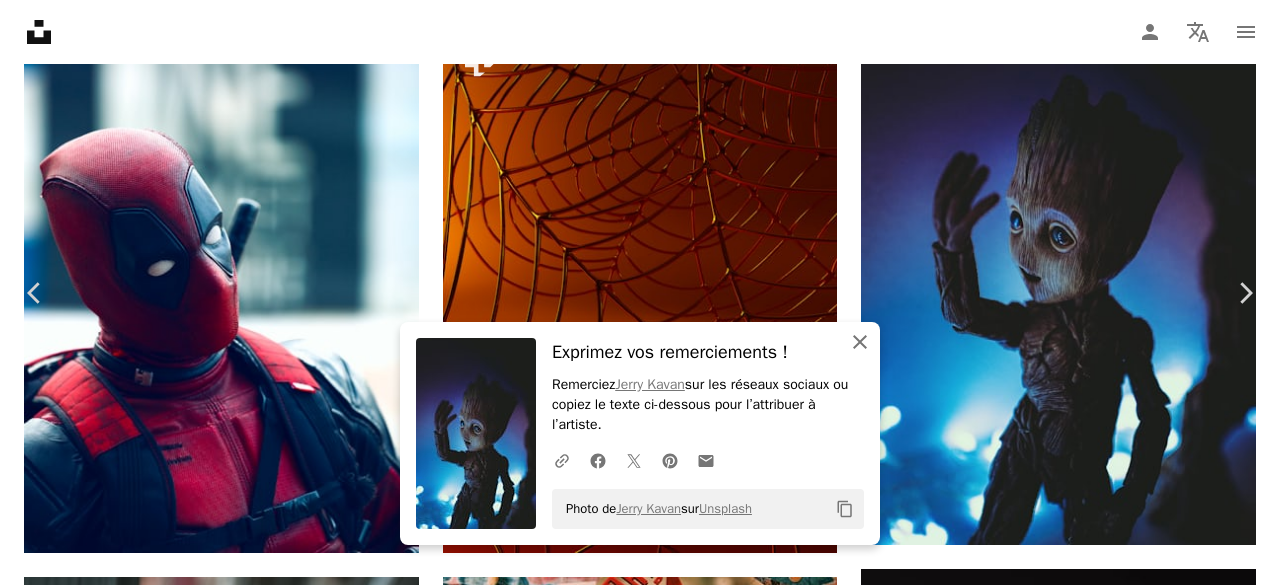 click on "An X shape" 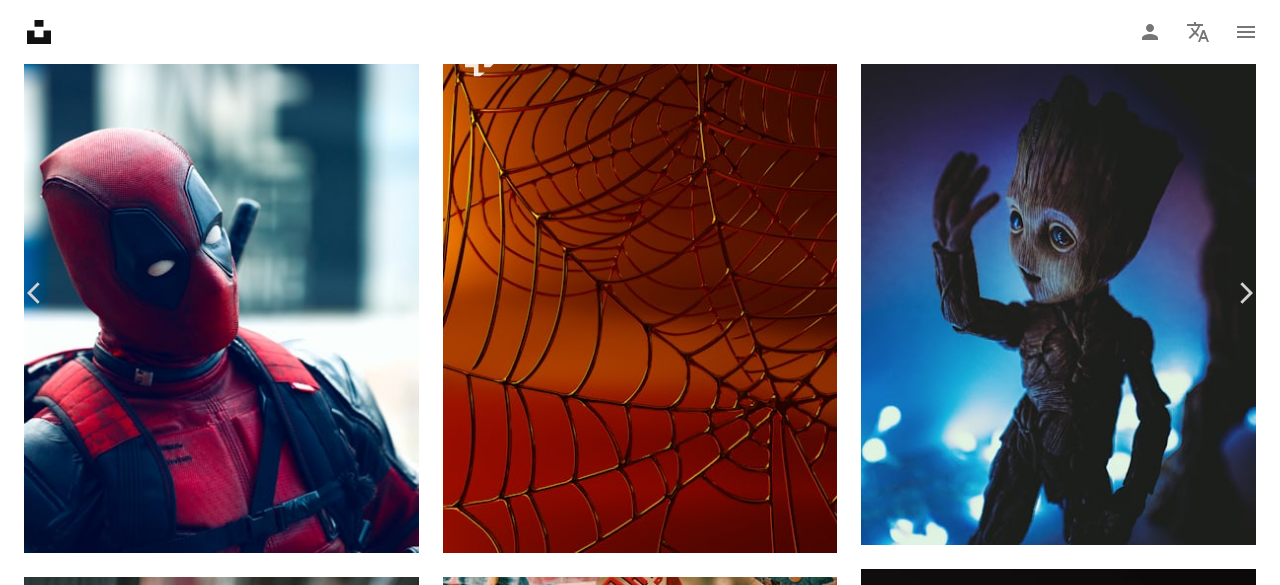 click on "An X shape" at bounding box center (20, 20) 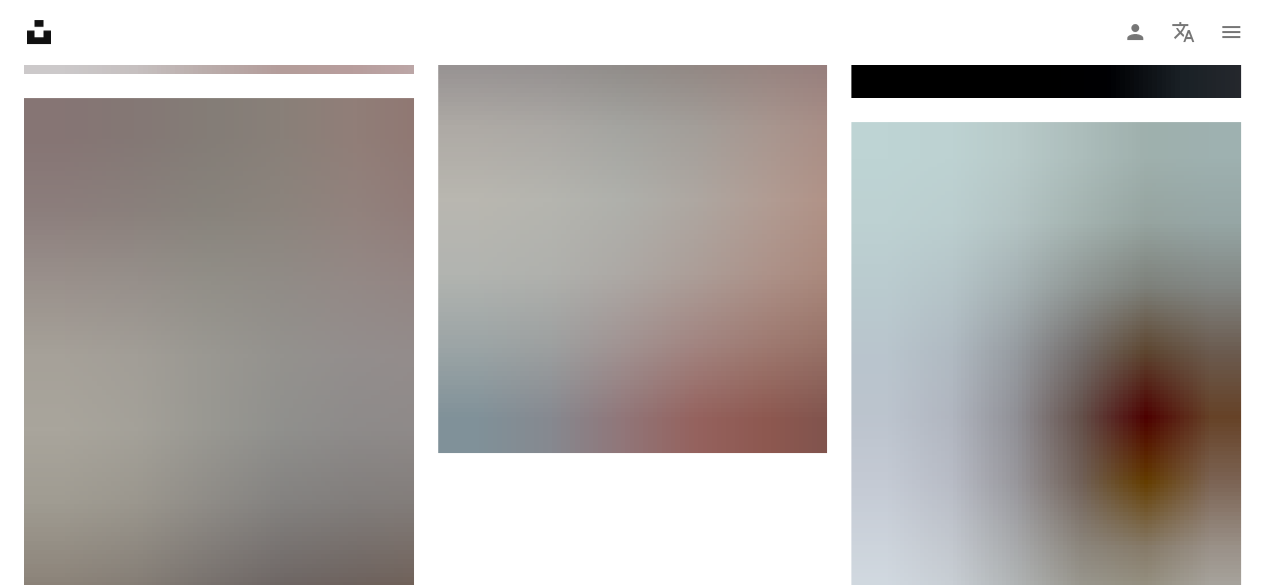 scroll, scrollTop: 4087, scrollLeft: 0, axis: vertical 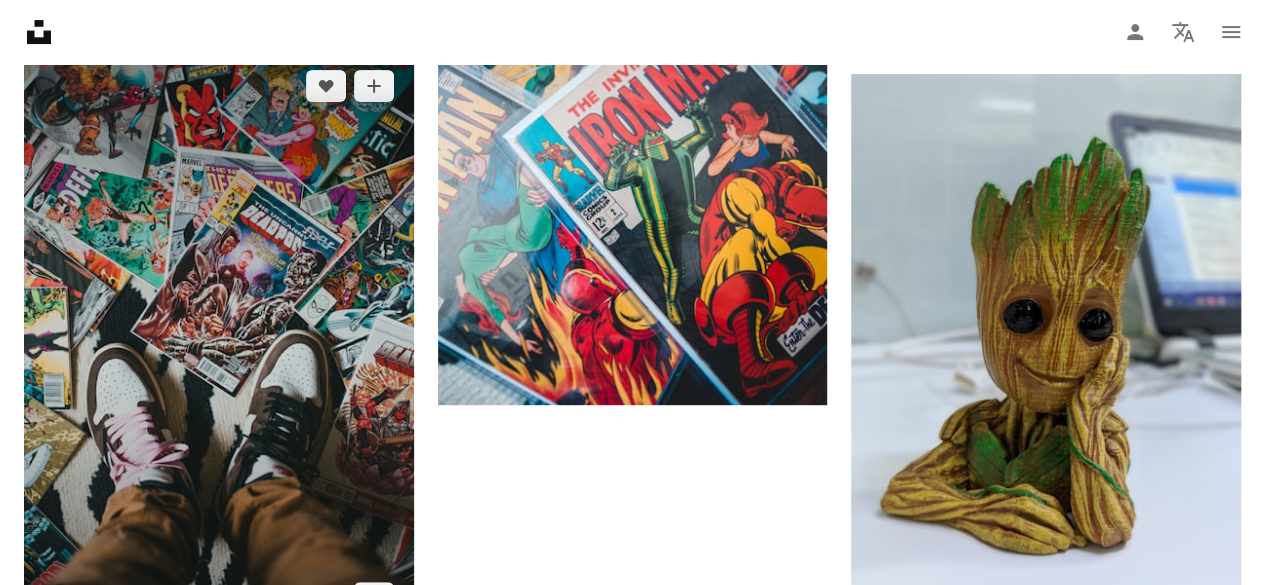 click at bounding box center (219, 342) 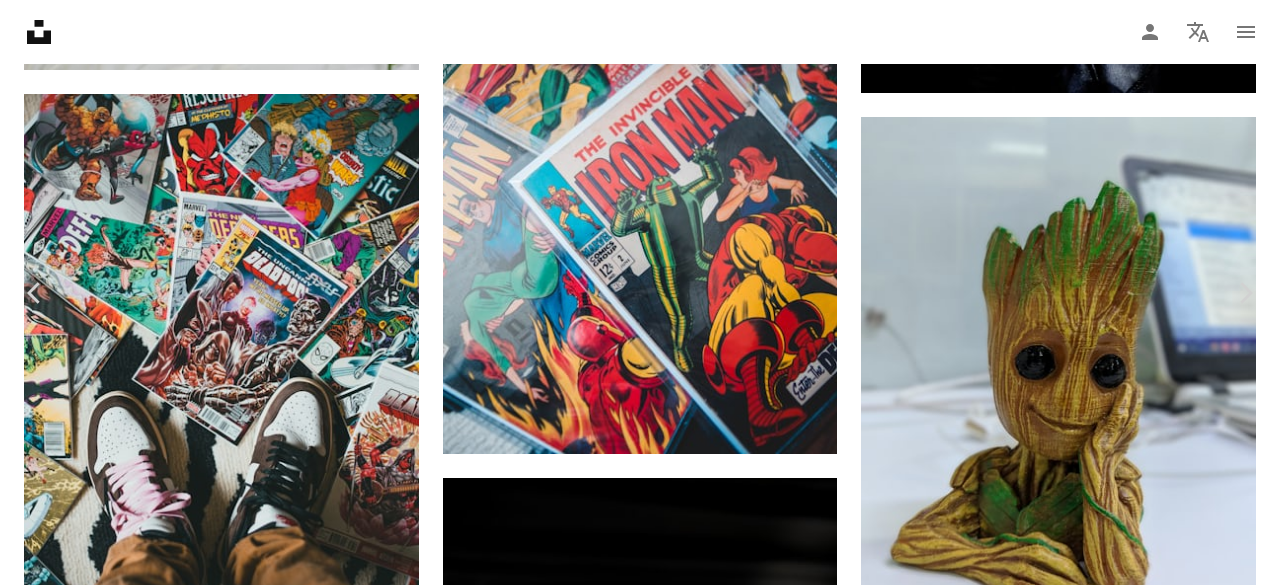 click on "Télécharger gratuitement" at bounding box center [1048, 5868] 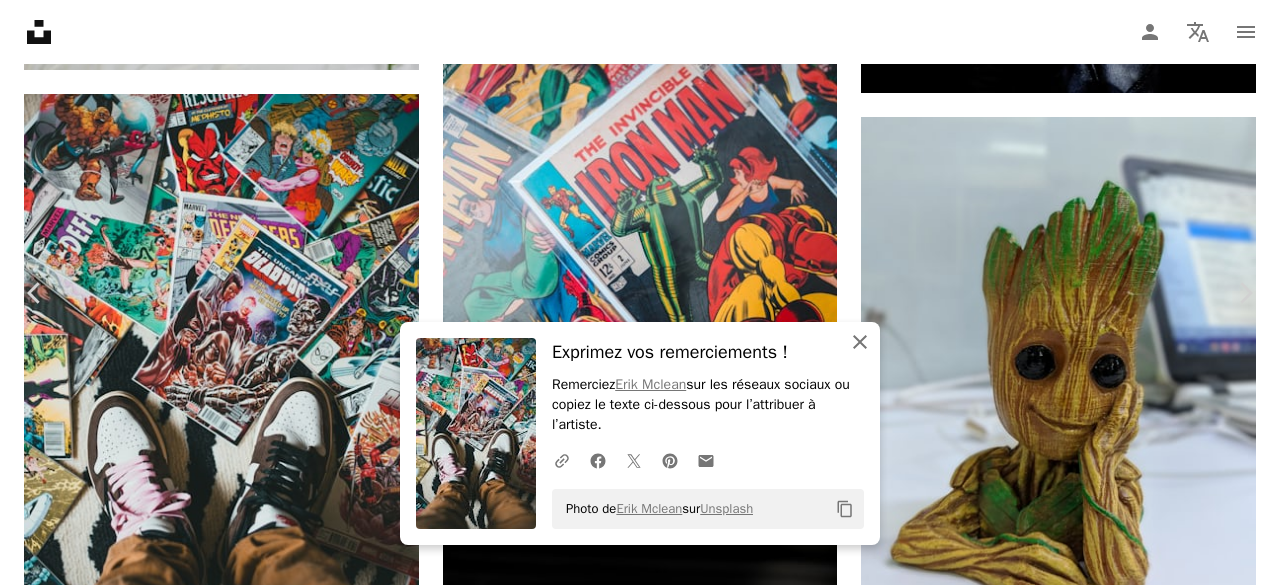 click 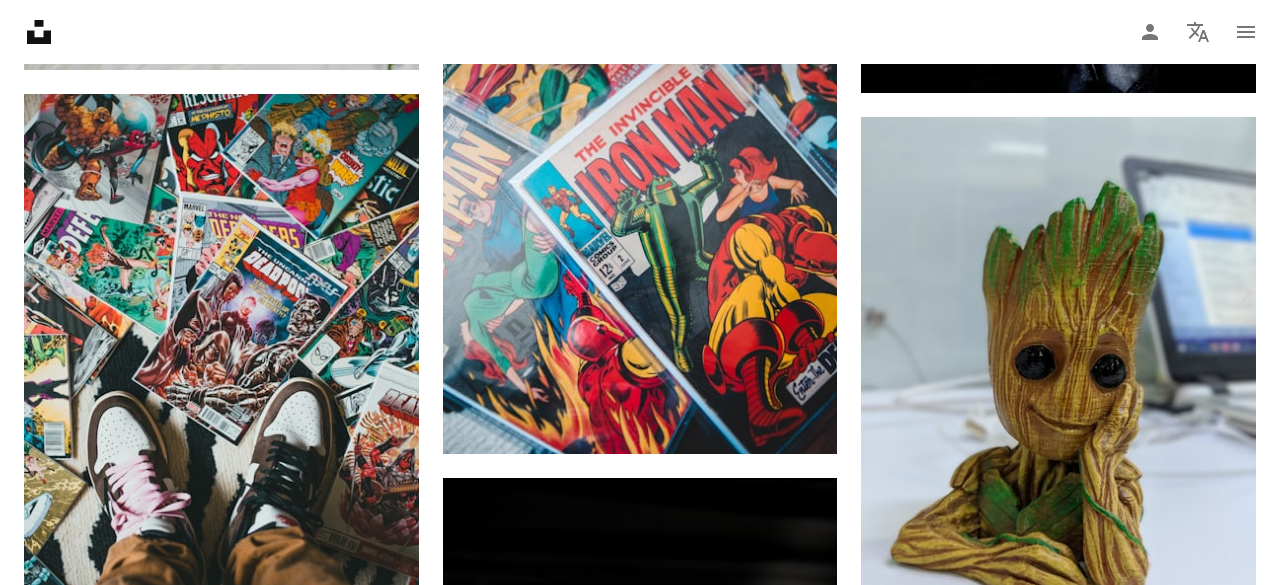 click on "An X shape" at bounding box center (20, 20) 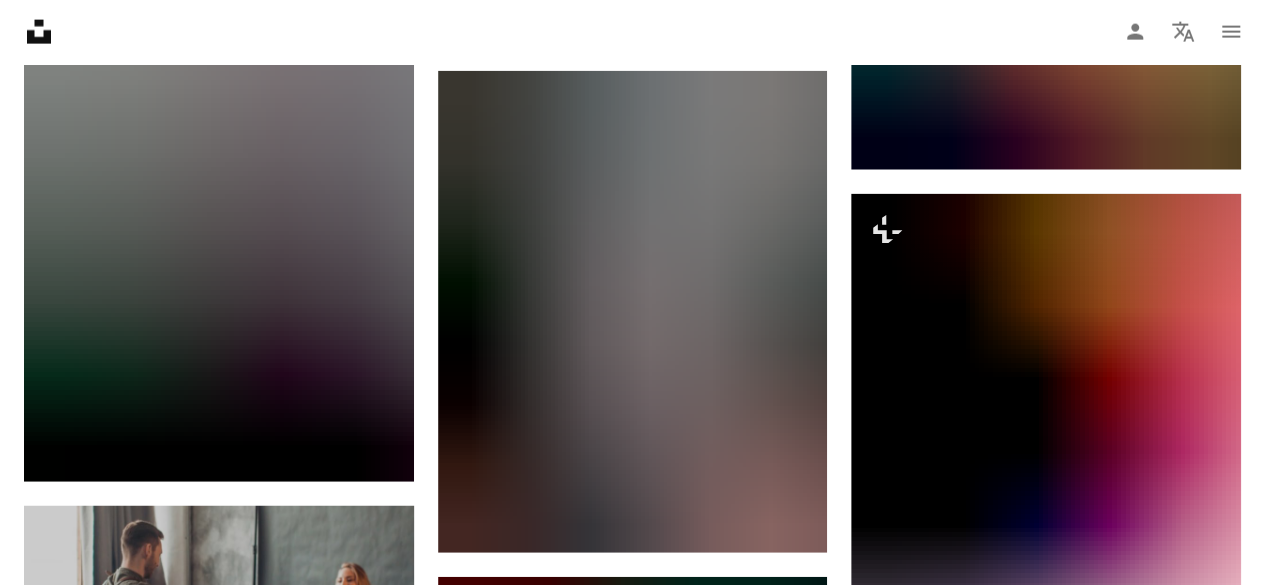 scroll, scrollTop: 6149, scrollLeft: 0, axis: vertical 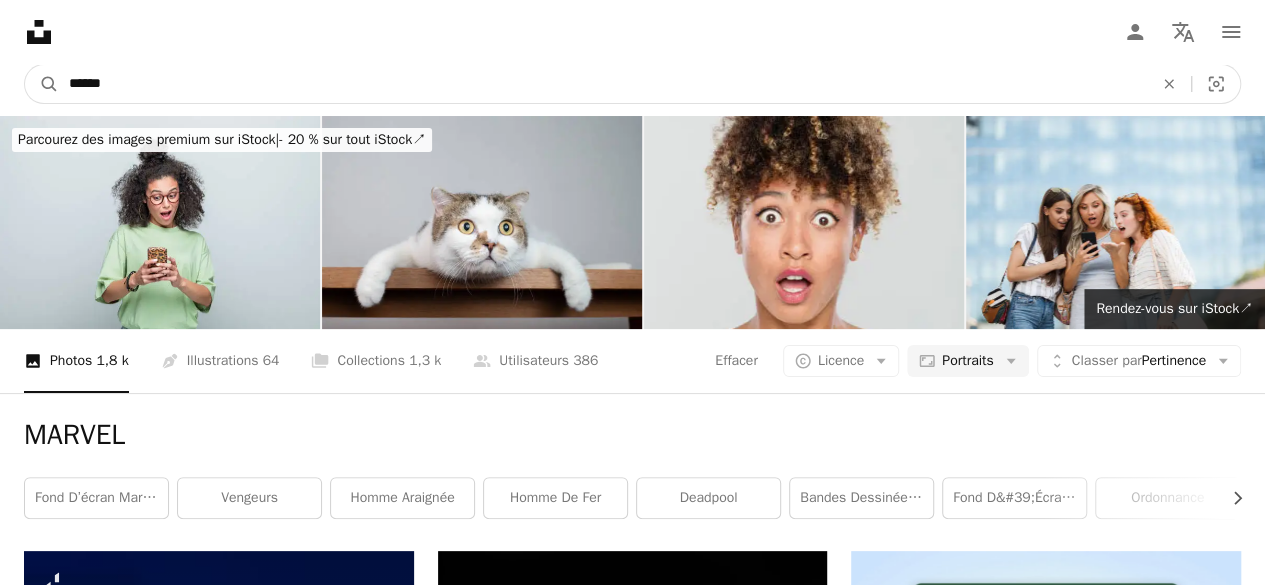 click on "******" at bounding box center (603, 84) 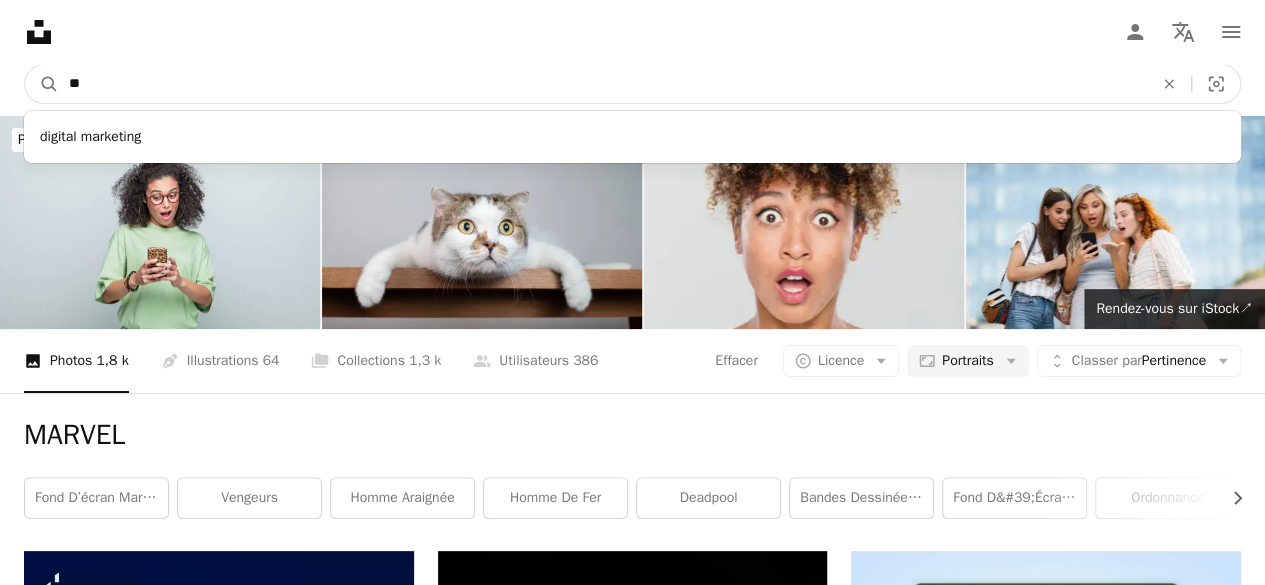 type on "*" 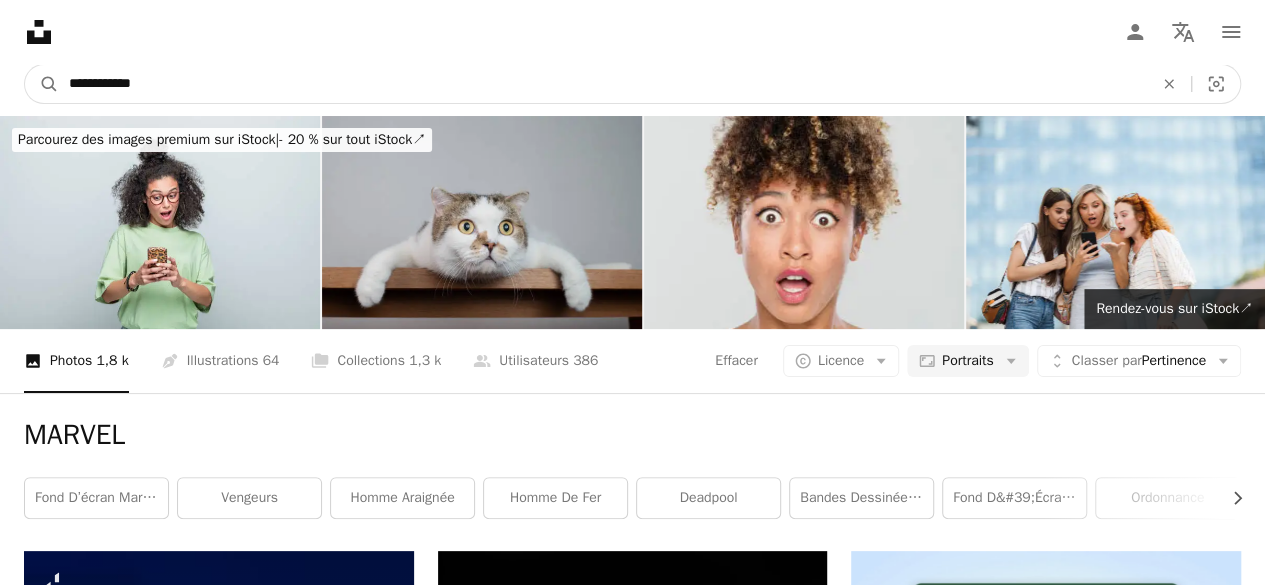 type on "**********" 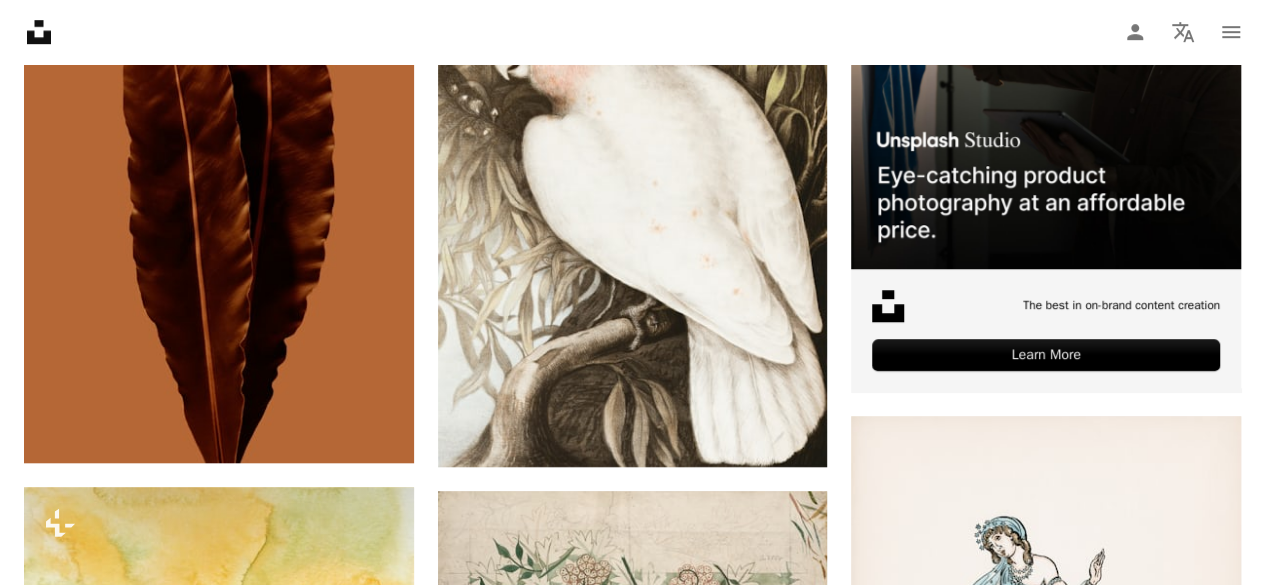 scroll, scrollTop: 508, scrollLeft: 0, axis: vertical 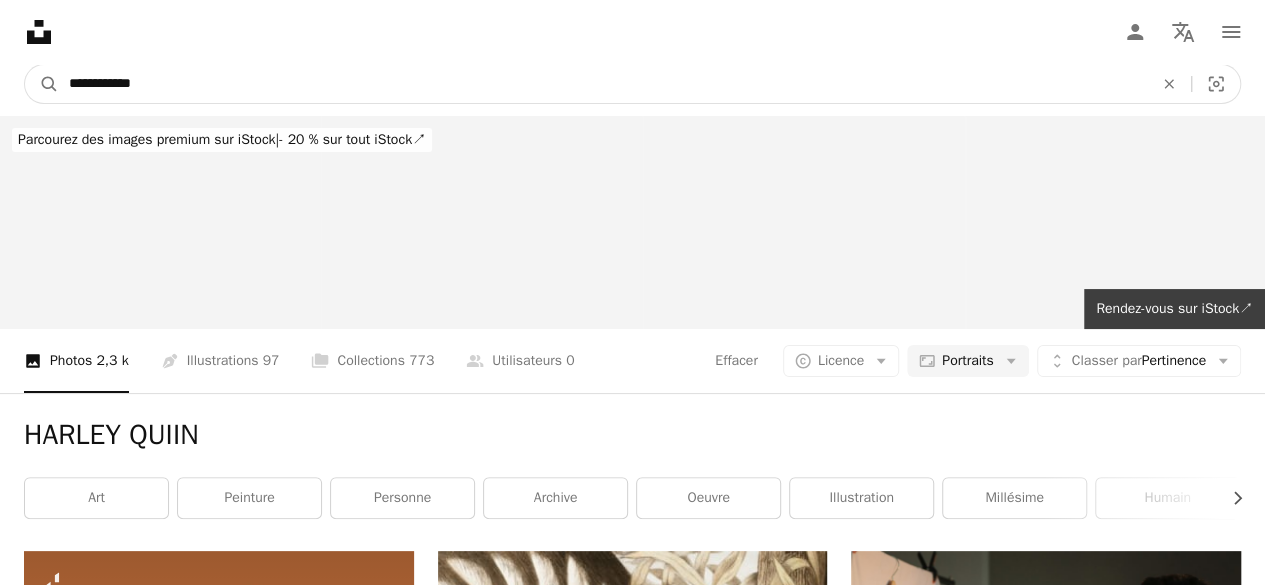 click on "**********" at bounding box center [603, 84] 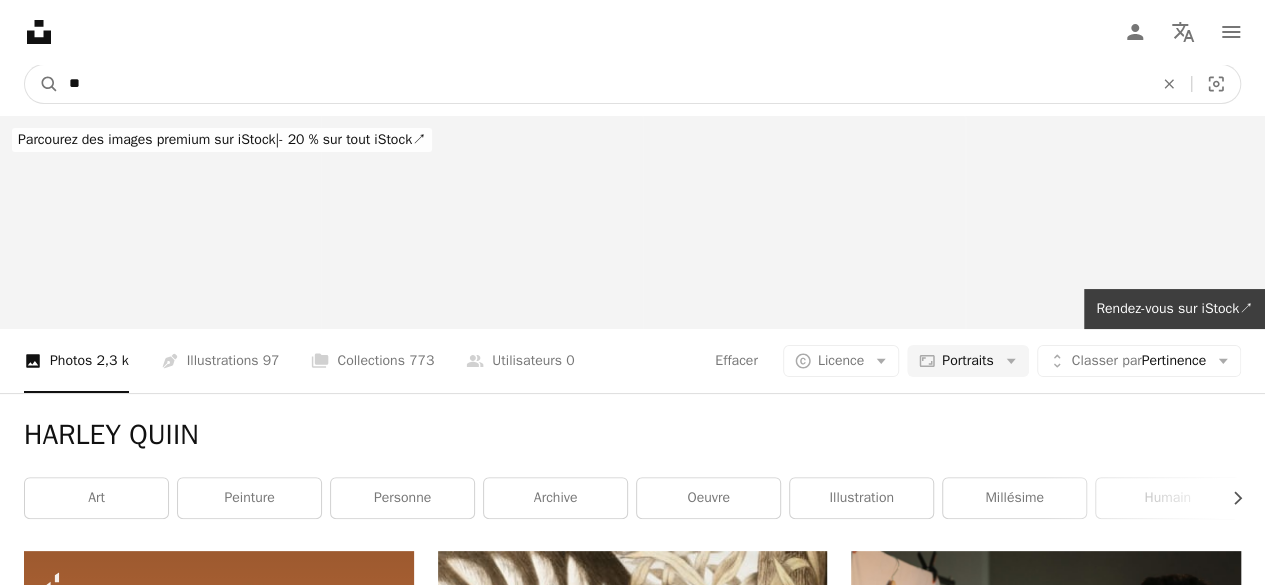 type on "*" 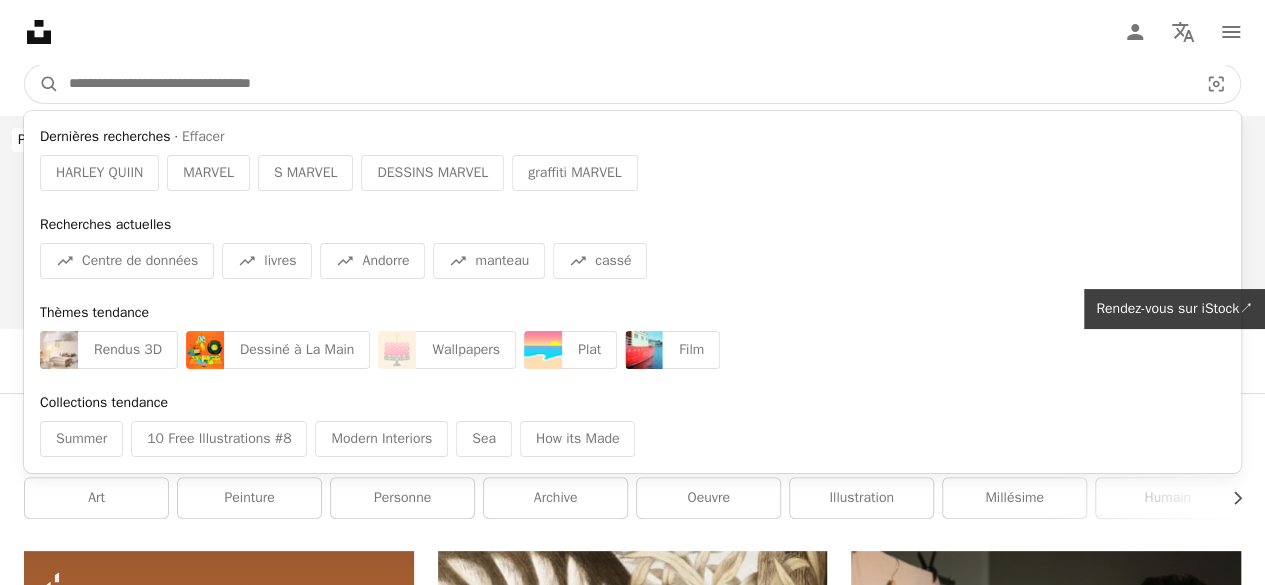 paste on "**********" 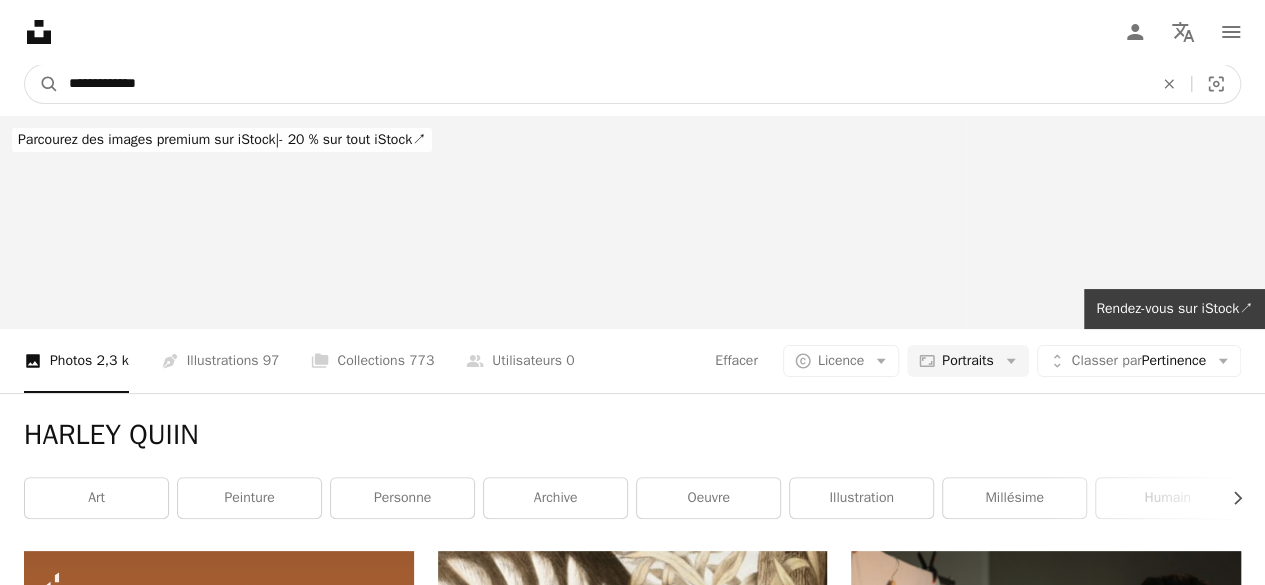 type on "**********" 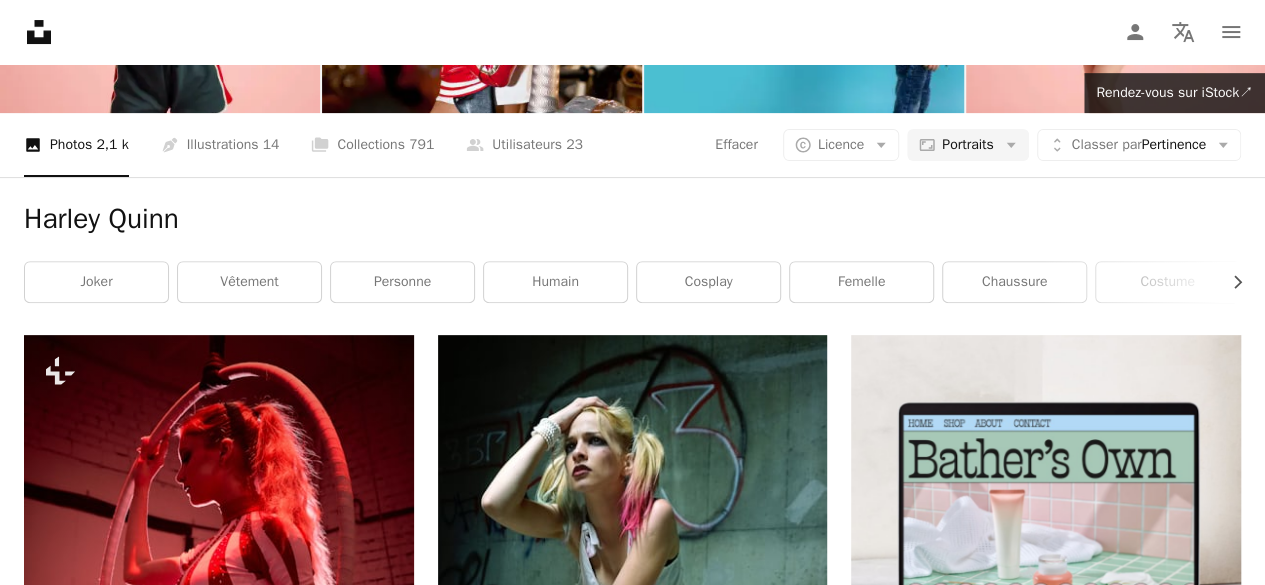 scroll, scrollTop: 0, scrollLeft: 0, axis: both 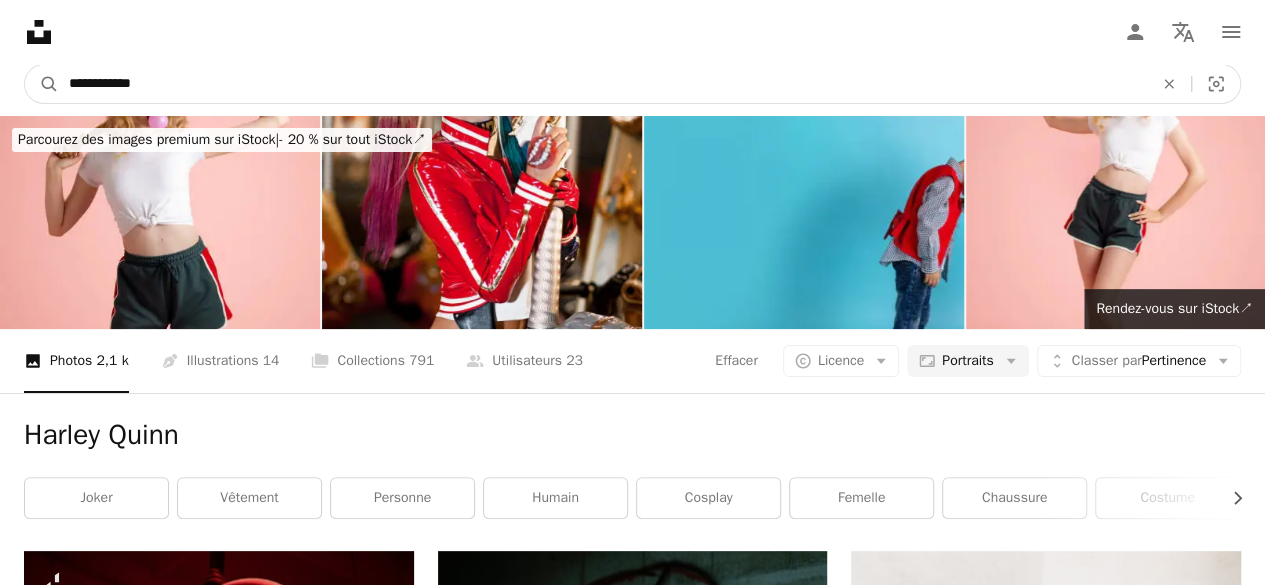 click on "**********" at bounding box center [603, 84] 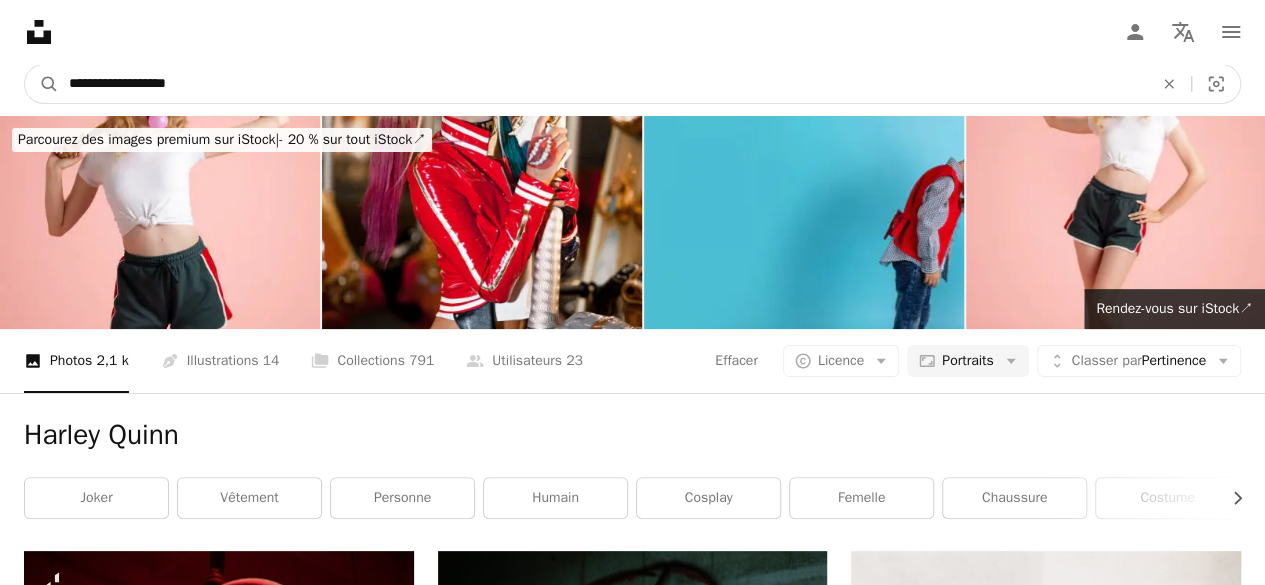type on "**********" 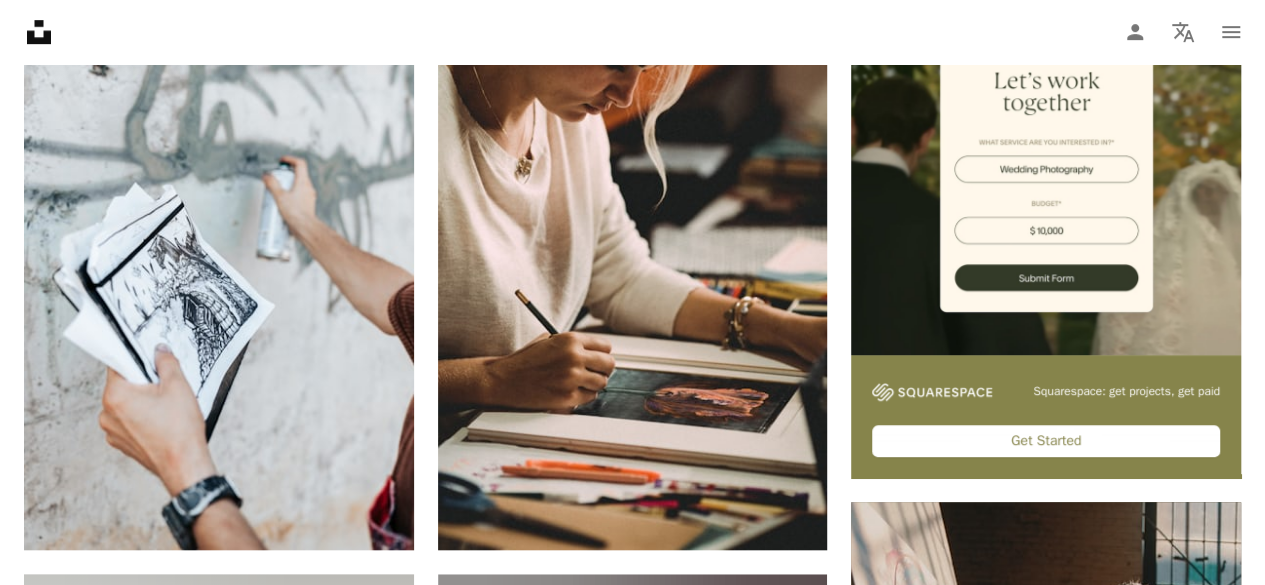 scroll, scrollTop: 0, scrollLeft: 0, axis: both 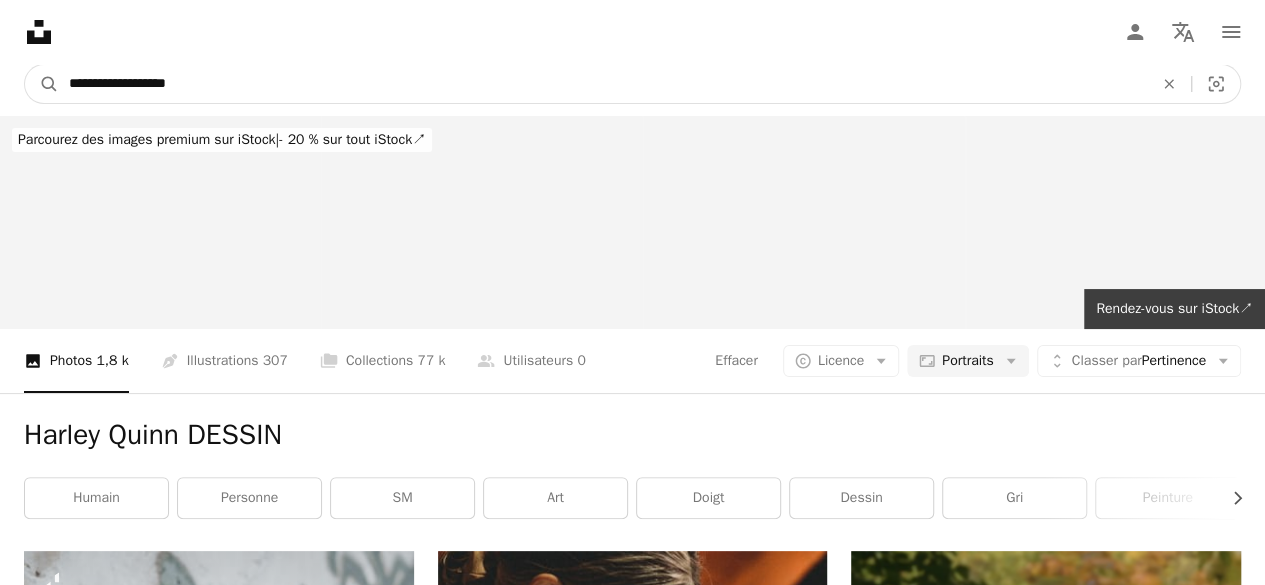click on "**********" at bounding box center [603, 84] 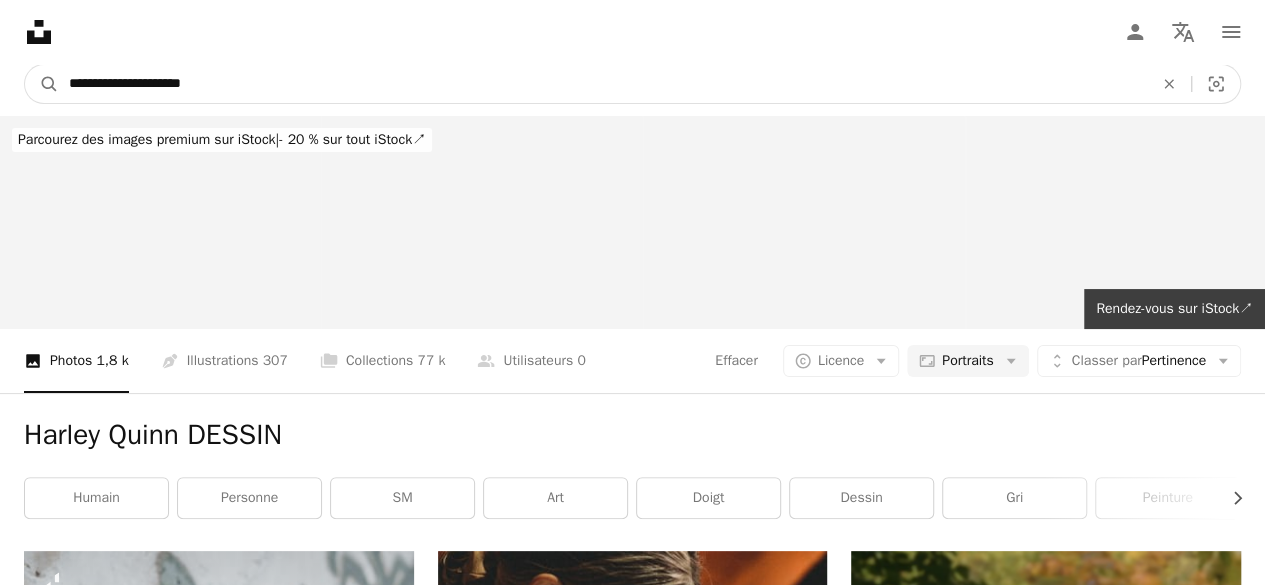 type on "**********" 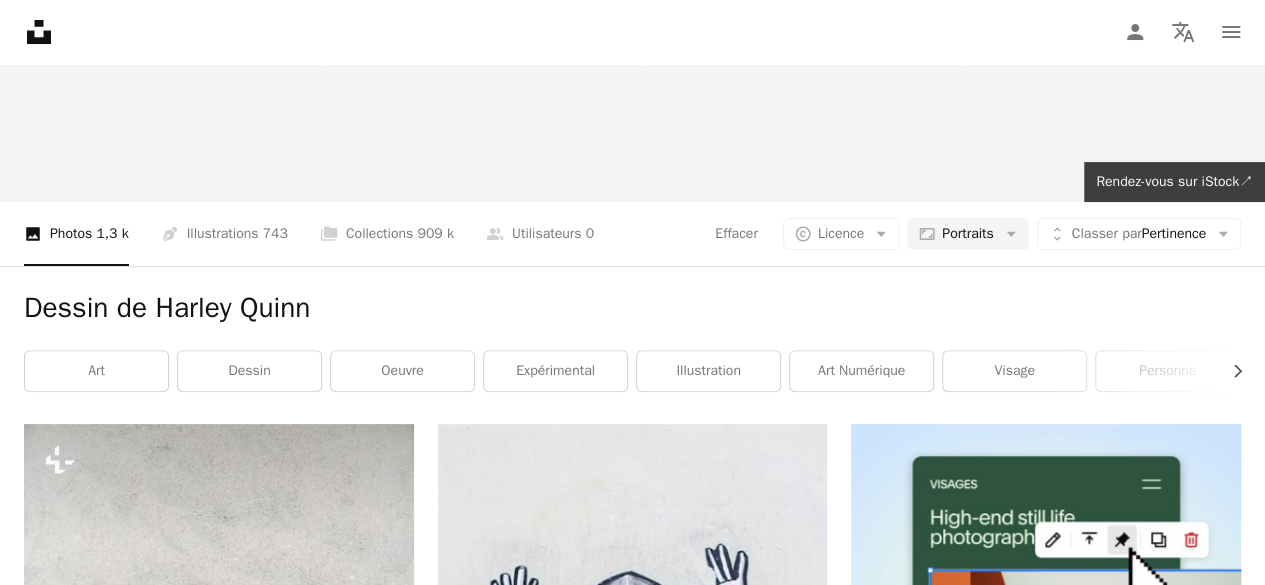 scroll, scrollTop: 0, scrollLeft: 0, axis: both 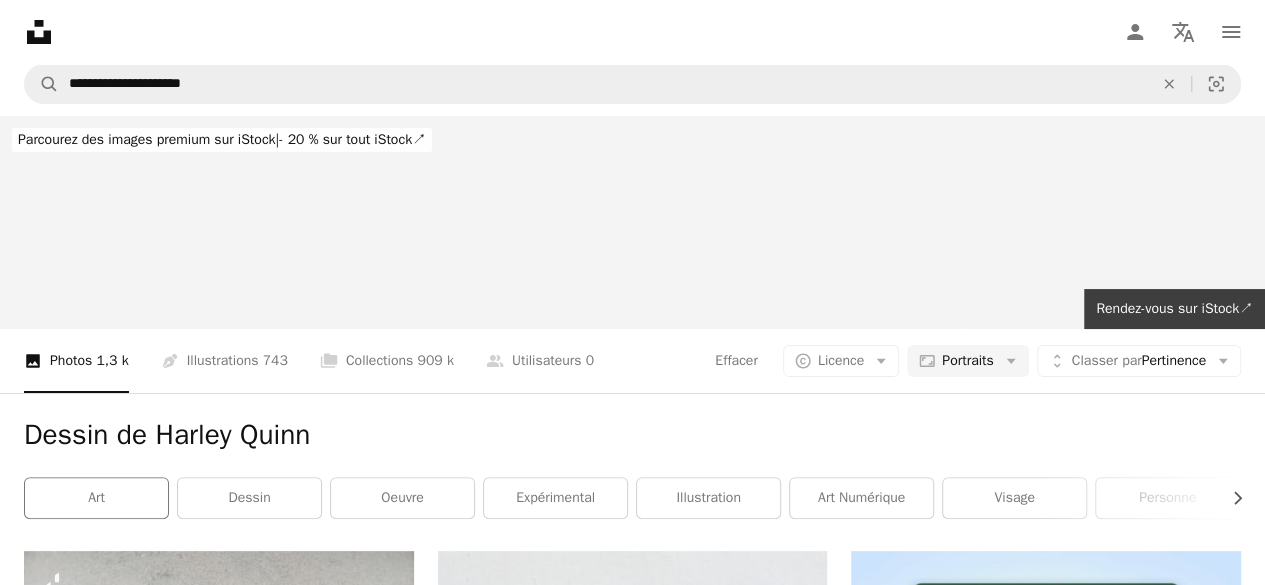 click on "art" at bounding box center [96, 498] 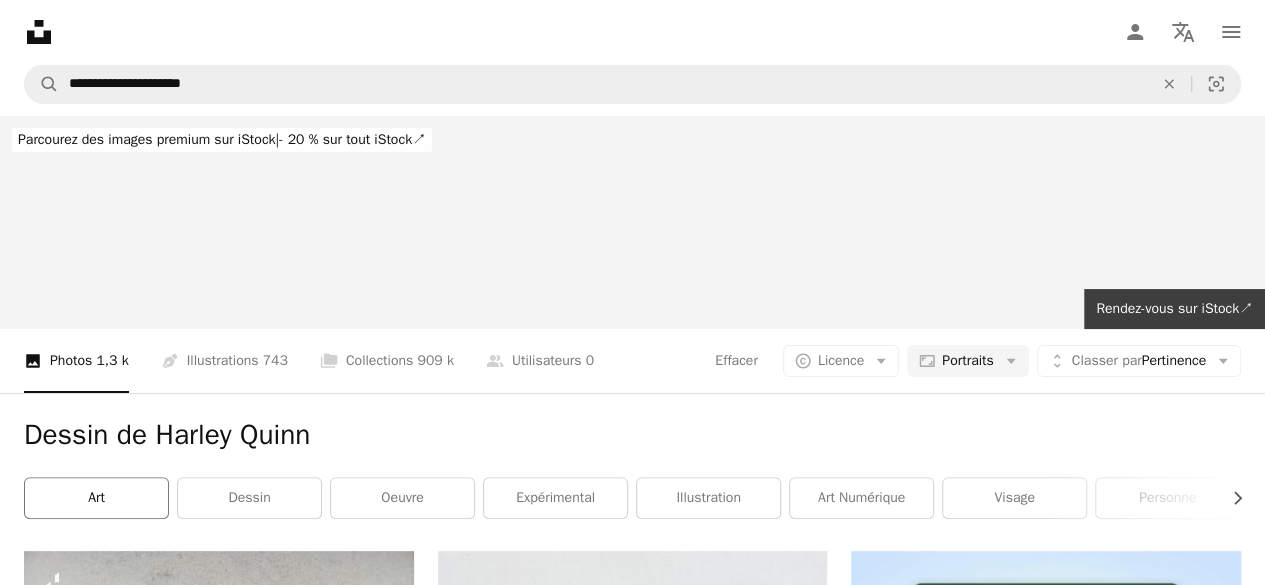 click on "art" at bounding box center [96, 498] 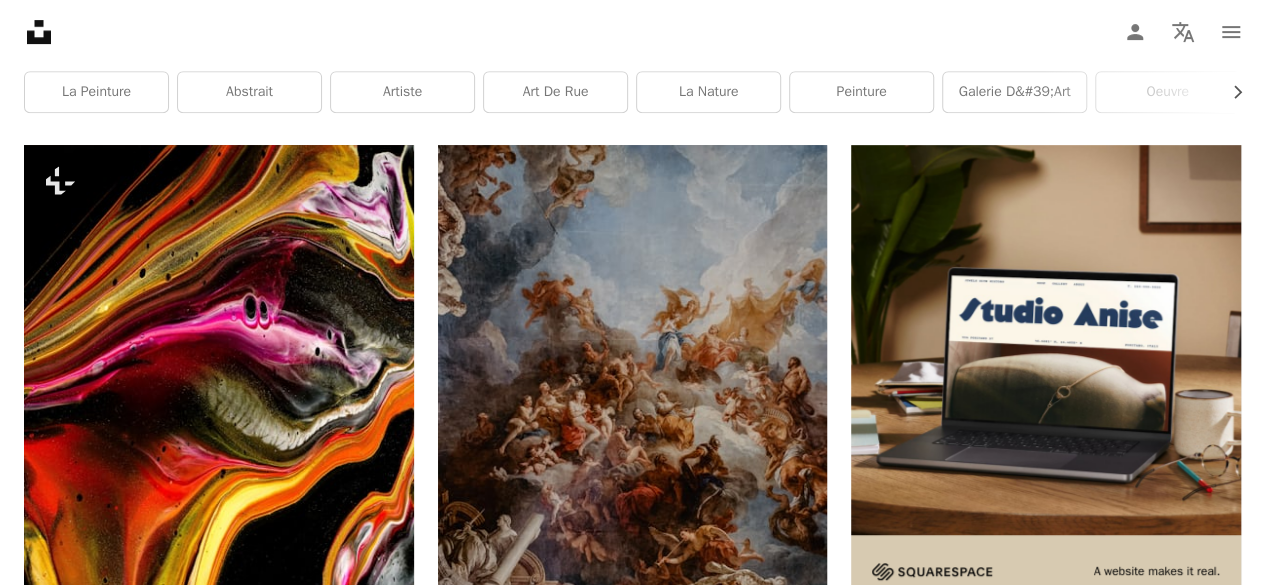 scroll, scrollTop: 0, scrollLeft: 0, axis: both 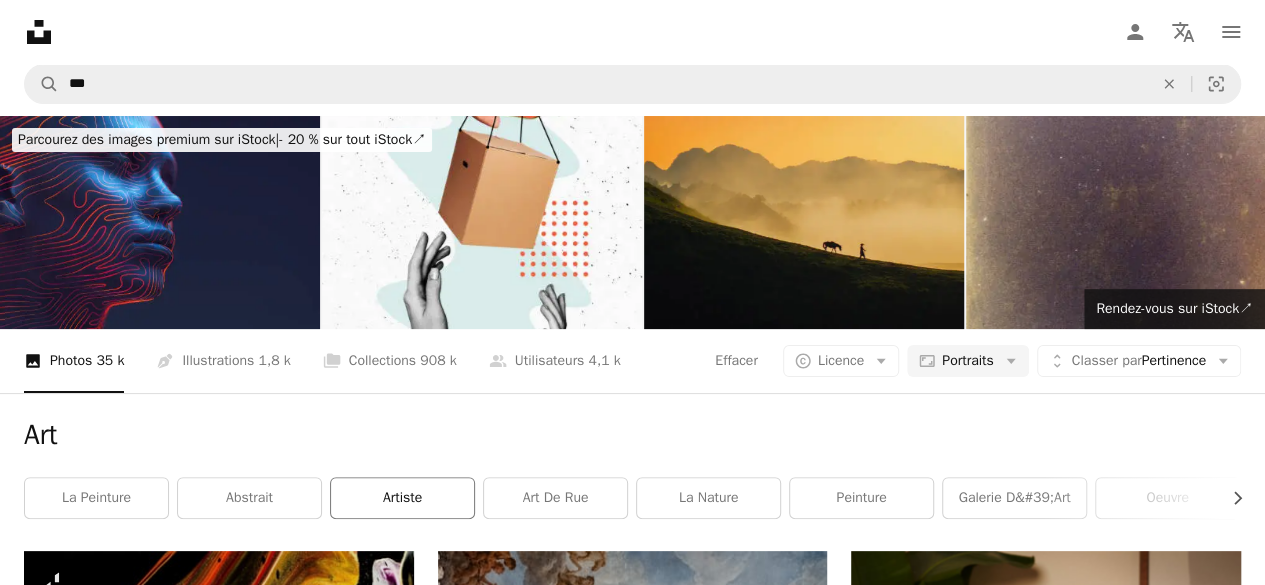 click on "artiste" at bounding box center [402, 498] 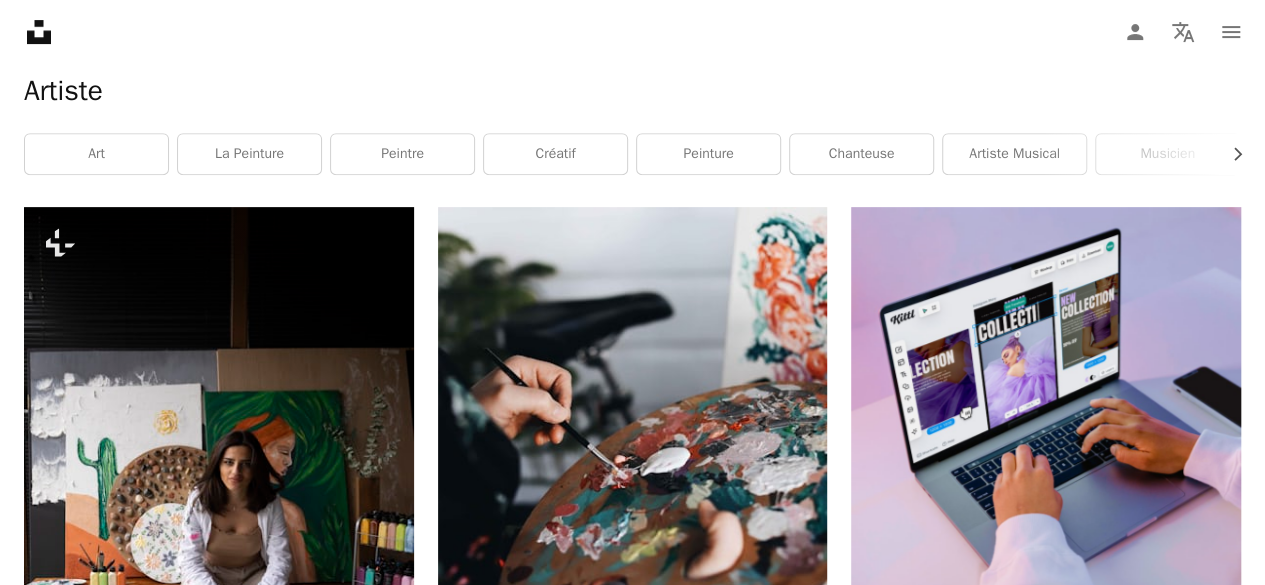 scroll, scrollTop: 0, scrollLeft: 0, axis: both 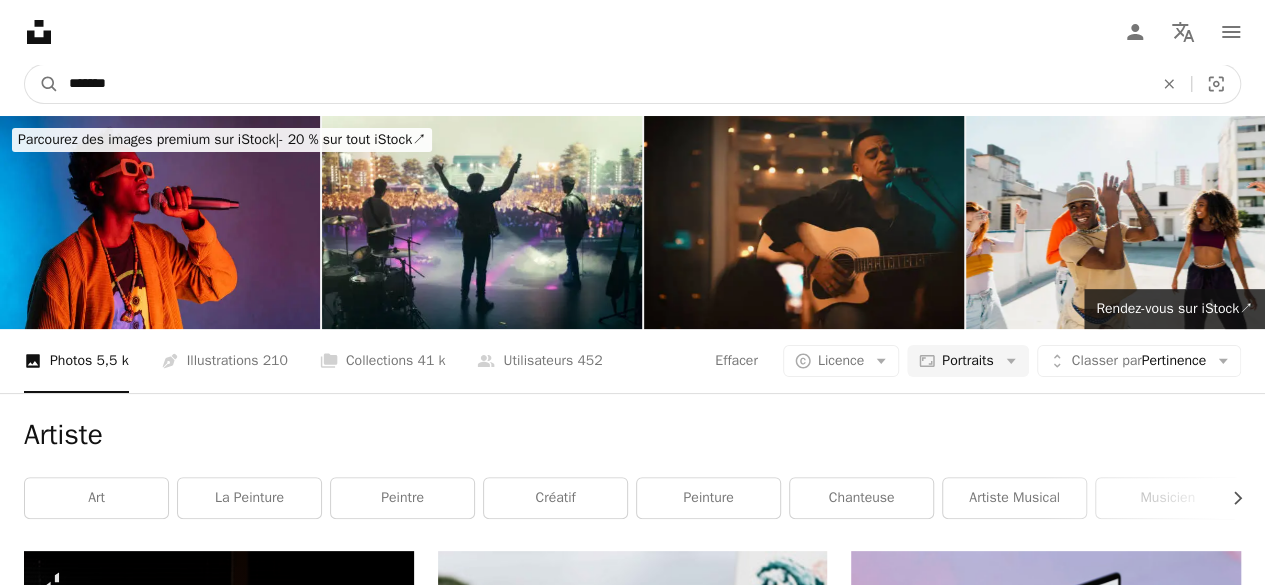 click on "*******" at bounding box center [603, 84] 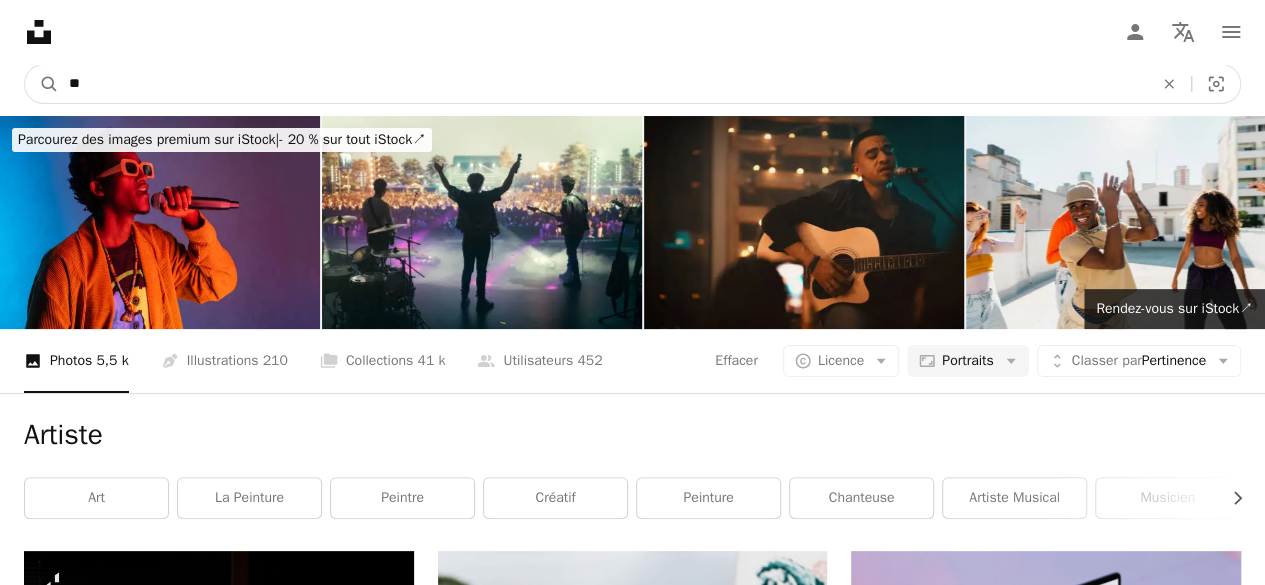 type on "*" 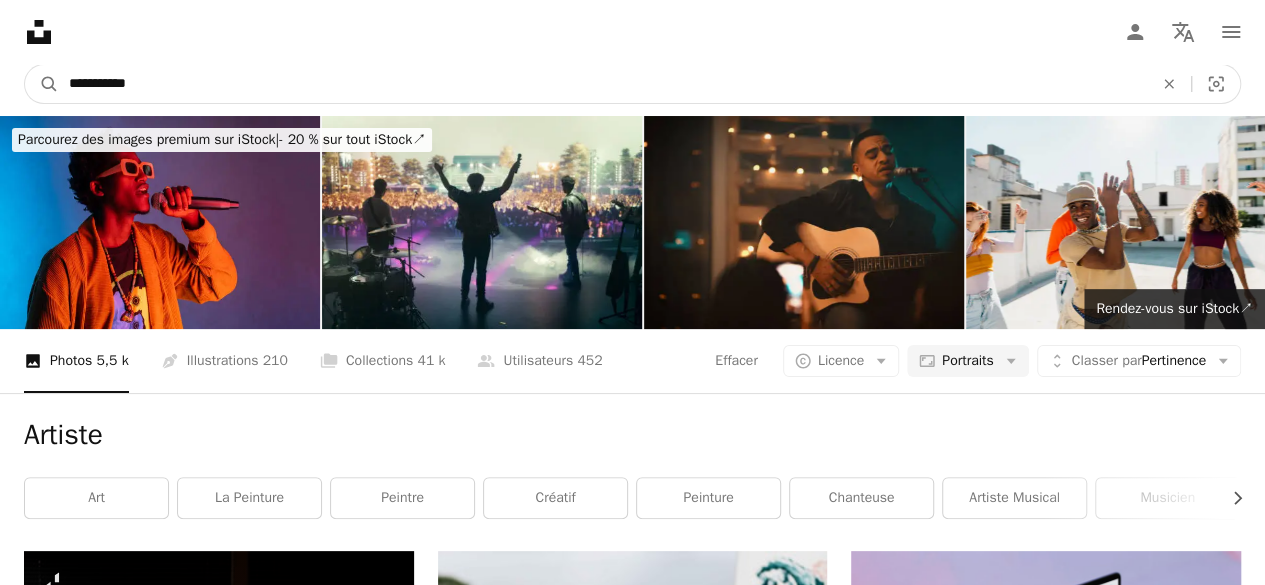 type on "**********" 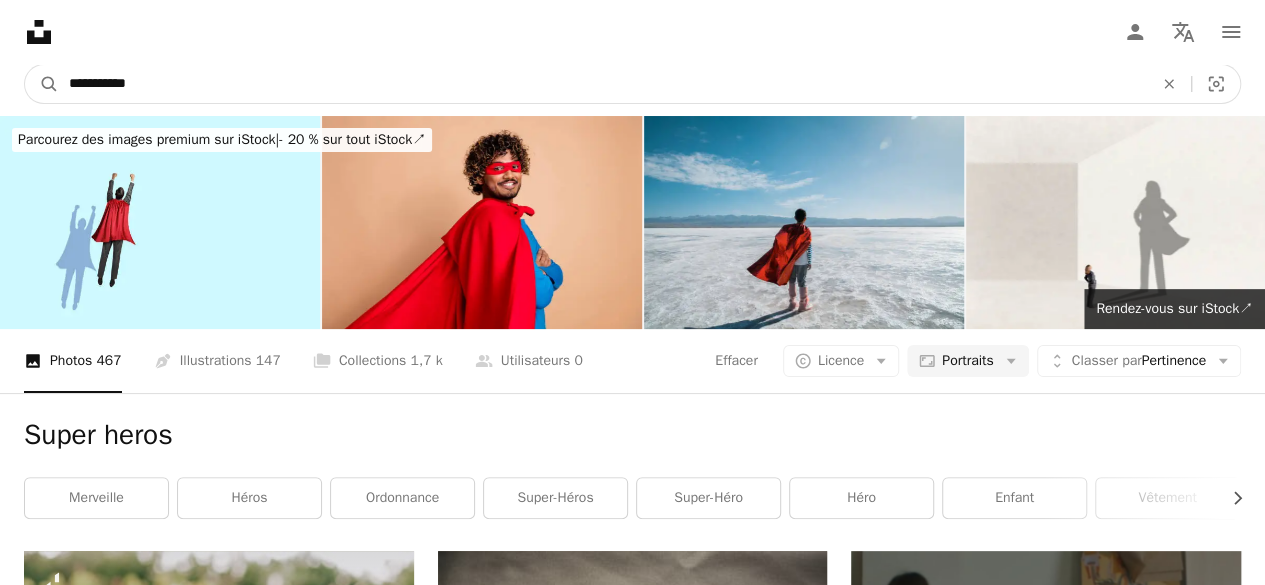 click on "**********" at bounding box center (603, 84) 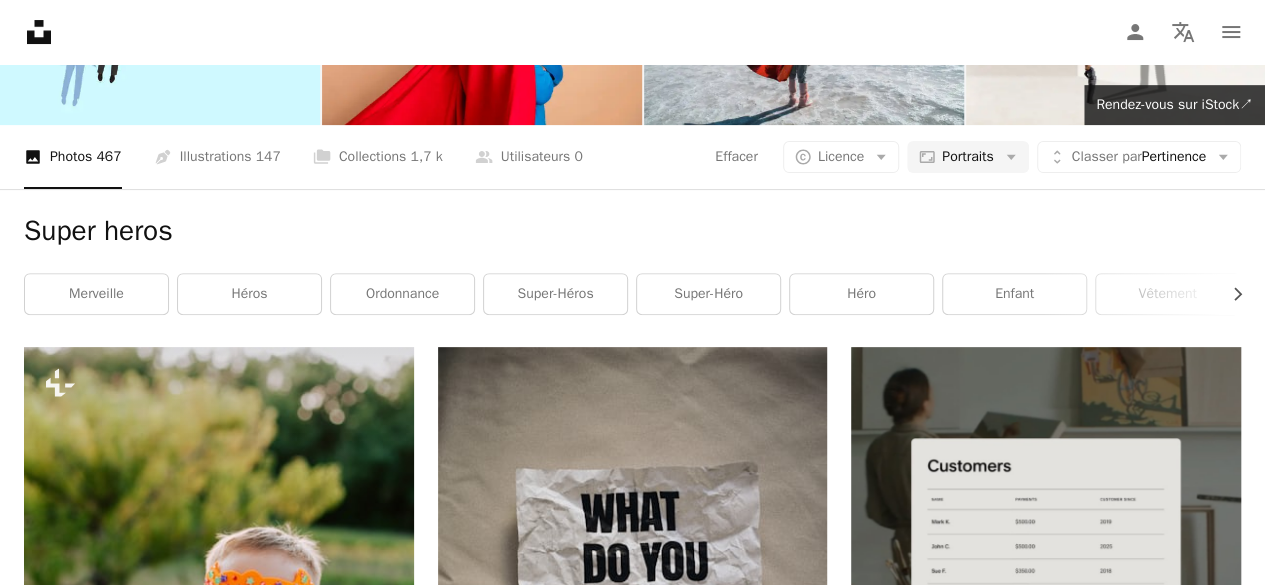 scroll, scrollTop: 0, scrollLeft: 0, axis: both 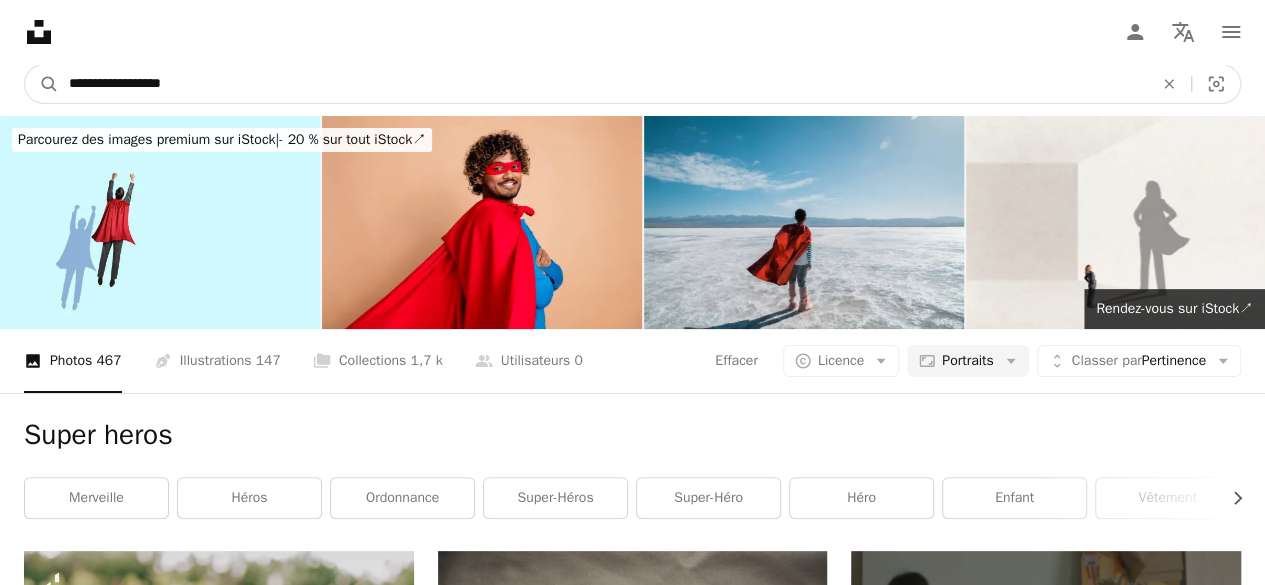 type on "**********" 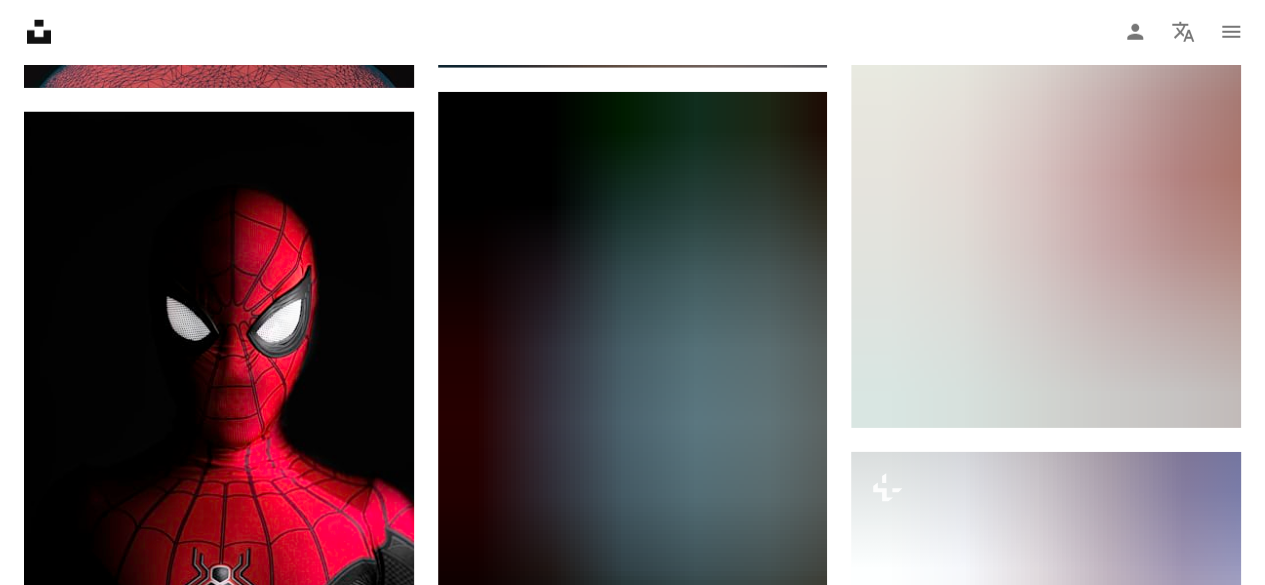 scroll, scrollTop: 2926, scrollLeft: 0, axis: vertical 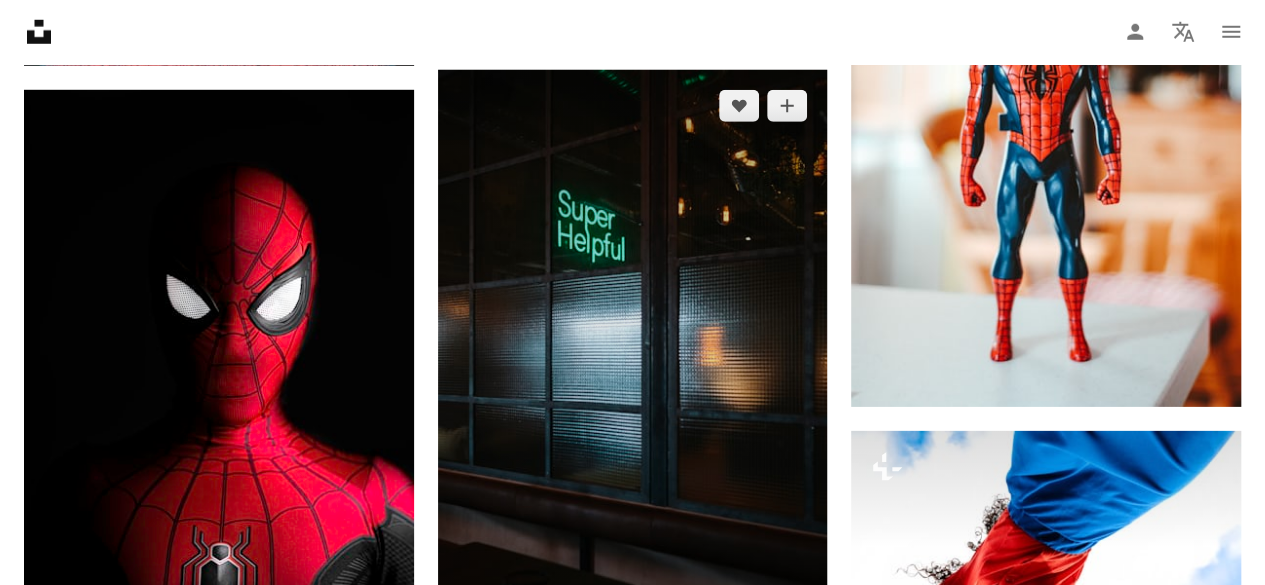 click at bounding box center (633, 362) 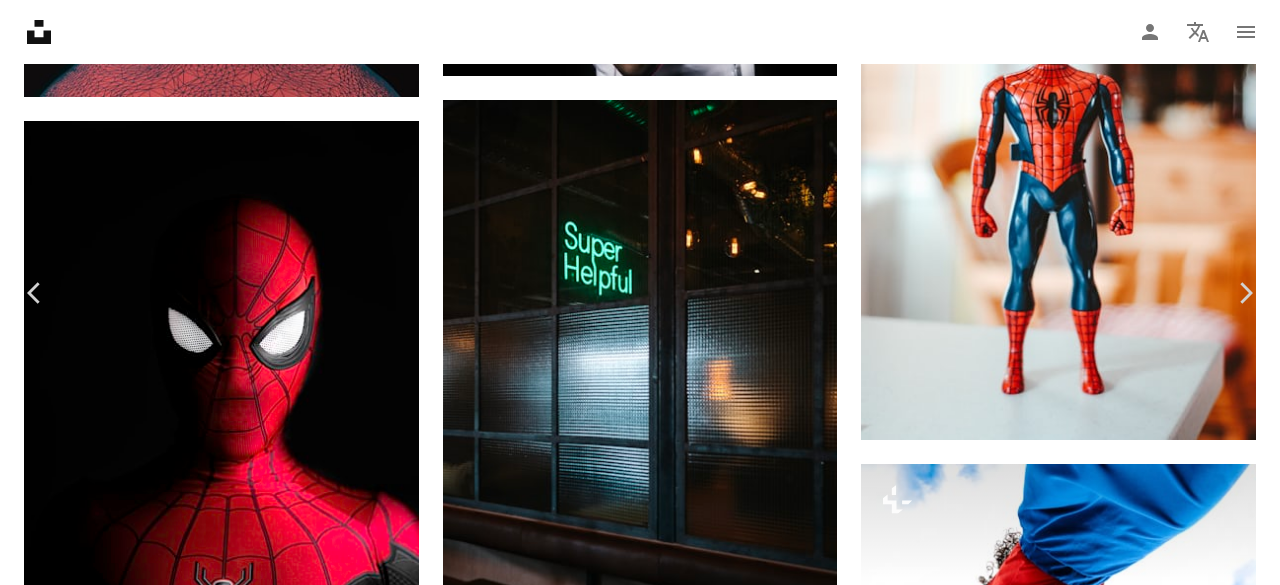 click on "Télécharger gratuitement" at bounding box center [1048, 7424] 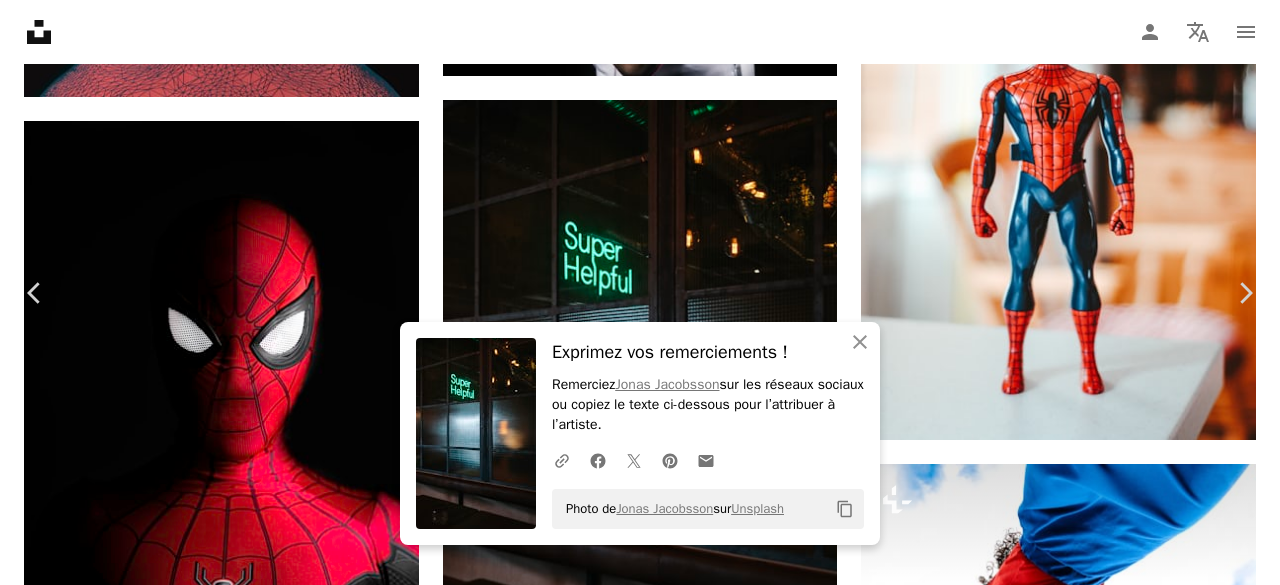 click on "An X shape" at bounding box center [20, 20] 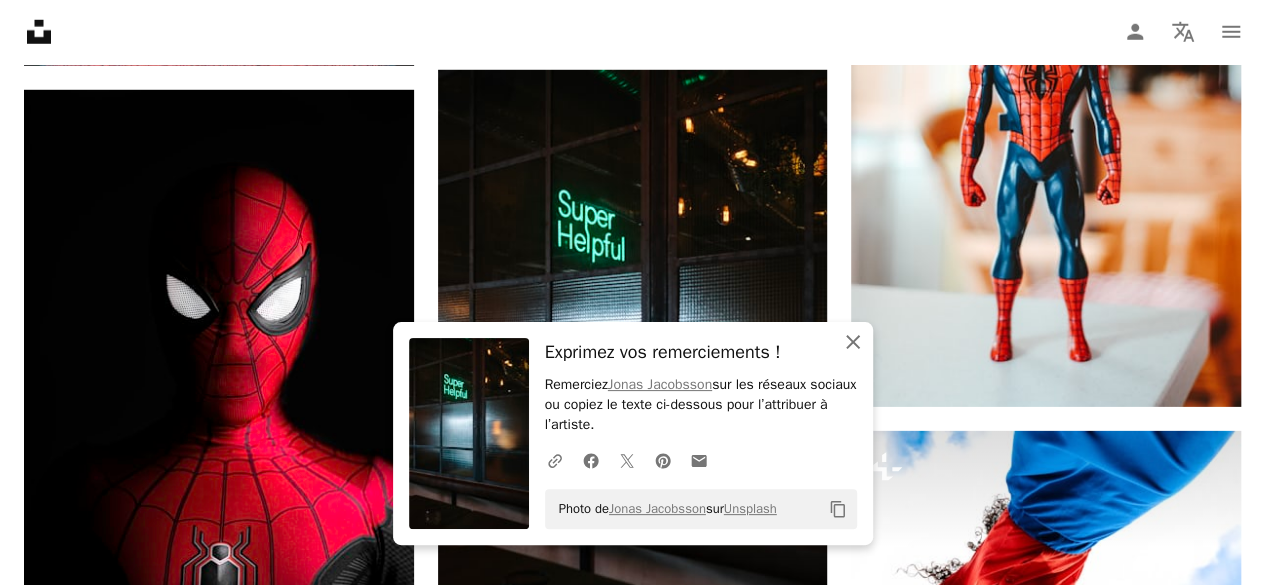 click on "An X shape" 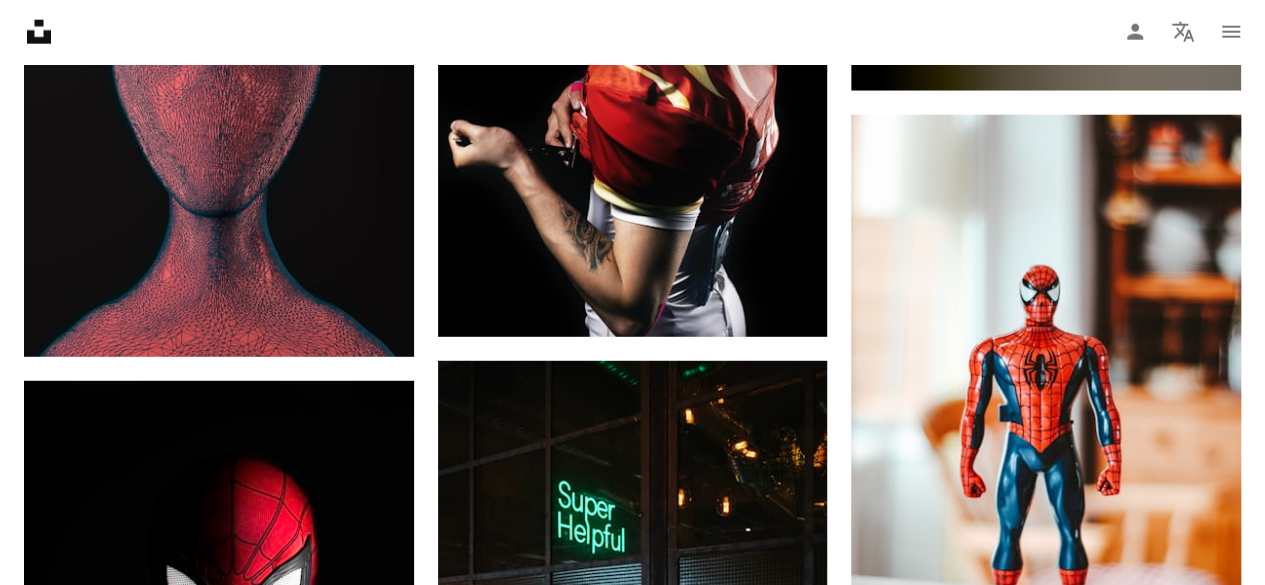 scroll, scrollTop: 0, scrollLeft: 0, axis: both 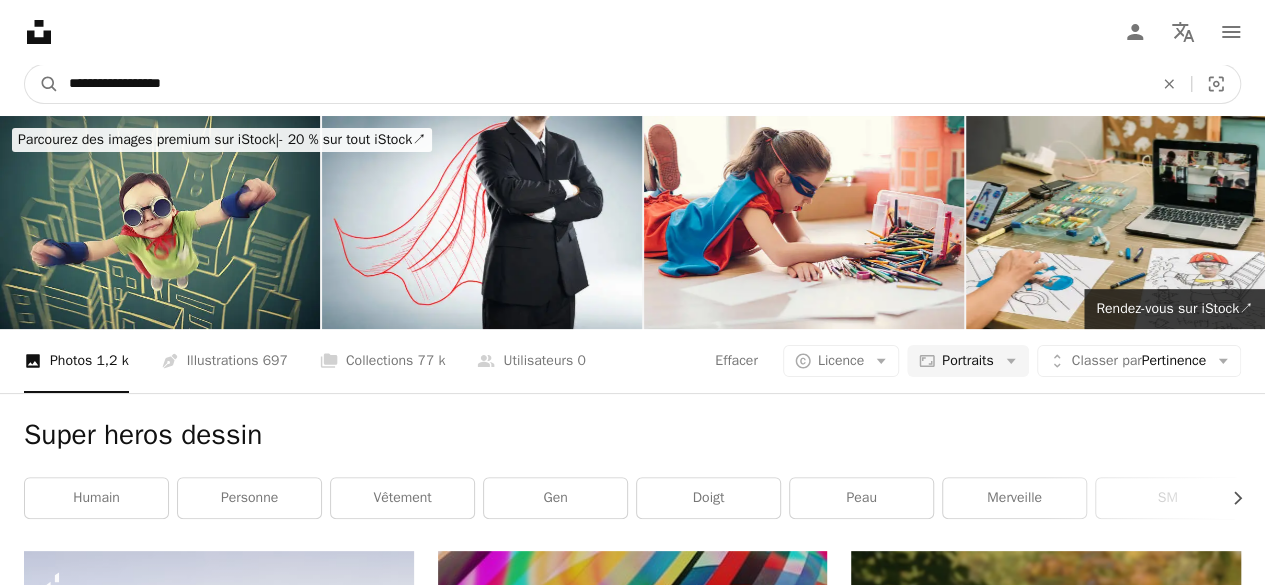 click on "**********" at bounding box center (603, 84) 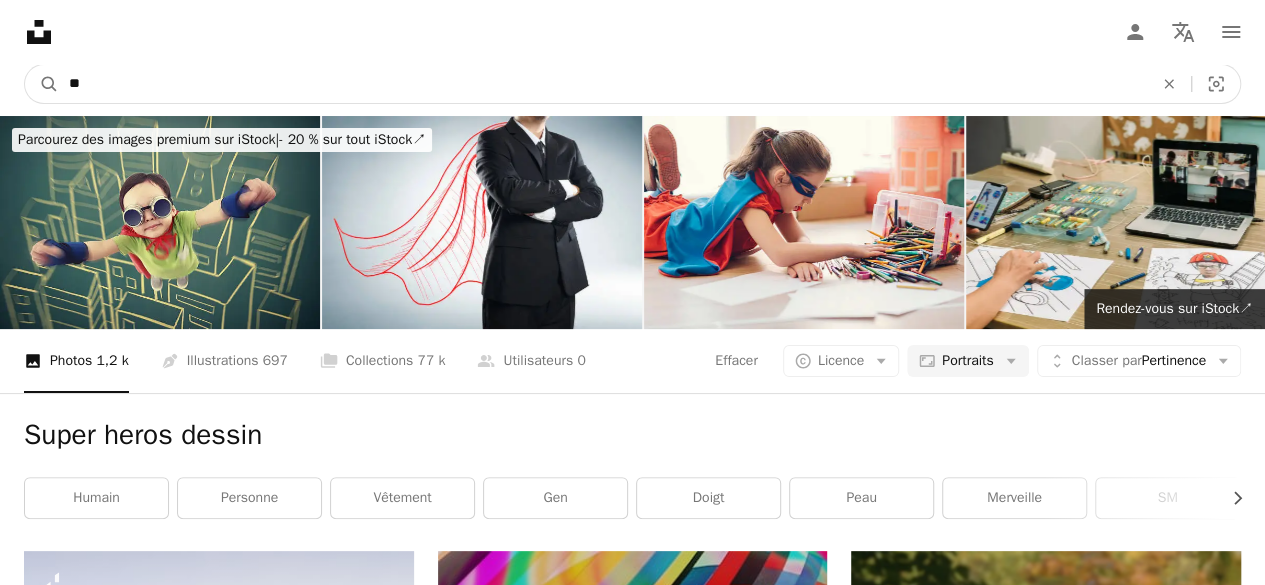 type on "*" 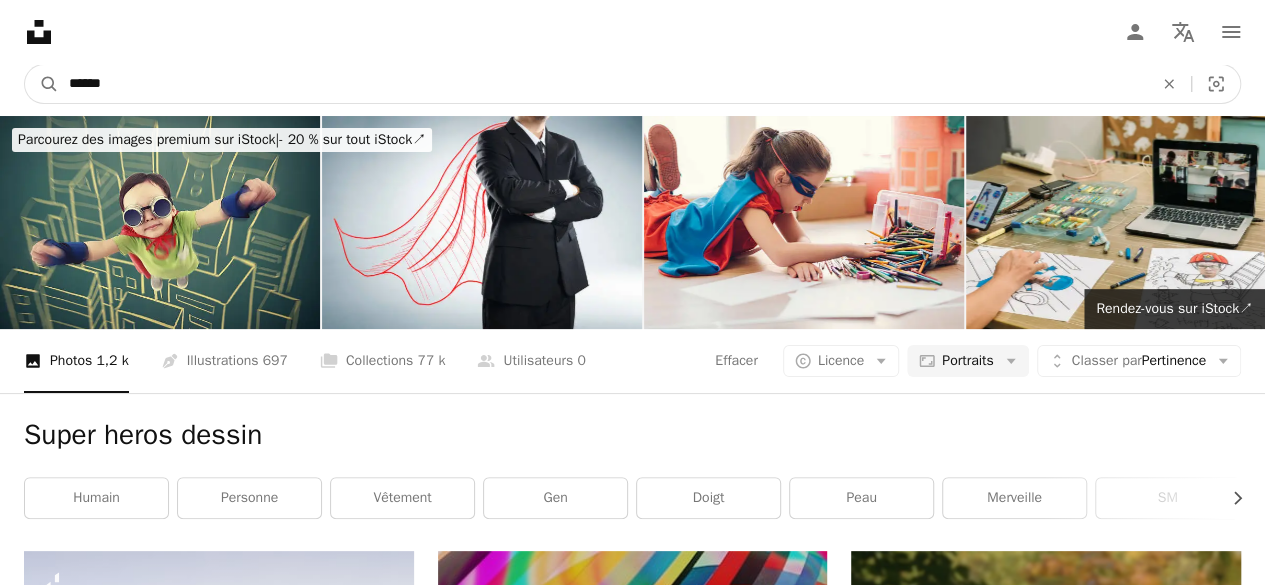 type on "******" 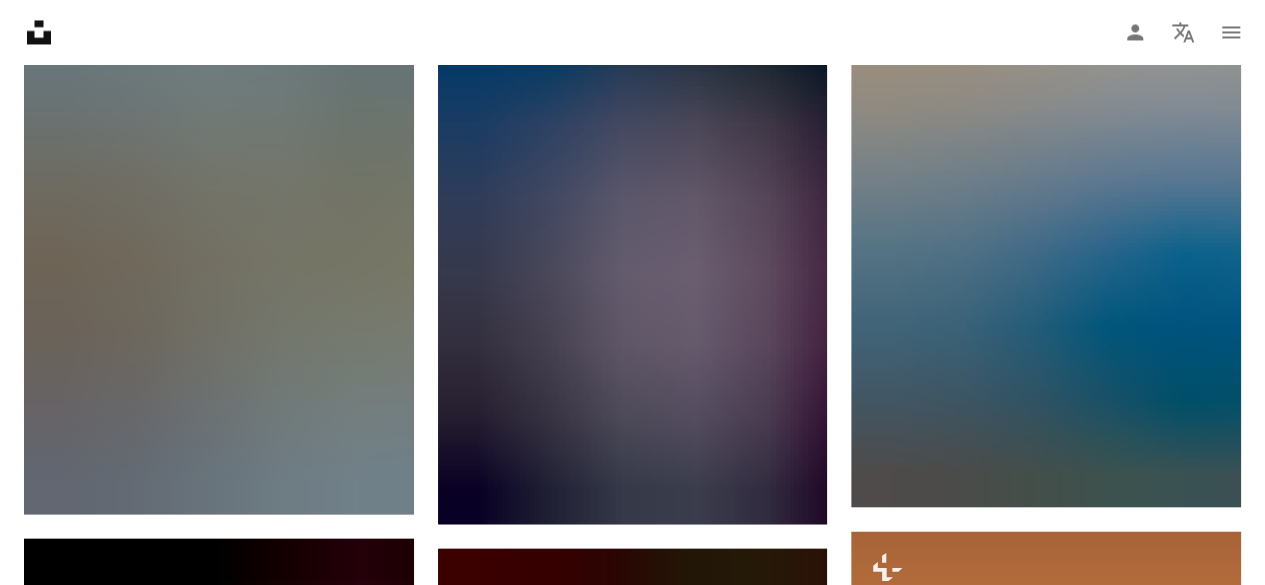 scroll, scrollTop: 0, scrollLeft: 0, axis: both 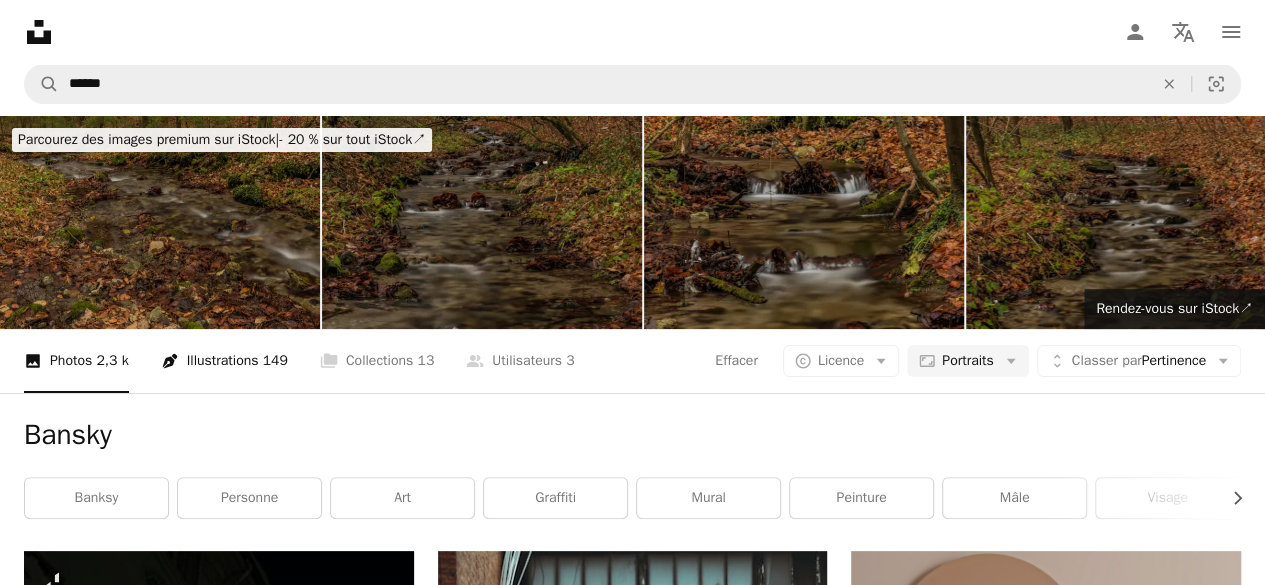 click on "Pen Tool Illustrations   149" at bounding box center (224, 361) 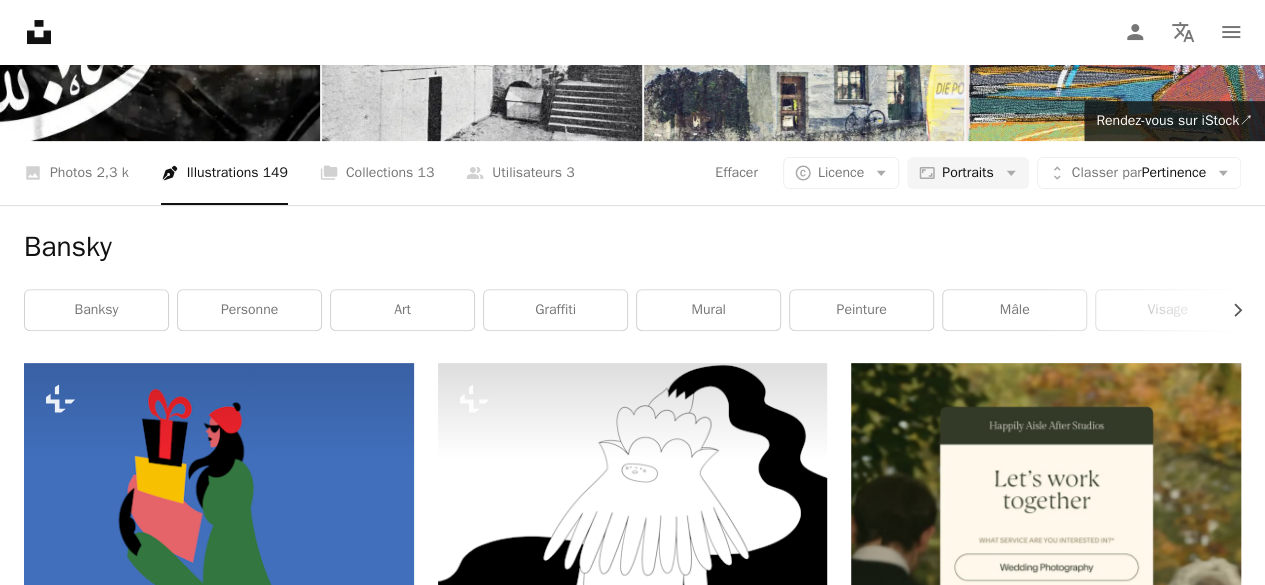 scroll, scrollTop: 0, scrollLeft: 0, axis: both 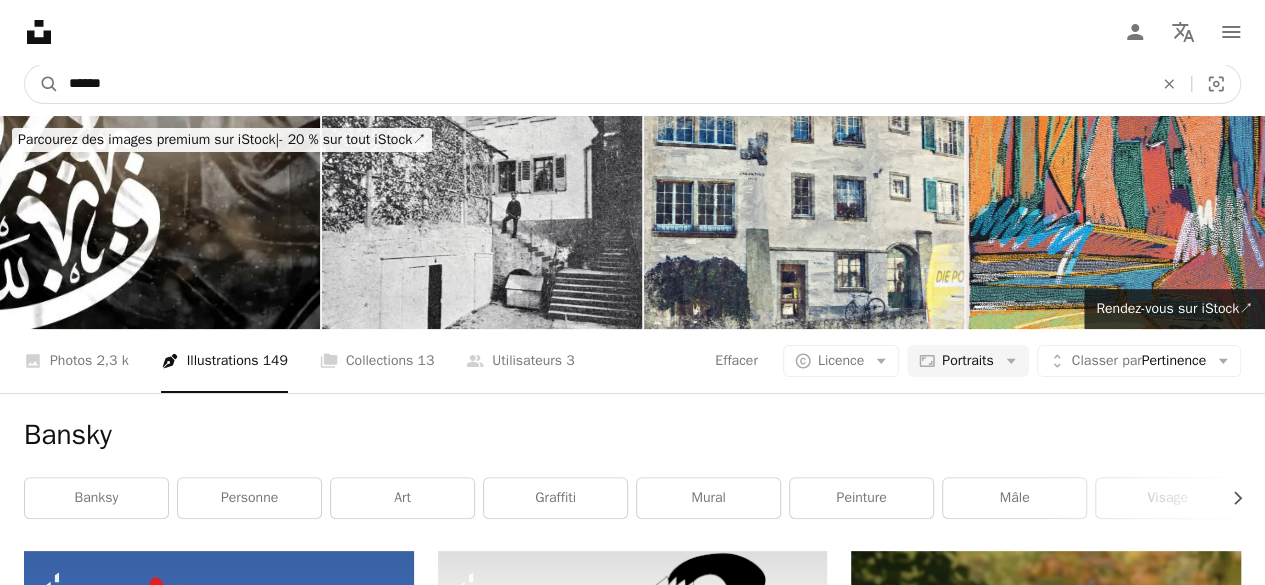 click on "******" at bounding box center [603, 84] 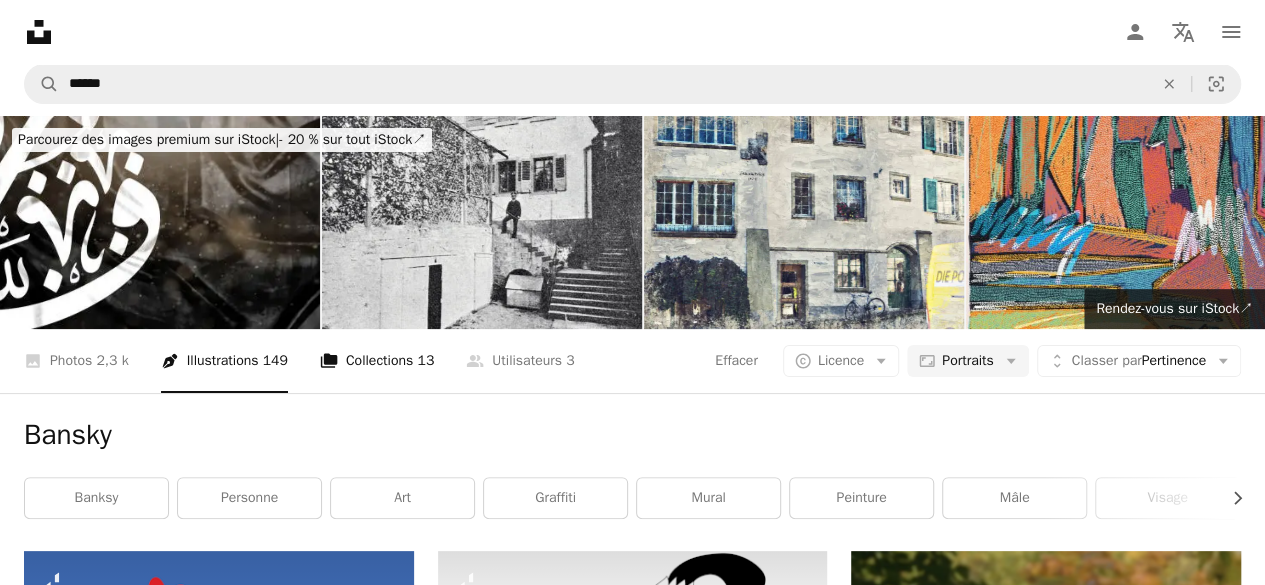 click on "A stack of folders Collections   13" at bounding box center (377, 361) 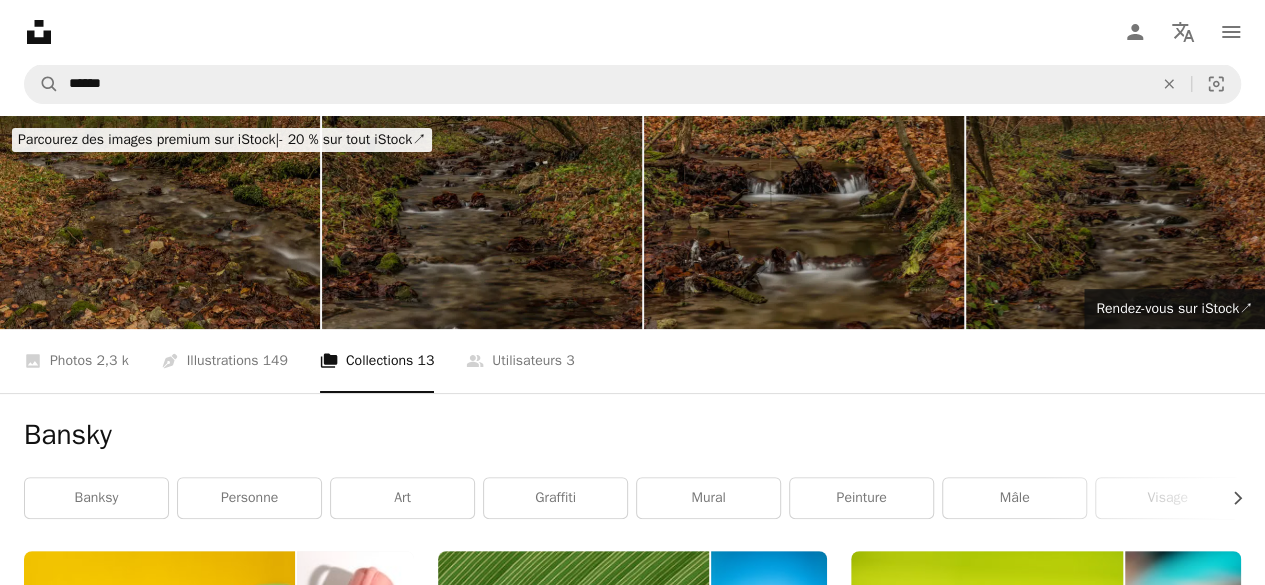 drag, startPoint x: 1258, startPoint y: 61, endPoint x: 1252, endPoint y: 145, distance: 84.21401 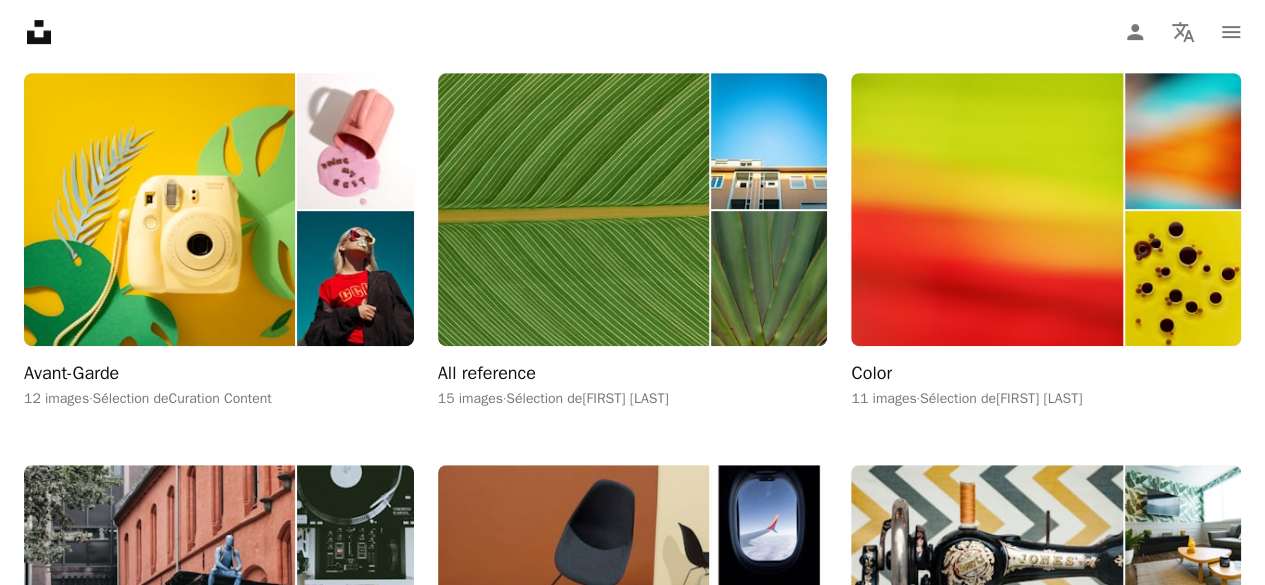scroll, scrollTop: 0, scrollLeft: 0, axis: both 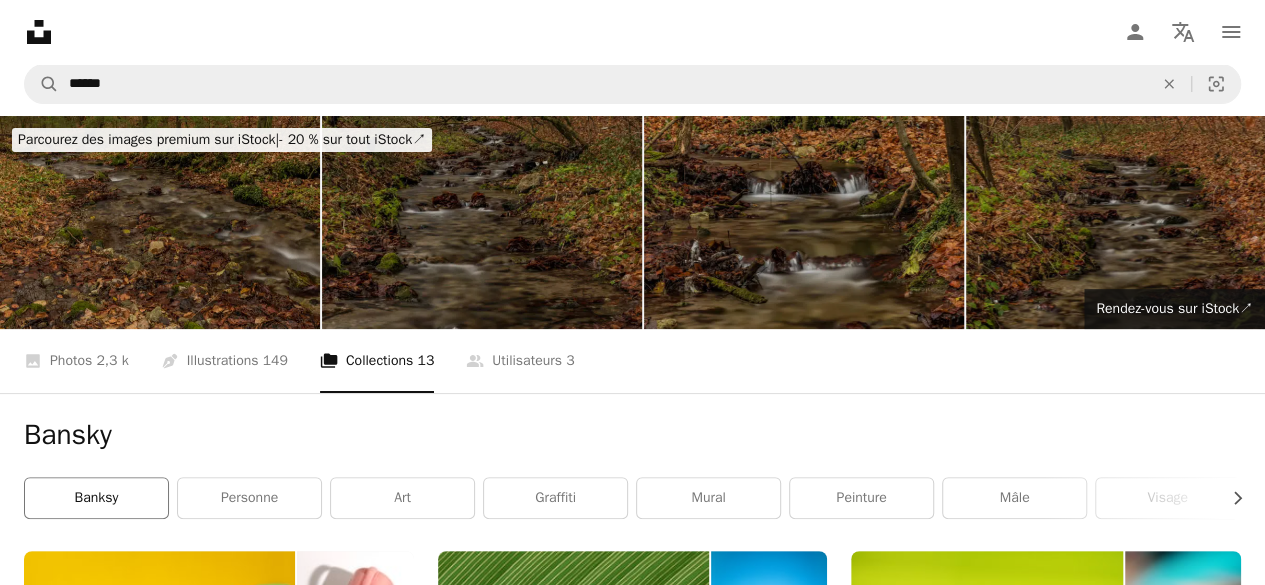 click on "Banksy" at bounding box center [96, 498] 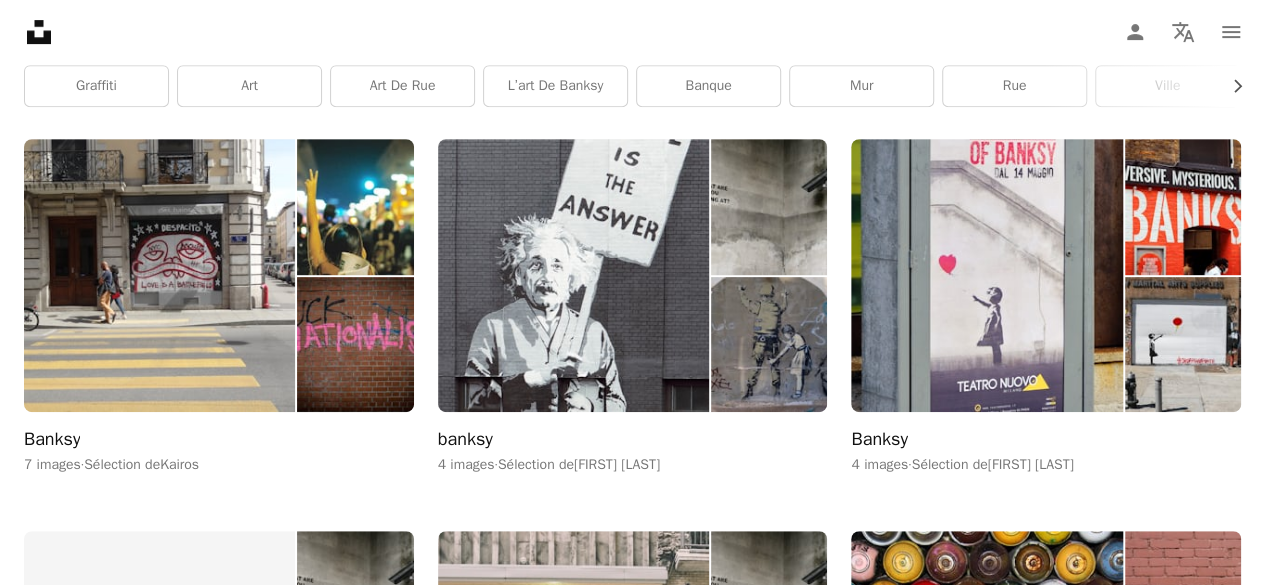 scroll, scrollTop: 287, scrollLeft: 0, axis: vertical 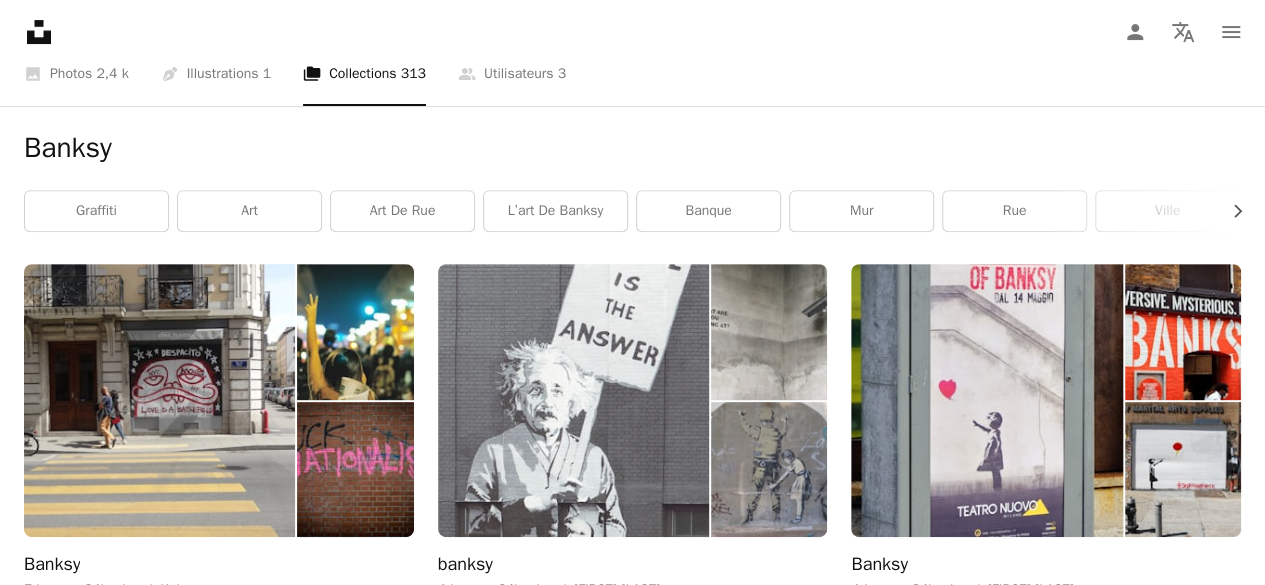 click at bounding box center (573, 400) 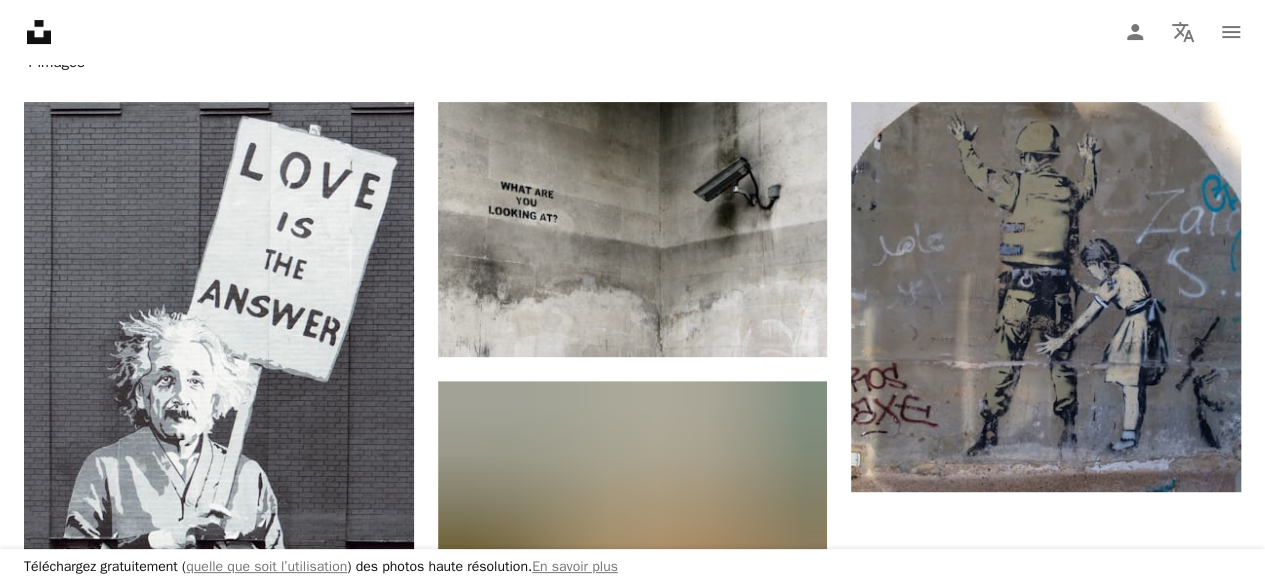 scroll, scrollTop: 358, scrollLeft: 0, axis: vertical 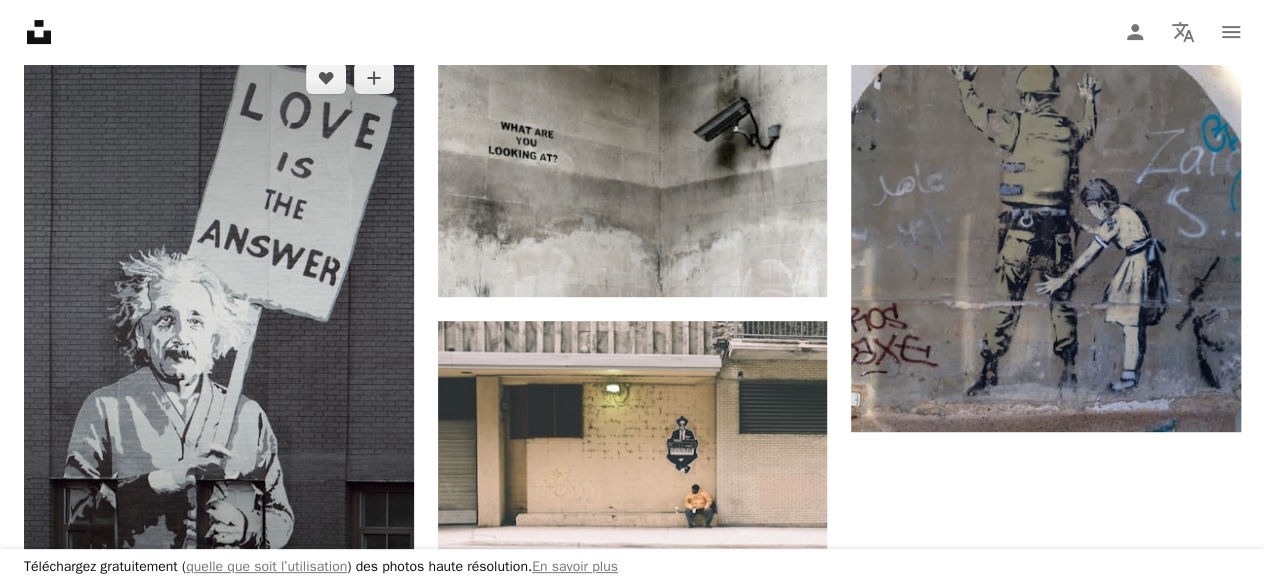 click at bounding box center [219, 334] 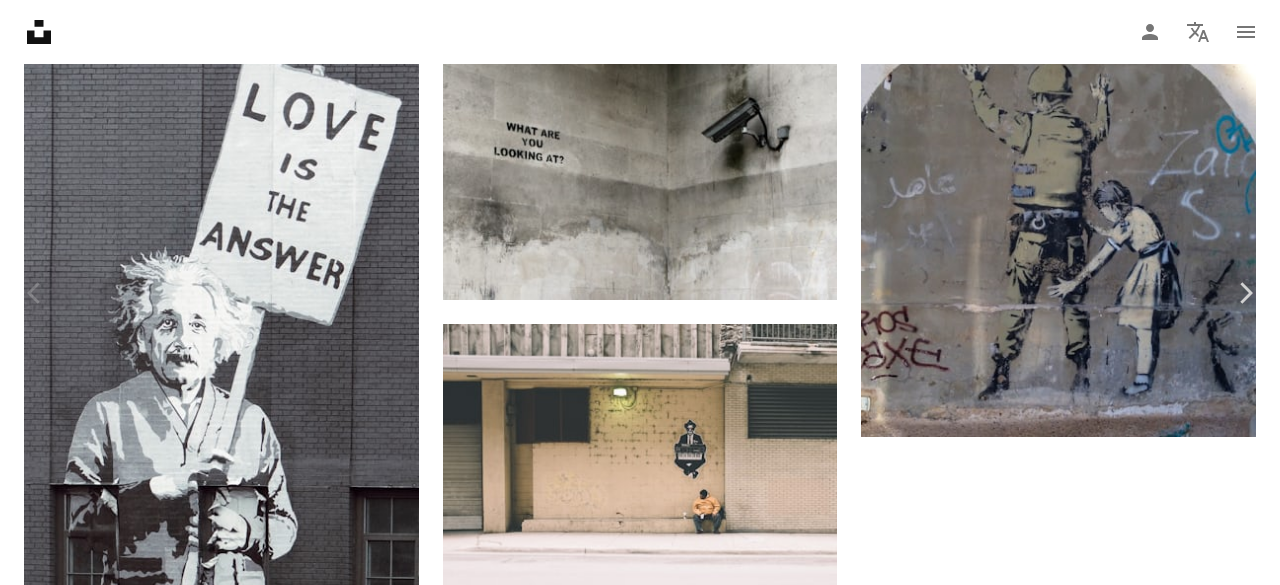 click on "Télécharger gratuitement" at bounding box center (1048, 1586) 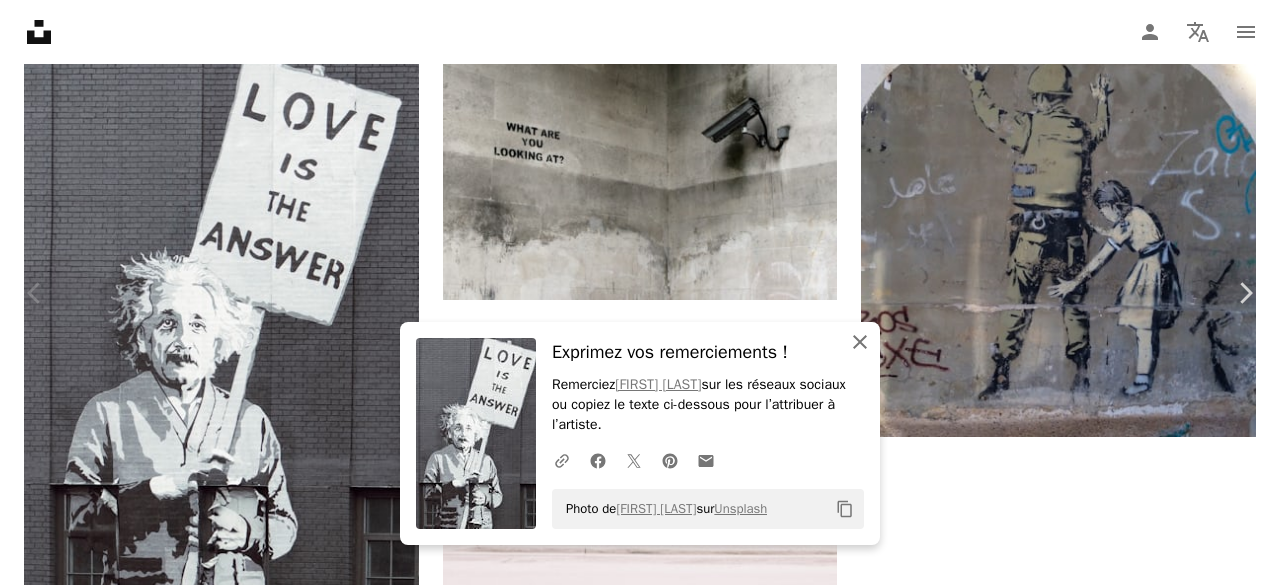 click on "An X shape" 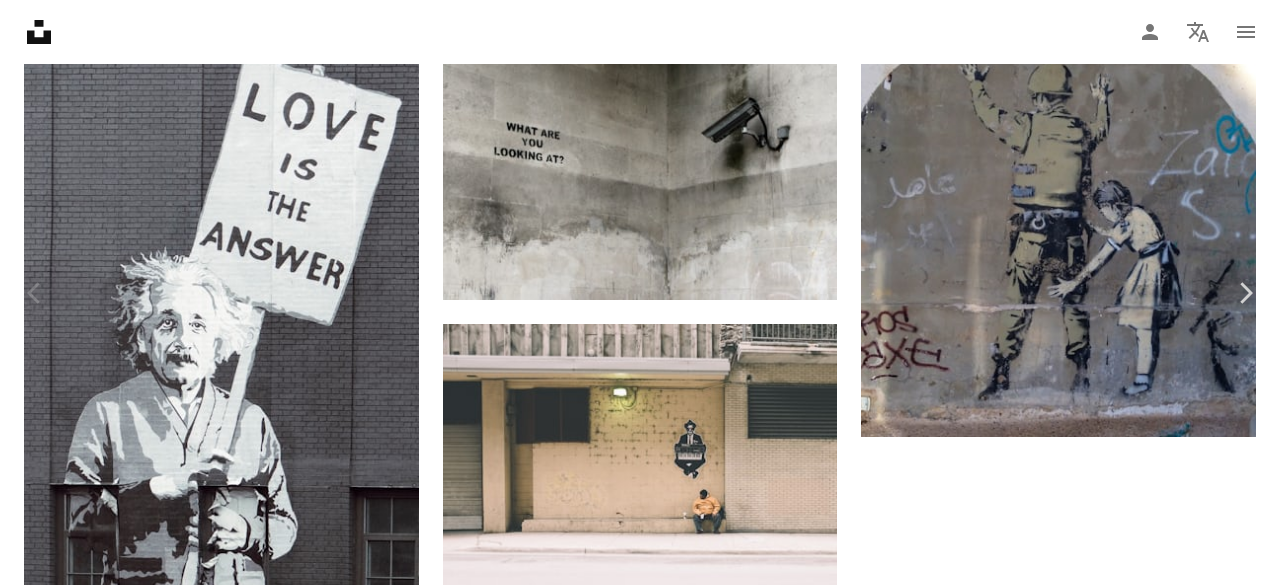 click on "An X shape" at bounding box center (20, 20) 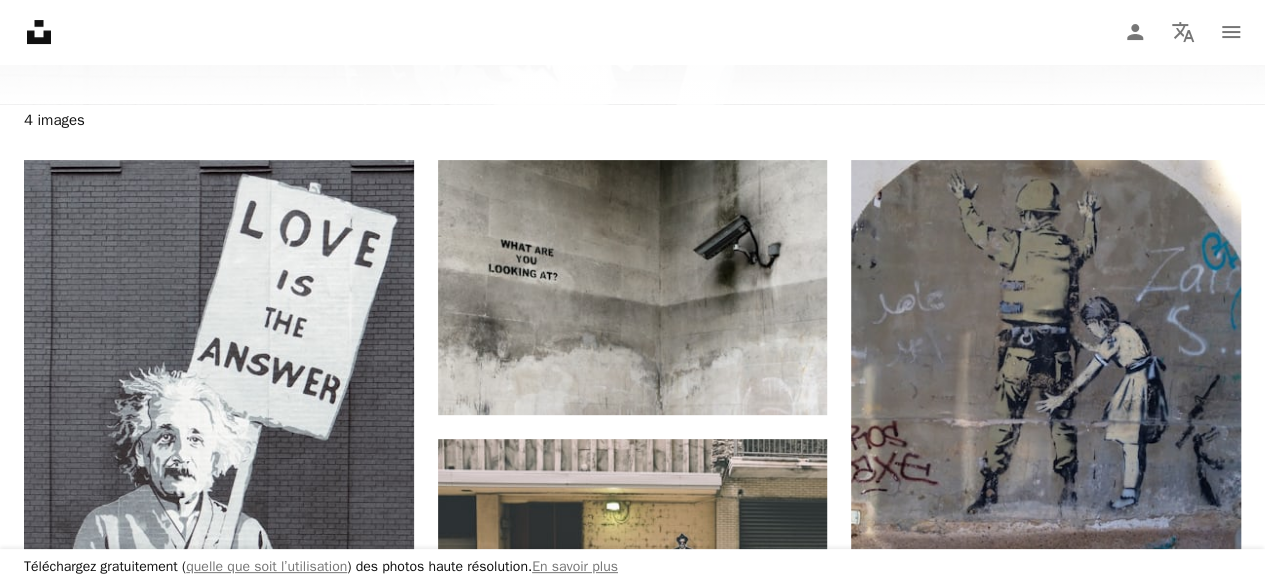 scroll, scrollTop: 213, scrollLeft: 0, axis: vertical 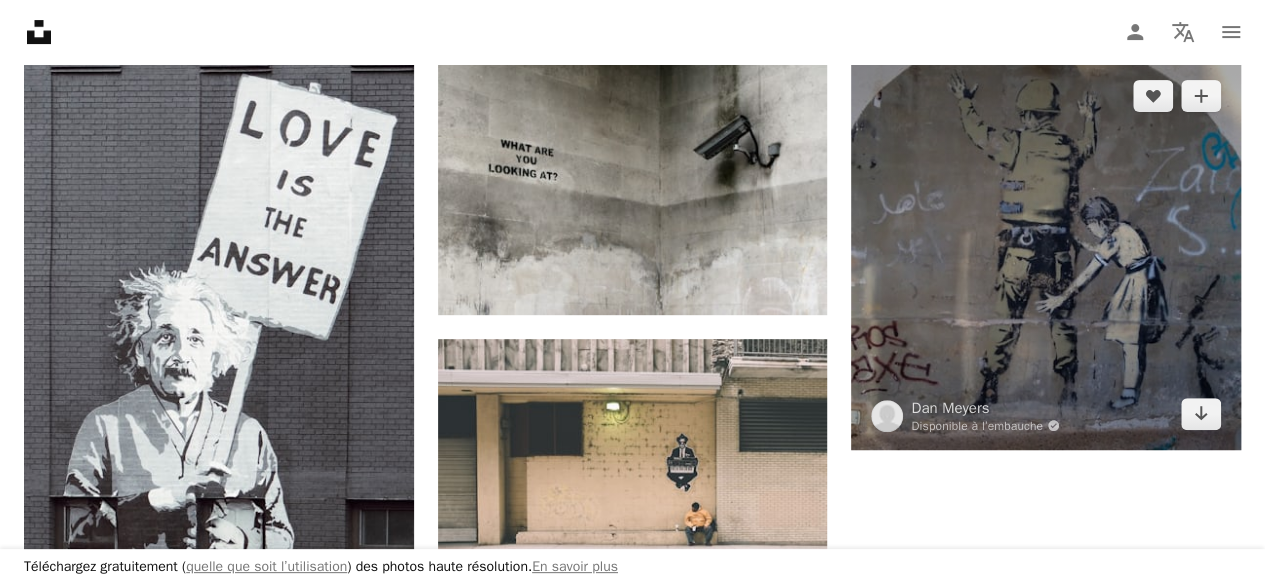 click at bounding box center [1046, 255] 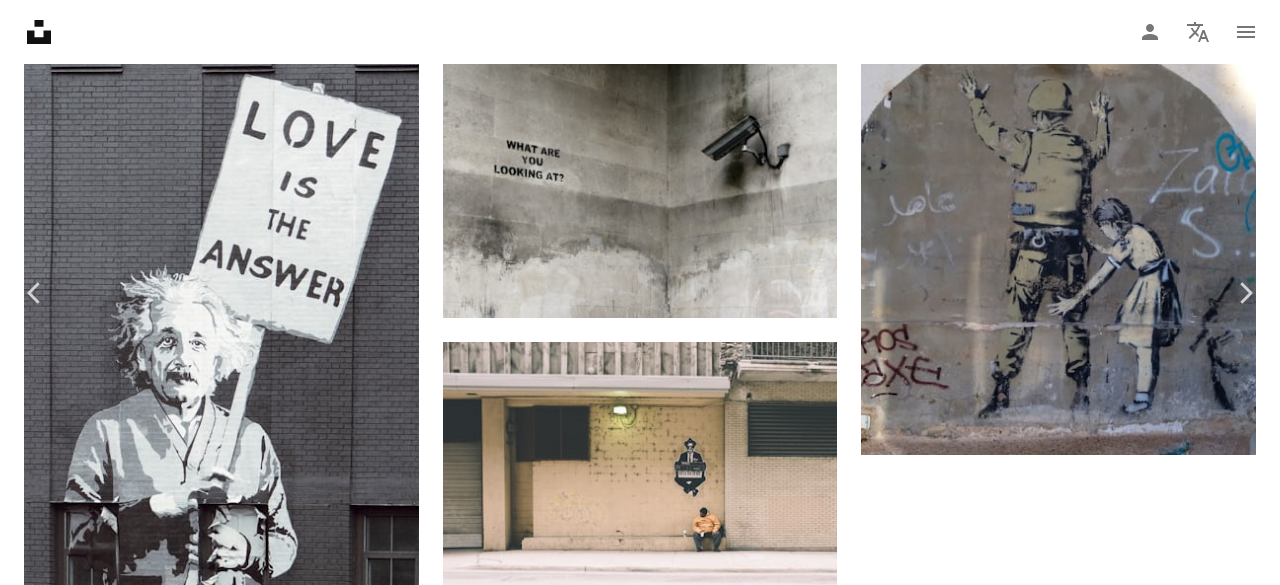 click at bounding box center (633, 1935) 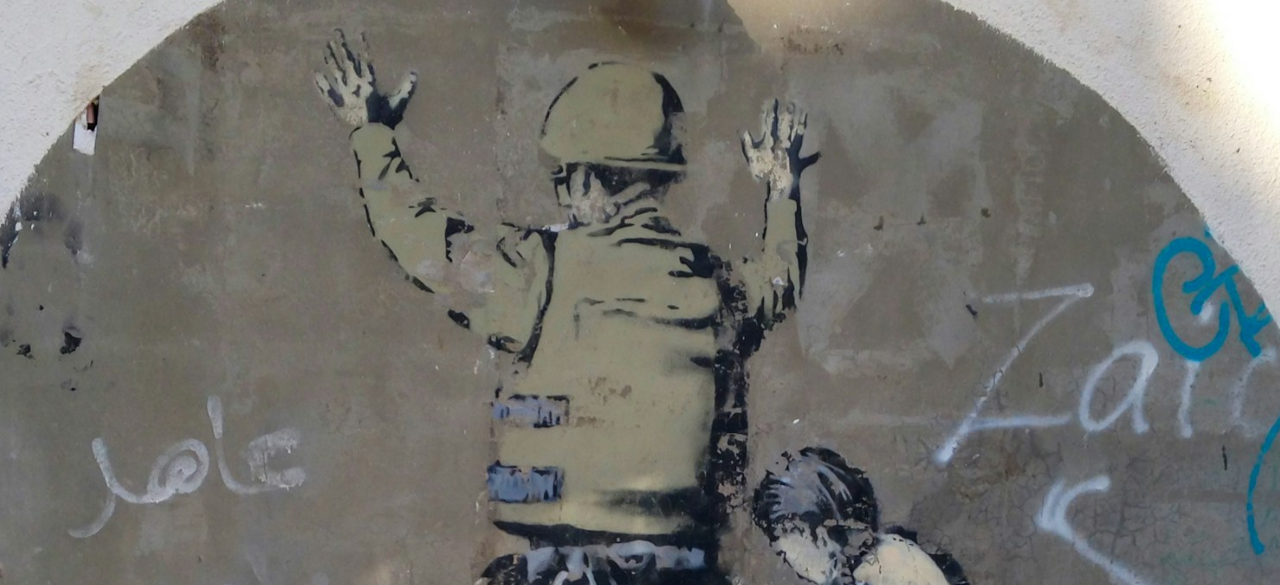 scroll, scrollTop: 333, scrollLeft: 0, axis: vertical 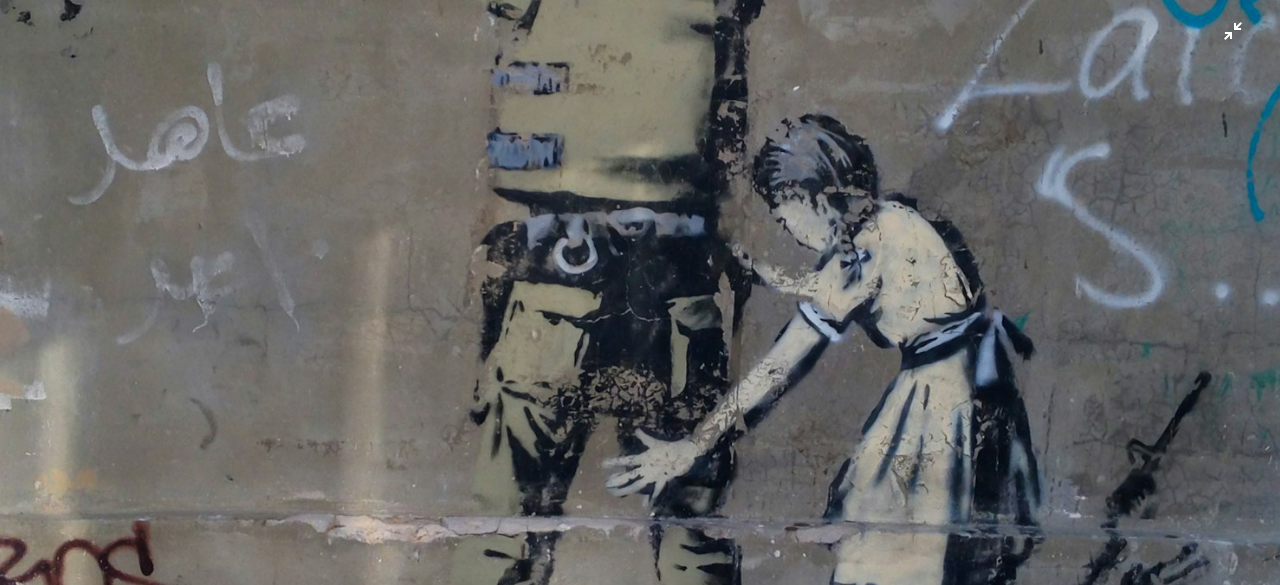 click at bounding box center (640, 307) 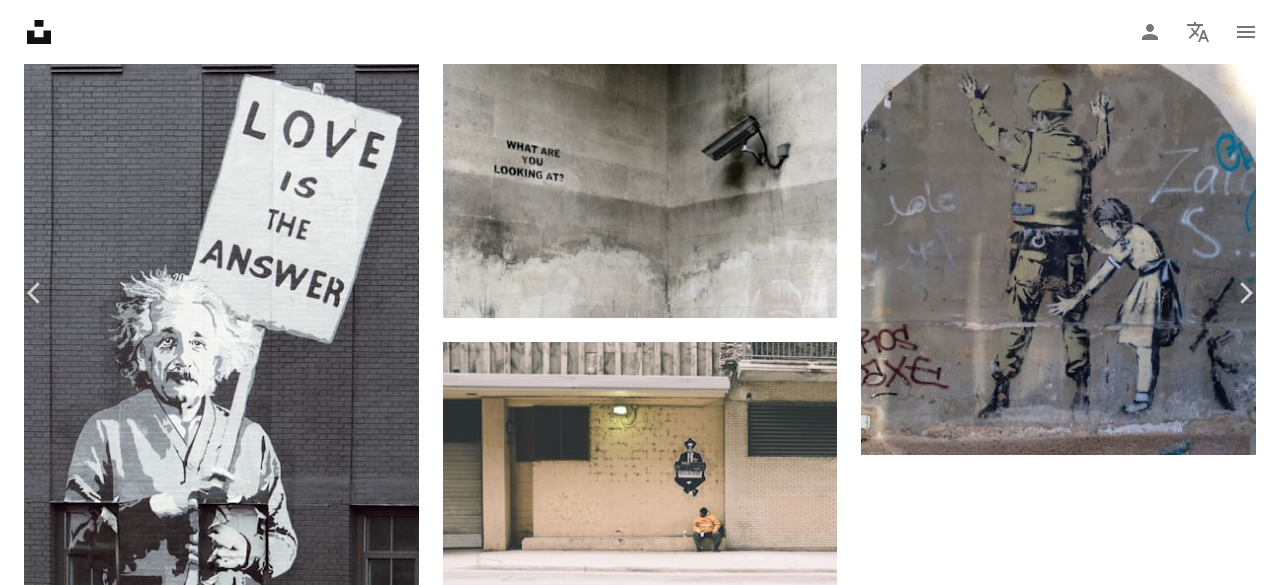scroll, scrollTop: 82, scrollLeft: 0, axis: vertical 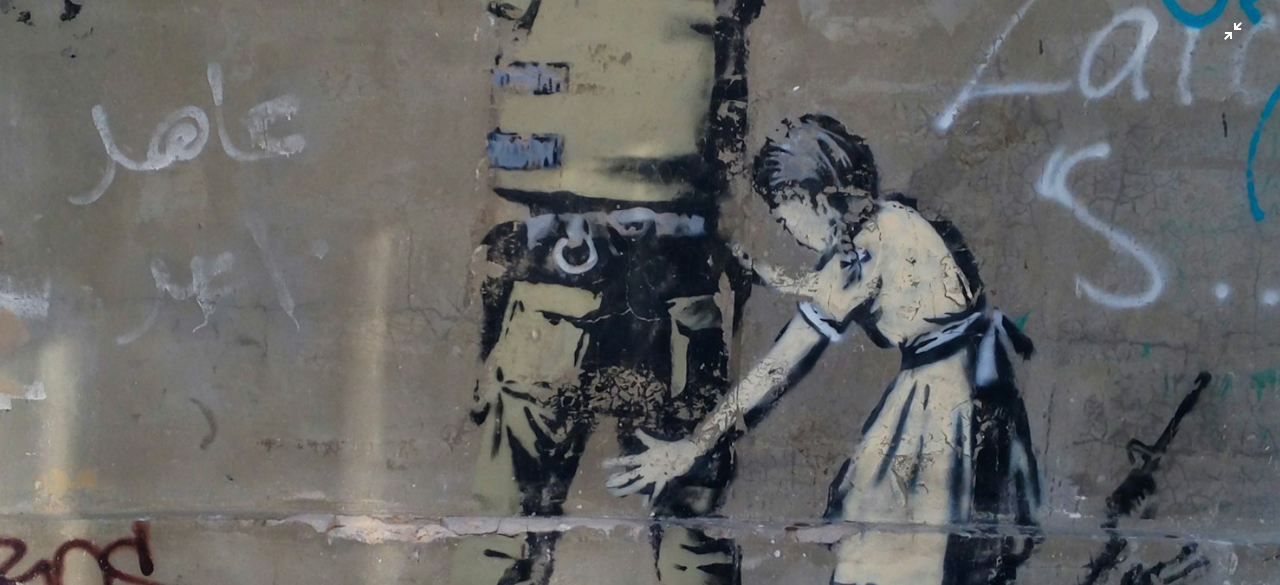 click at bounding box center [640, 307] 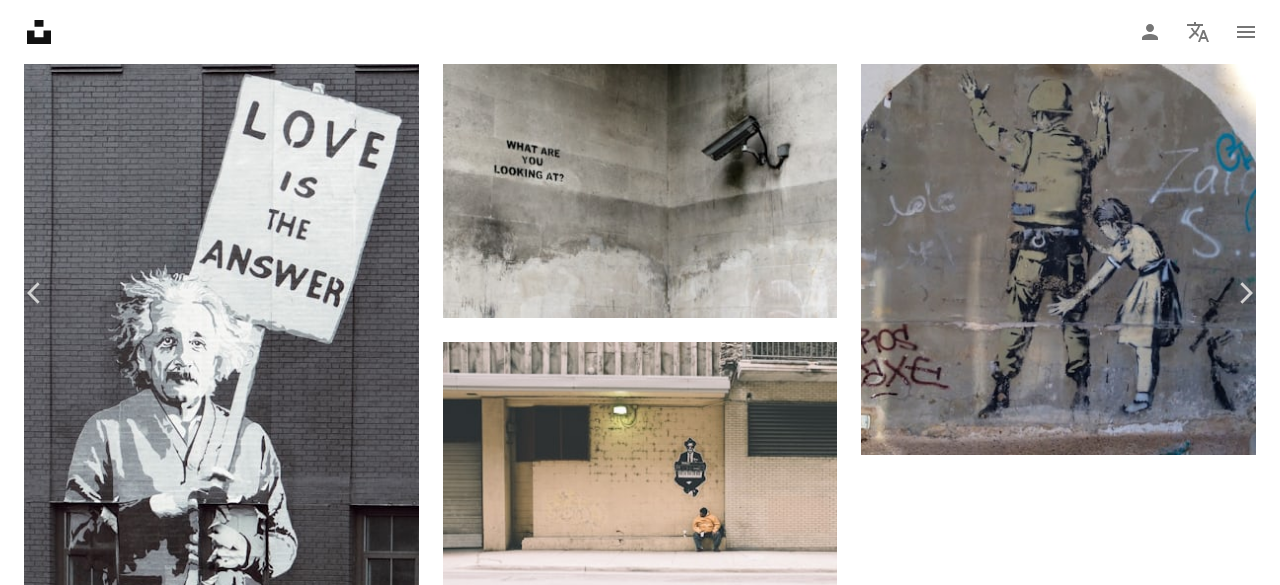 click on "Télécharger gratuitement" at bounding box center (1048, 1588) 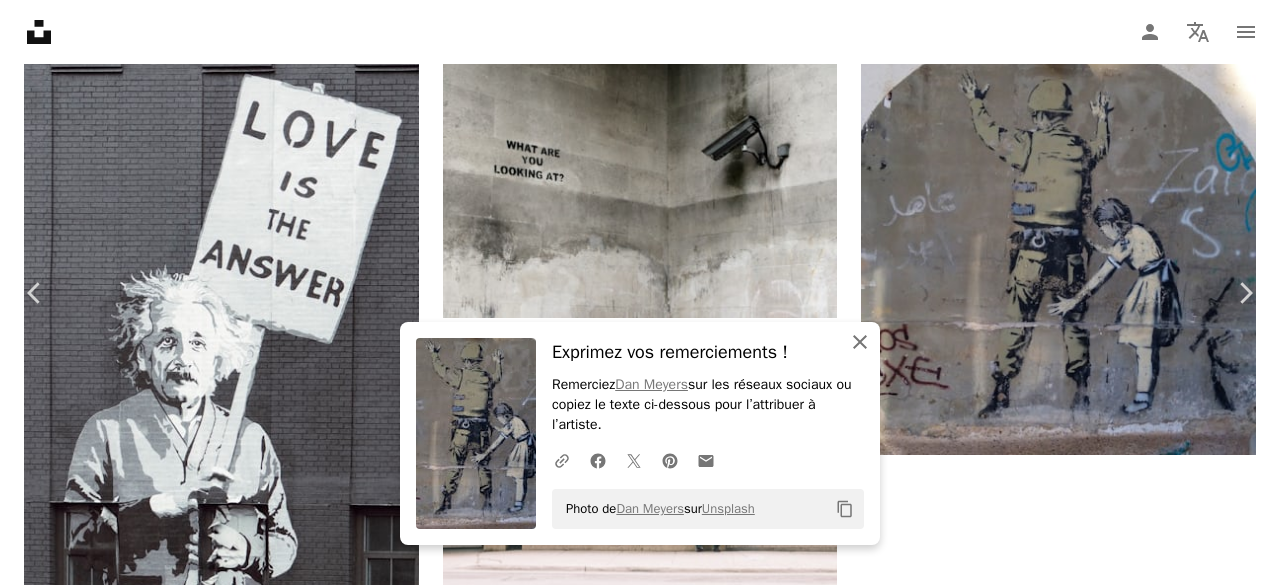 click on "An X shape" 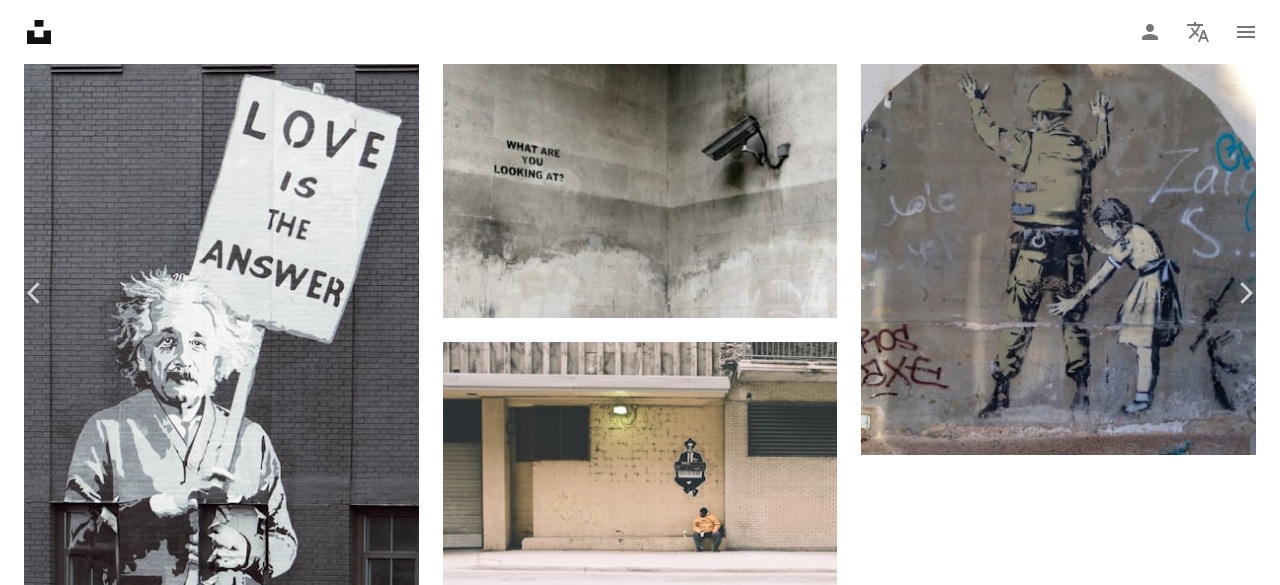 click on "An X shape" at bounding box center (20, 20) 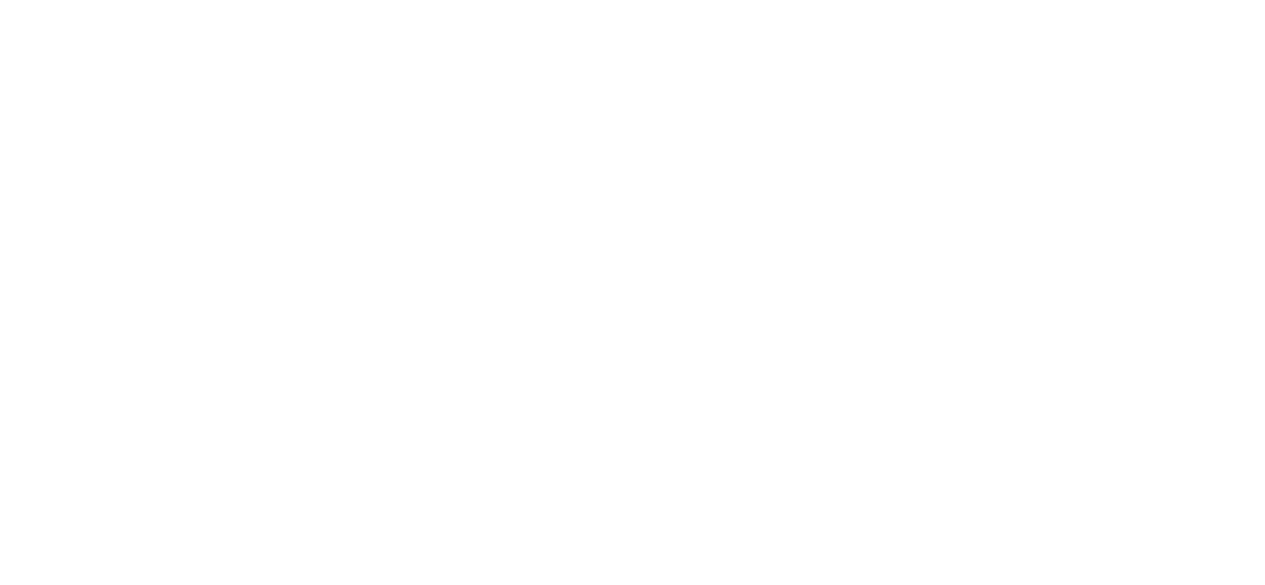 scroll, scrollTop: 0, scrollLeft: 0, axis: both 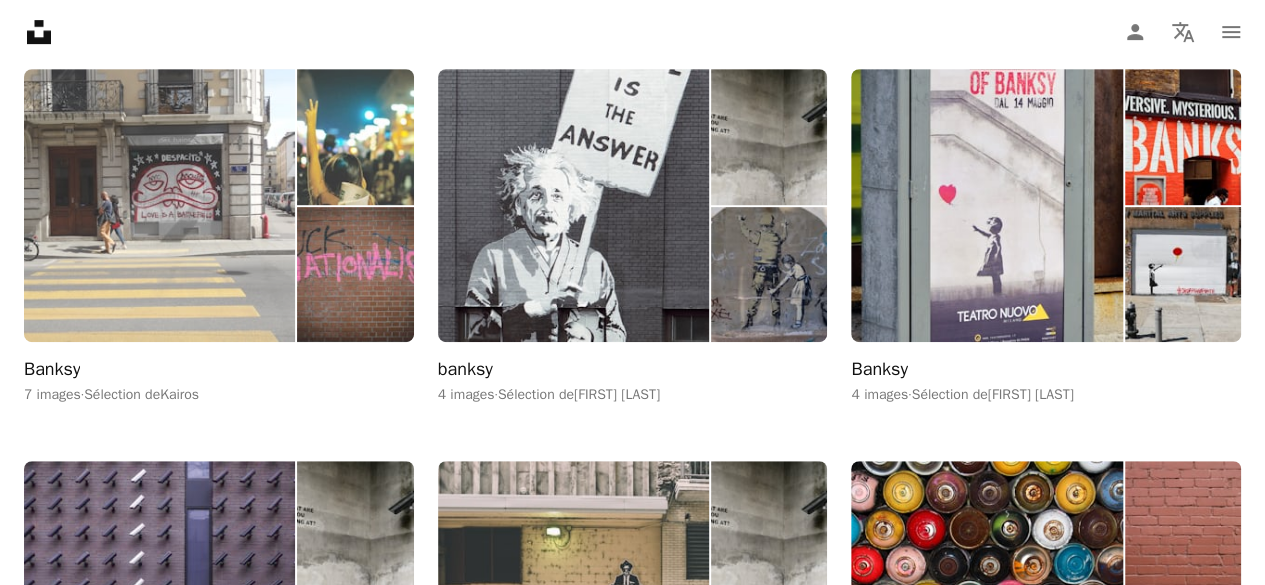 click at bounding box center (159, 205) 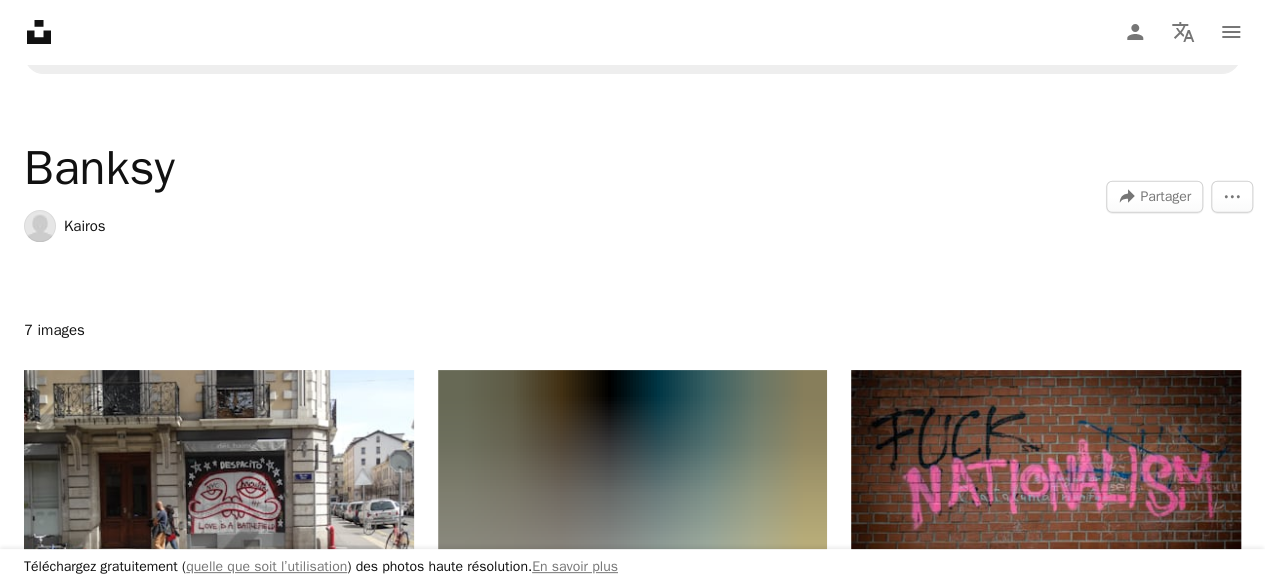 scroll, scrollTop: 0, scrollLeft: 0, axis: both 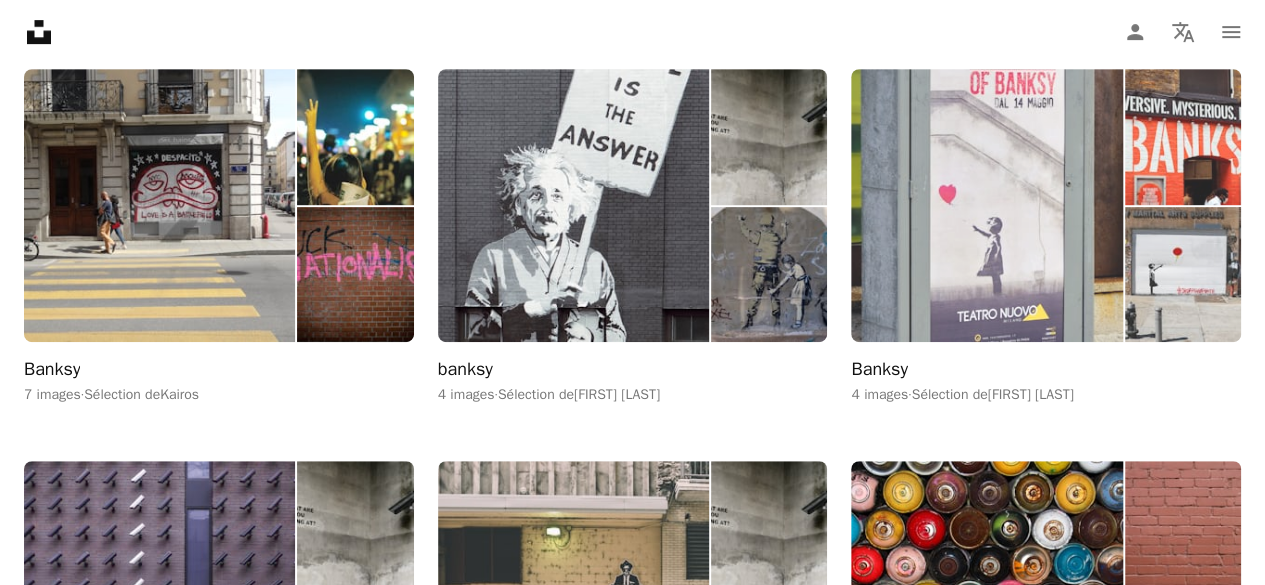 click at bounding box center (986, 205) 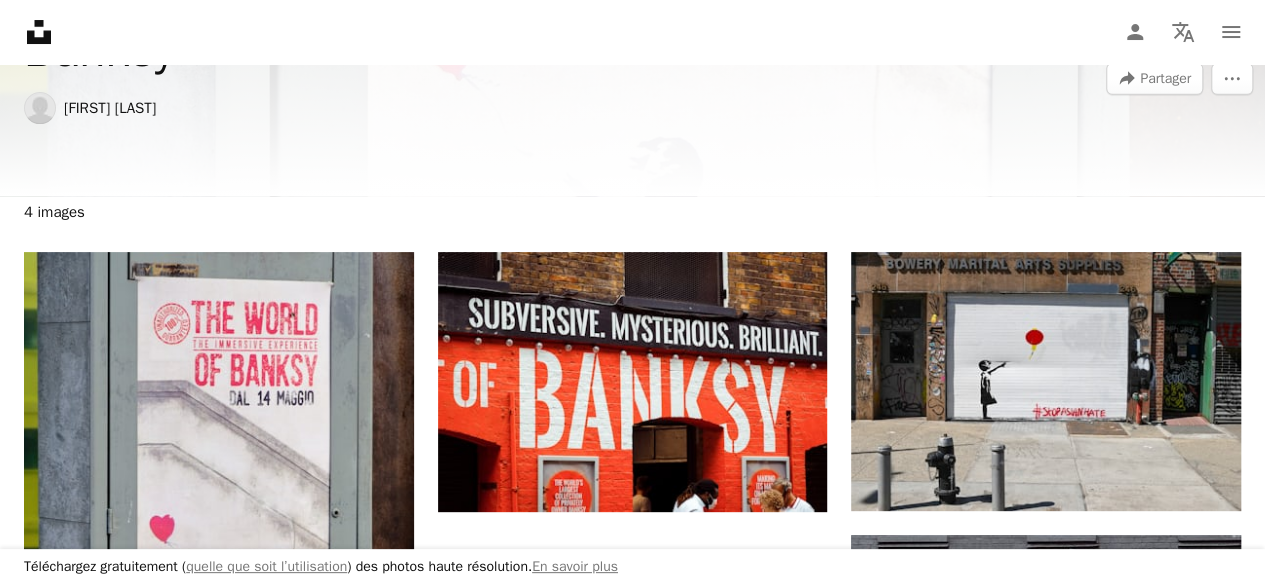 scroll, scrollTop: 95, scrollLeft: 0, axis: vertical 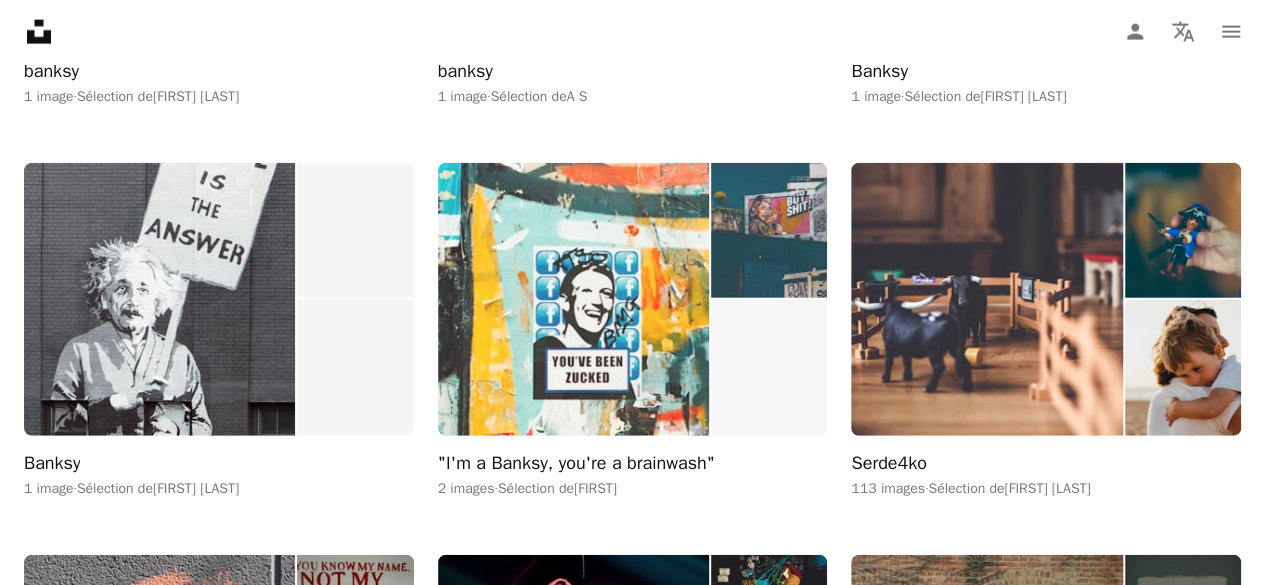 click at bounding box center (573, 299) 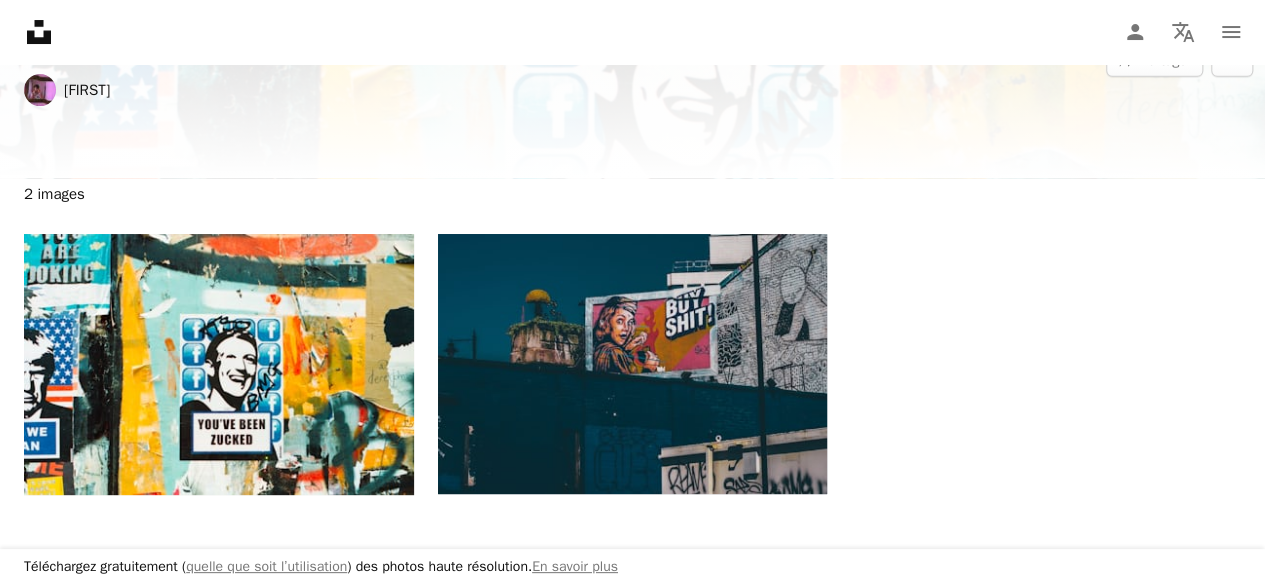 scroll, scrollTop: 195, scrollLeft: 0, axis: vertical 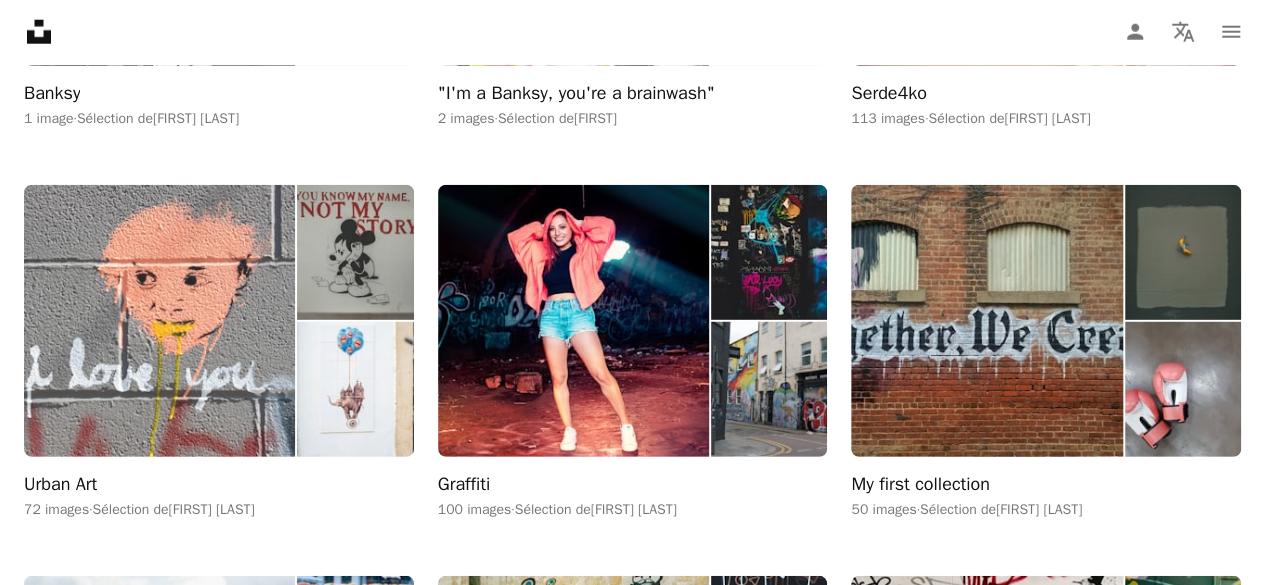 click at bounding box center (159, 321) 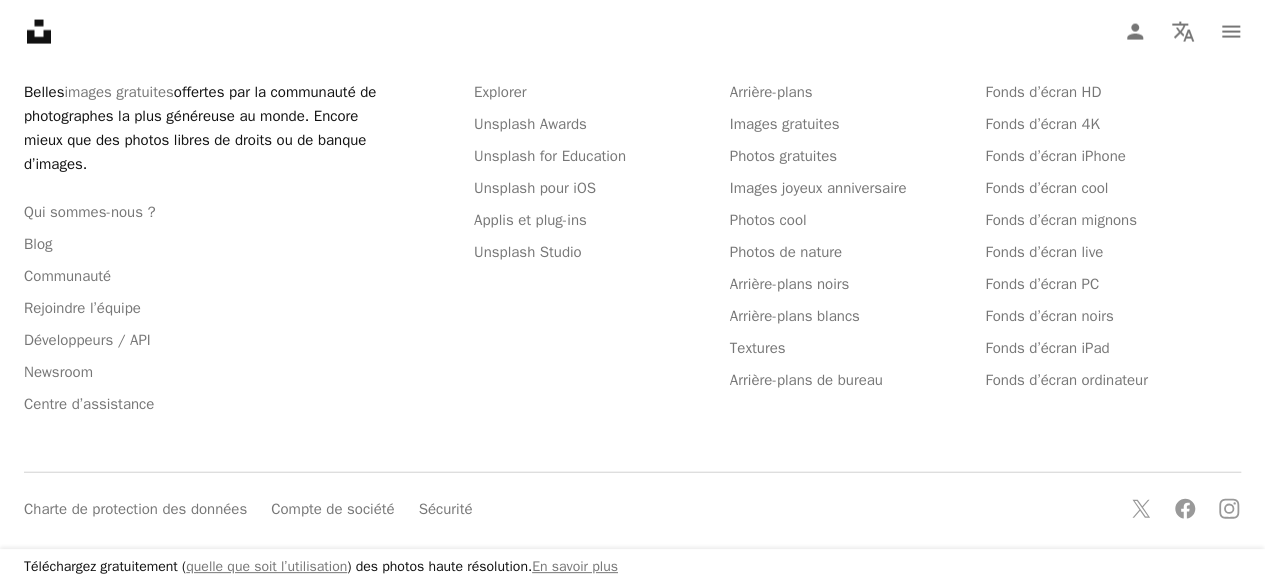 scroll, scrollTop: 0, scrollLeft: 0, axis: both 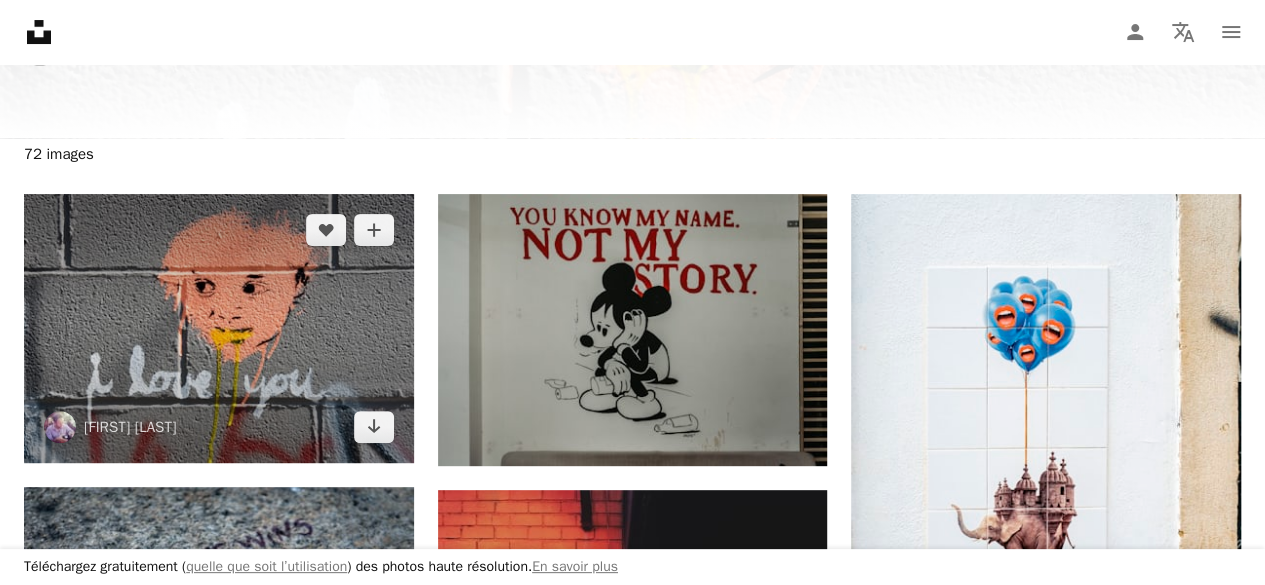 click at bounding box center [219, 328] 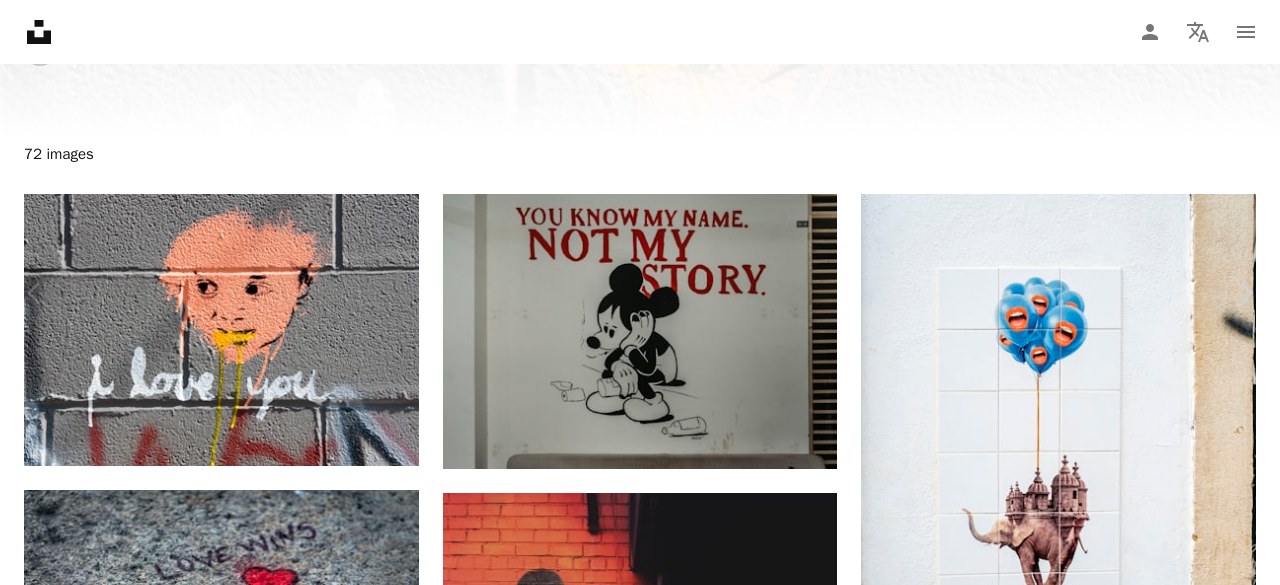 click on "An X shape" at bounding box center [20, 20] 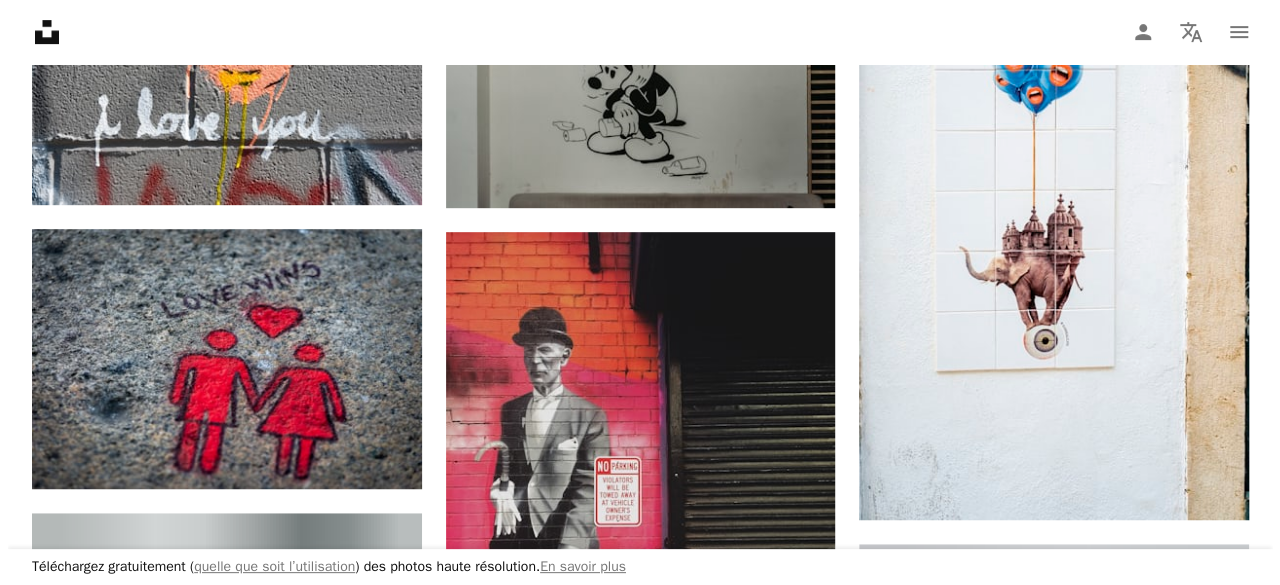 scroll, scrollTop: 485, scrollLeft: 0, axis: vertical 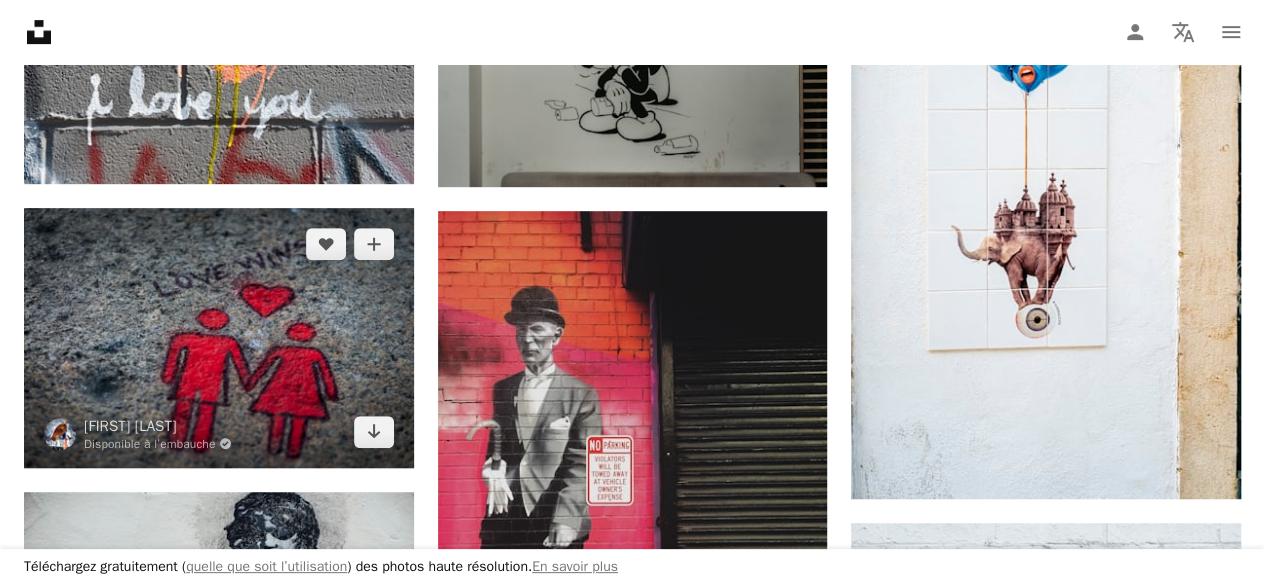 click at bounding box center (219, 338) 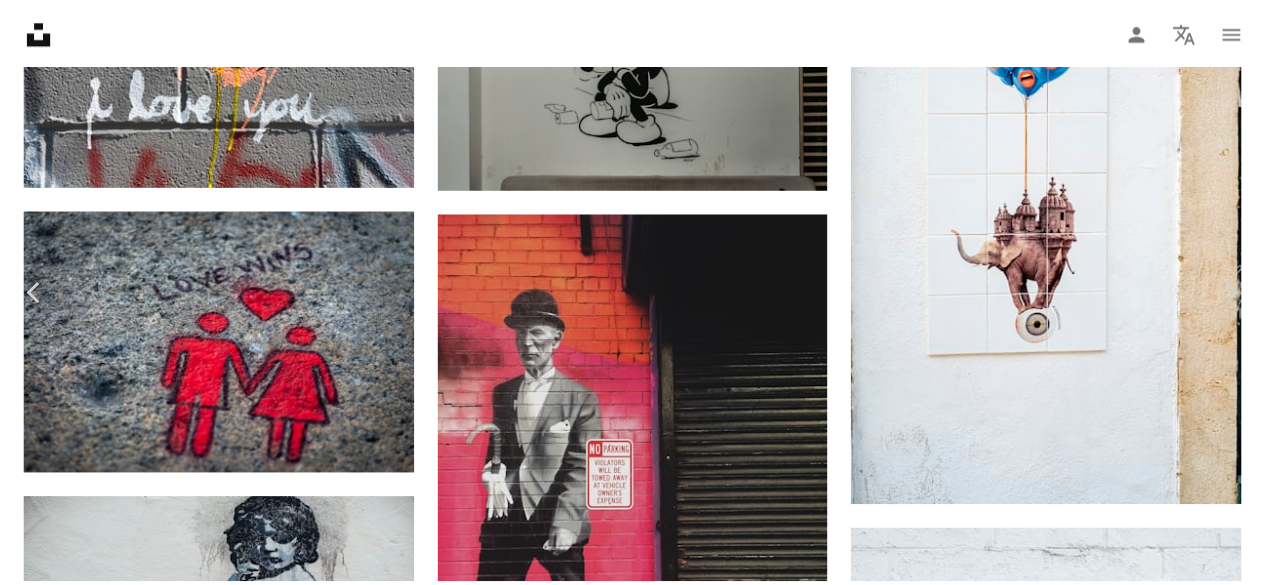 scroll, scrollTop: 160, scrollLeft: 0, axis: vertical 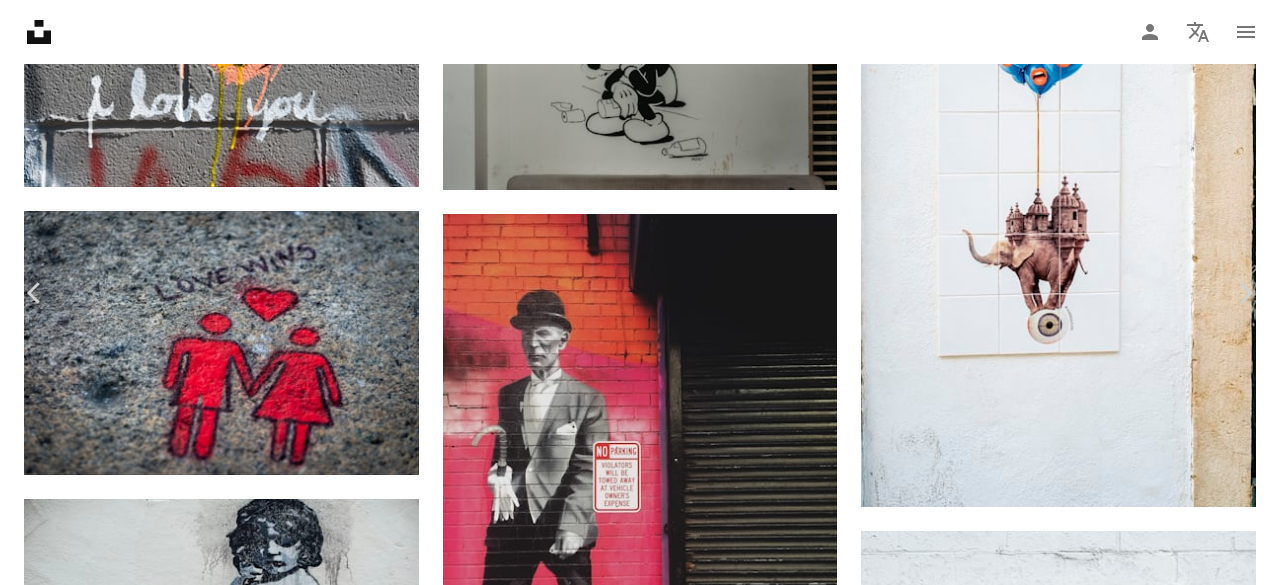 click on "An X shape" at bounding box center (20, 20) 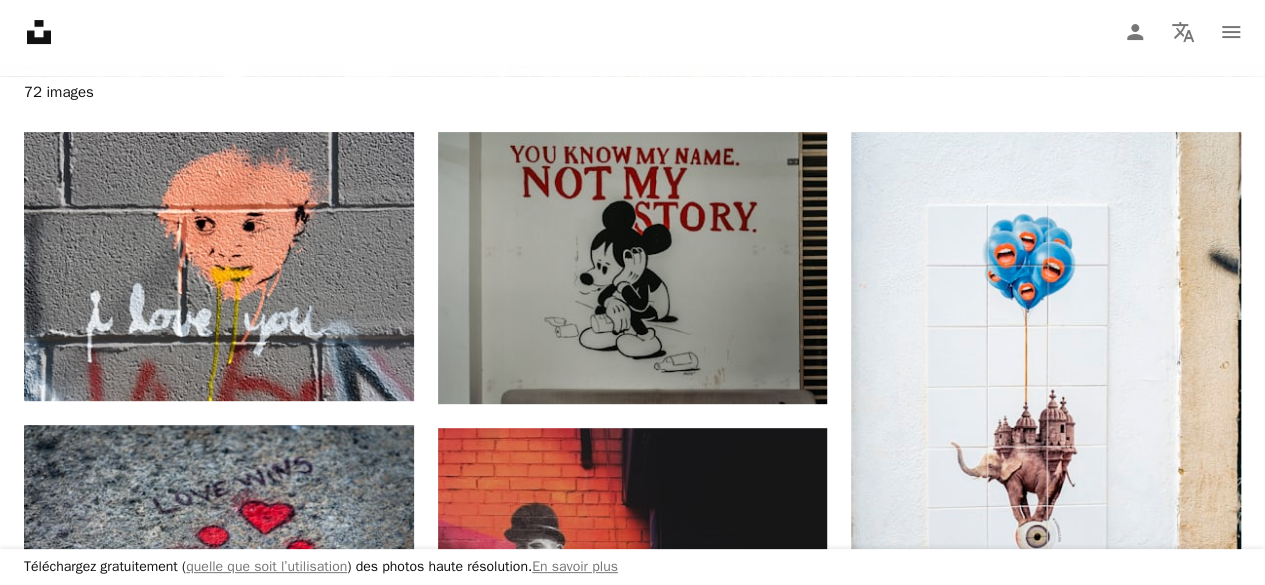scroll, scrollTop: 258, scrollLeft: 0, axis: vertical 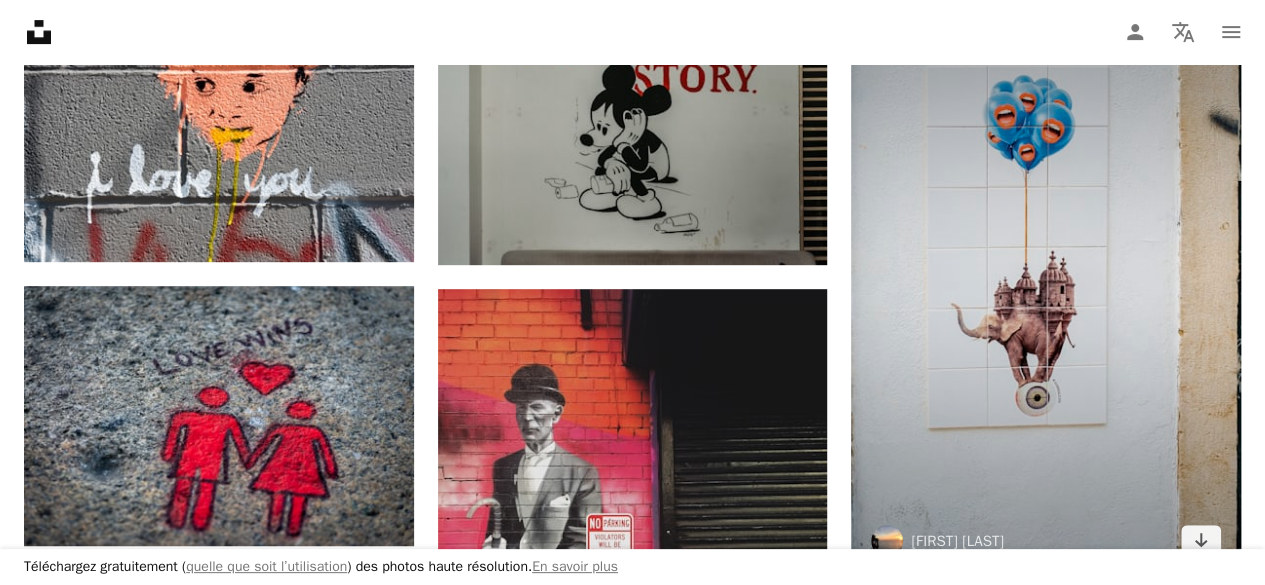 click at bounding box center [1046, 285] 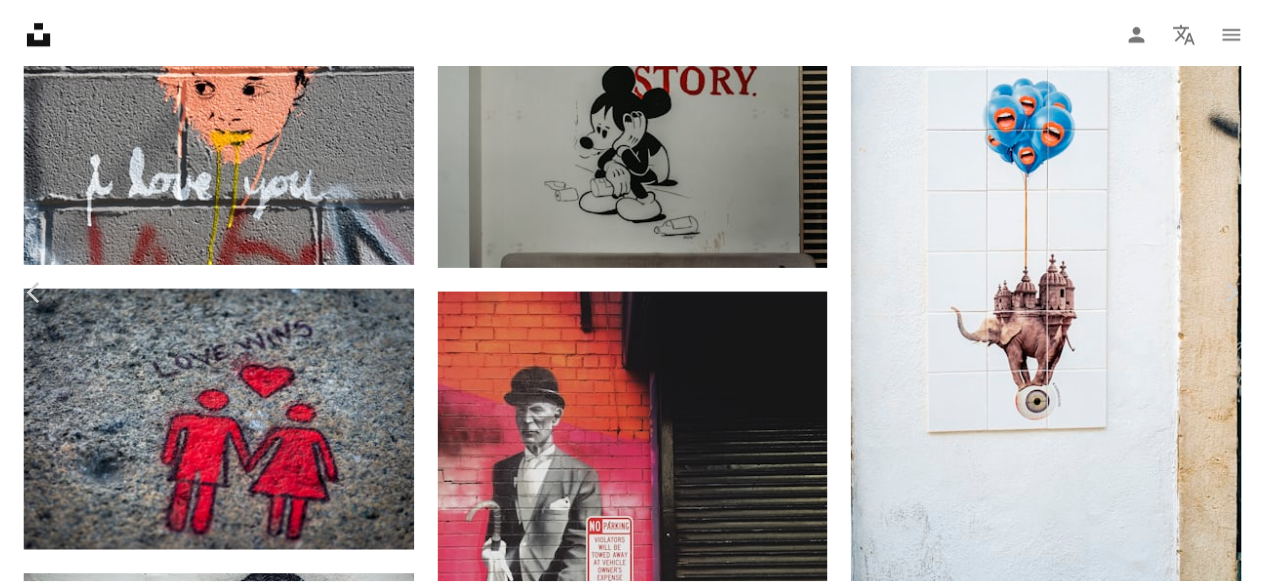 scroll, scrollTop: 54, scrollLeft: 0, axis: vertical 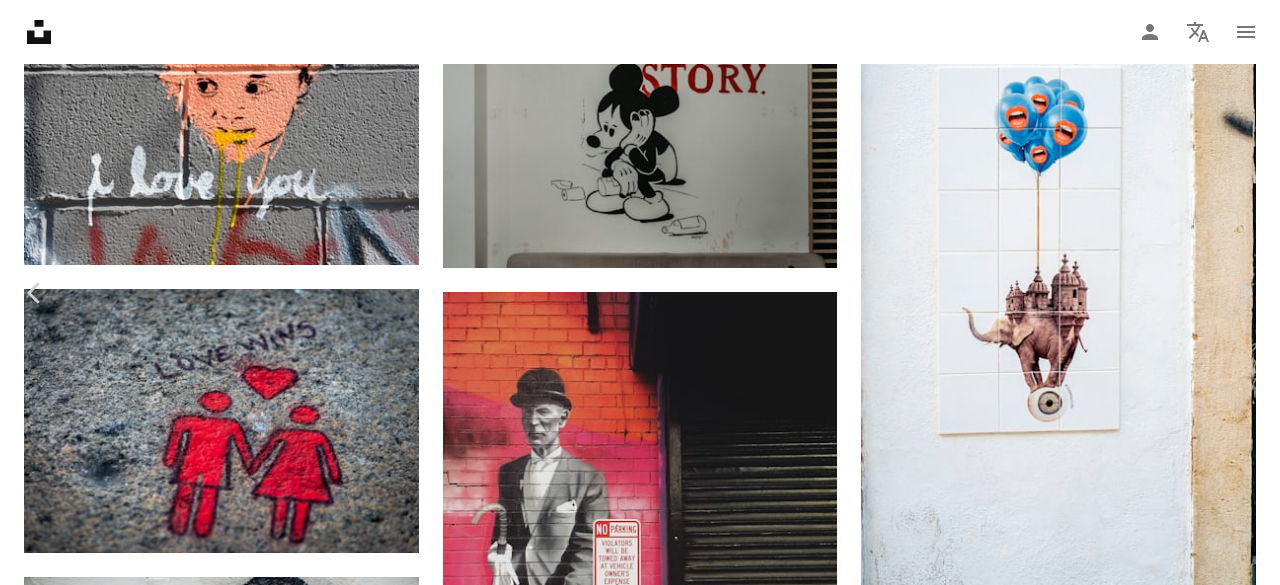 click on "An X shape" at bounding box center (20, 20) 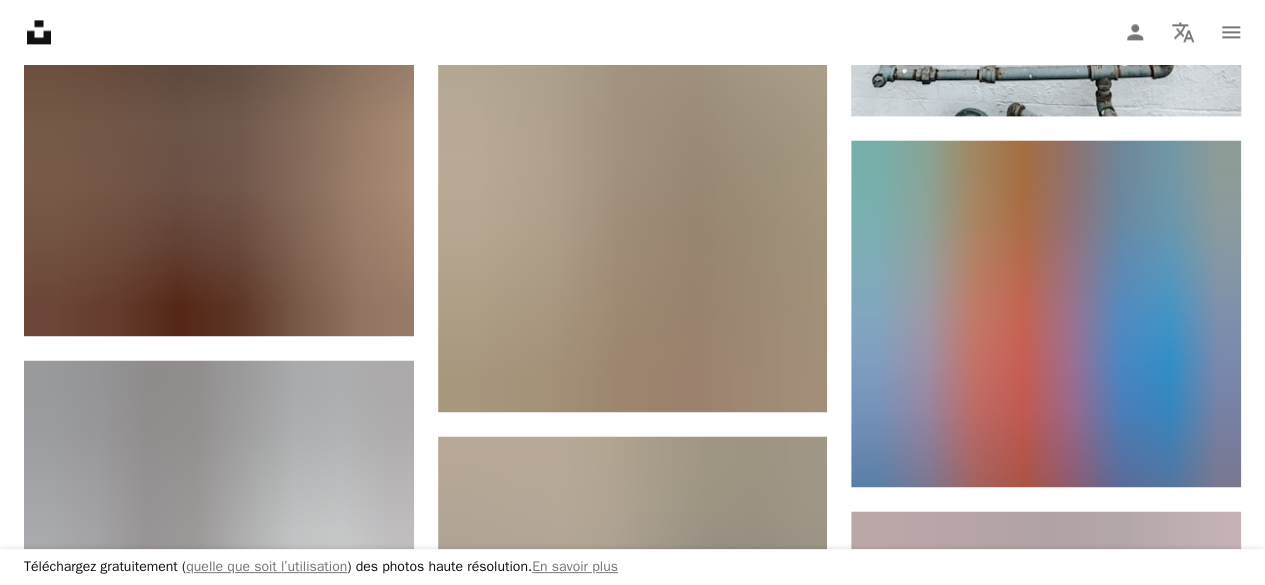 scroll, scrollTop: 1422, scrollLeft: 0, axis: vertical 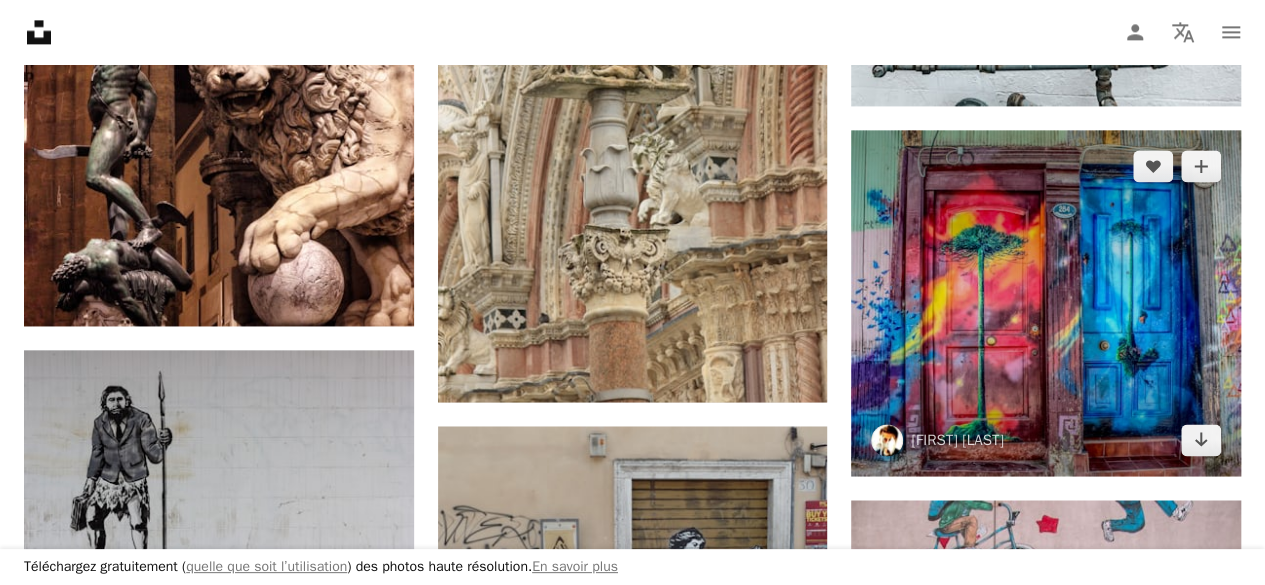 click at bounding box center [1046, 303] 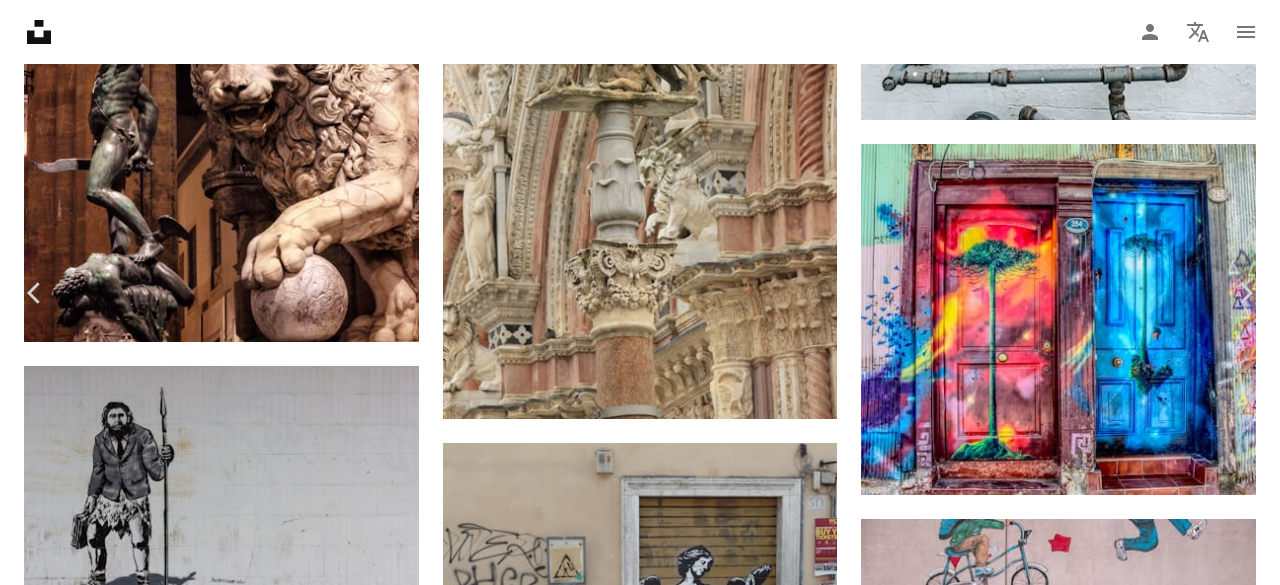 click on "Télécharger gratuitement" at bounding box center [1048, 2962] 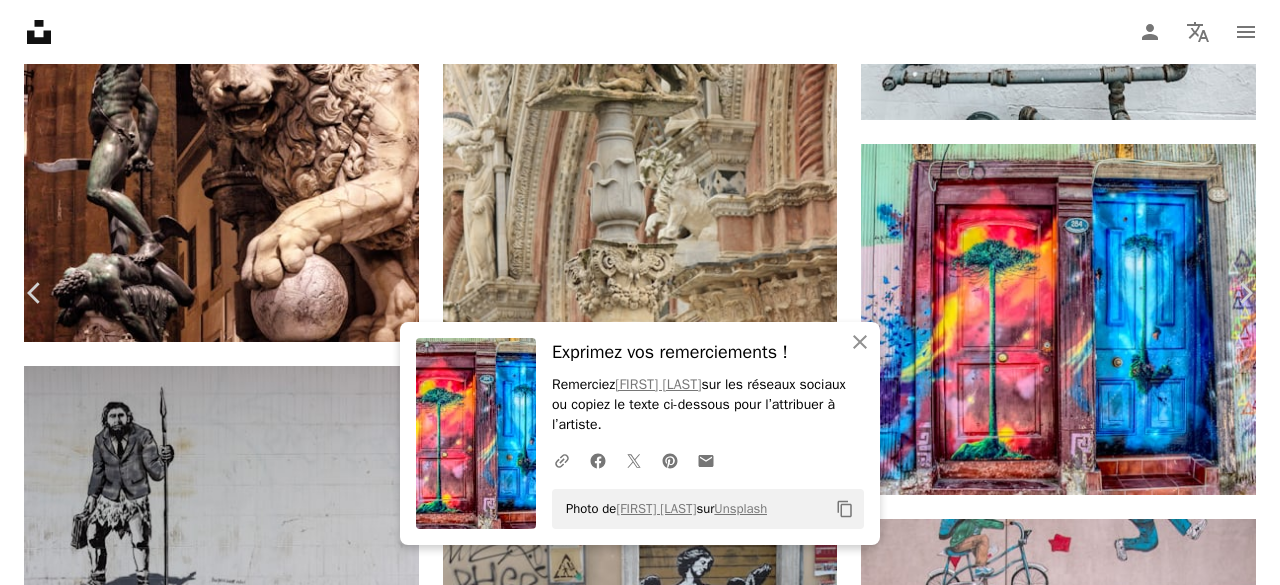 click on "An X shape" at bounding box center [20, 20] 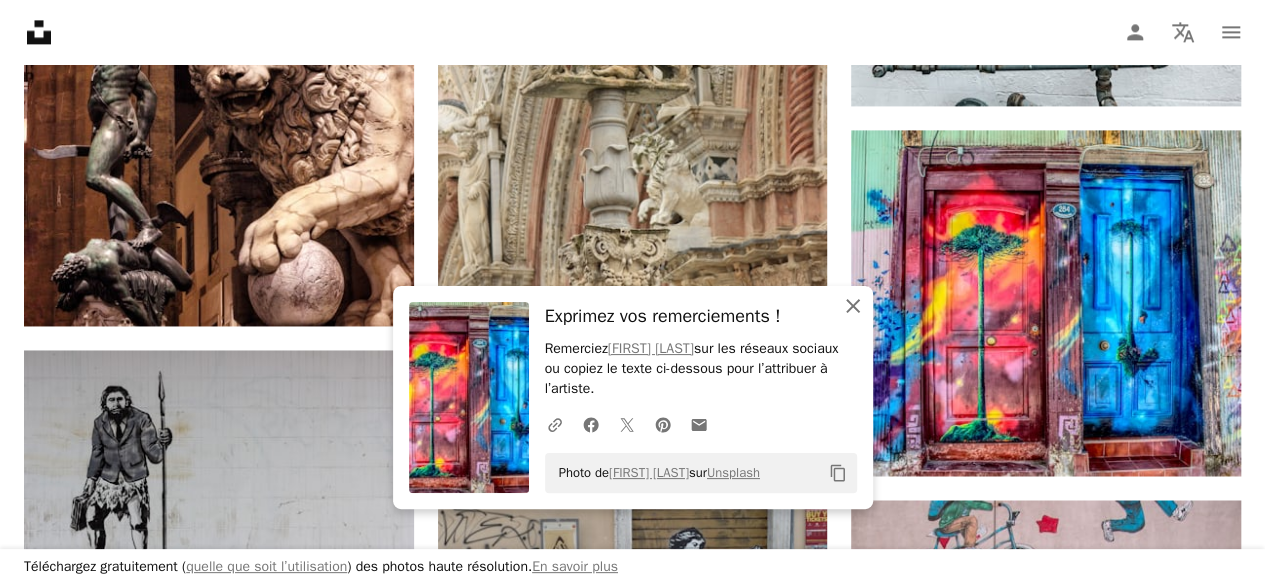 click 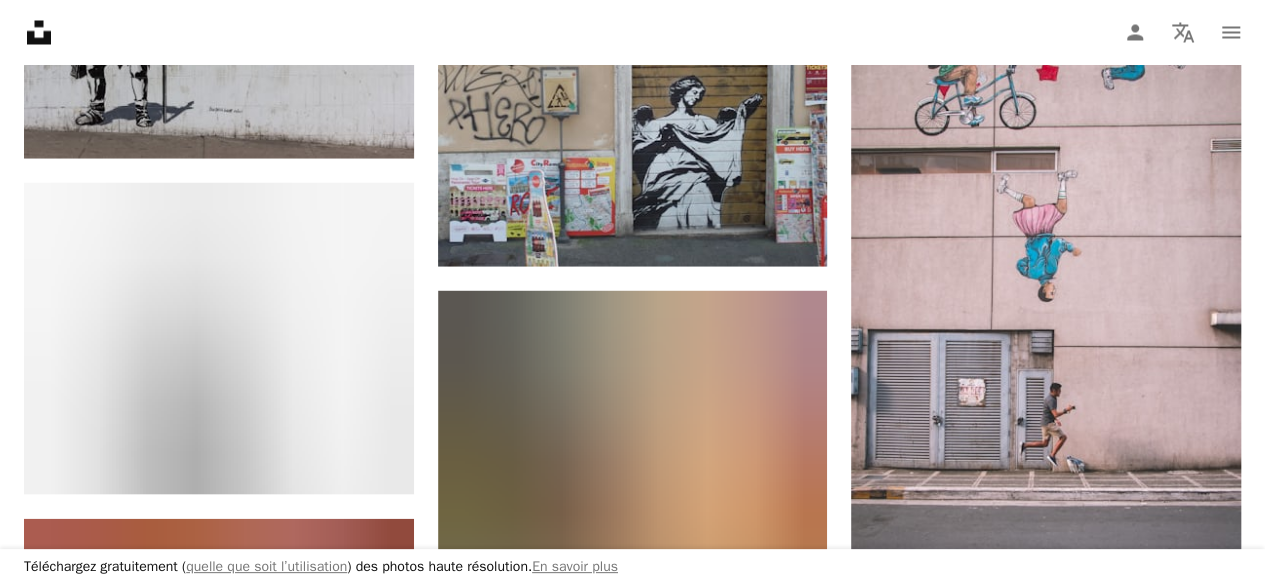 scroll, scrollTop: 1868, scrollLeft: 0, axis: vertical 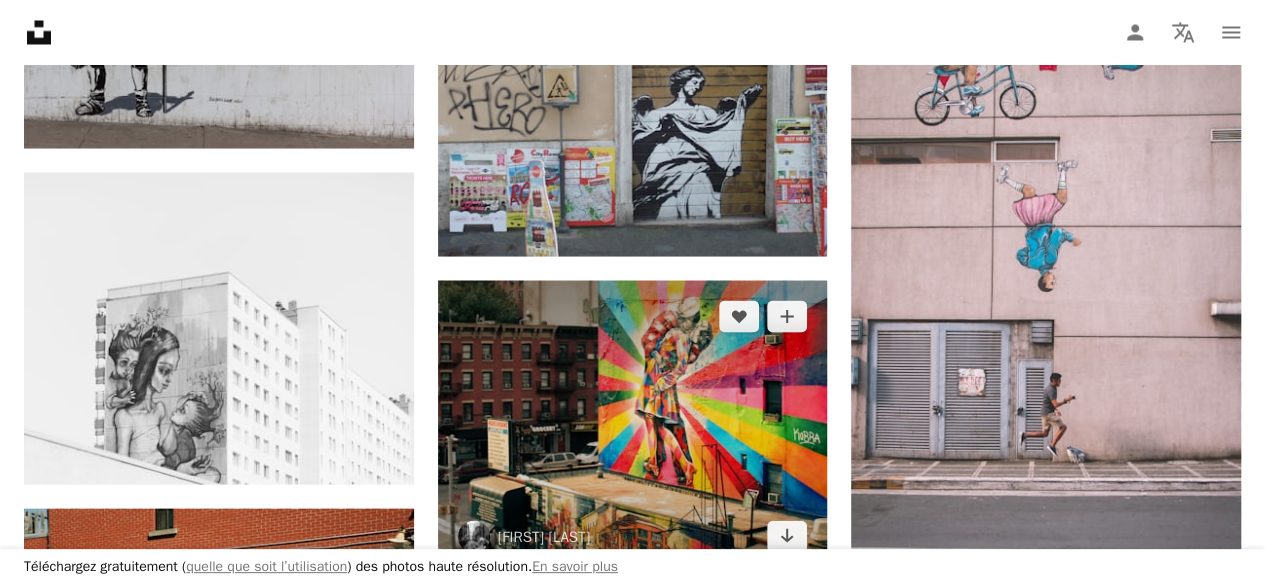 click at bounding box center (633, 426) 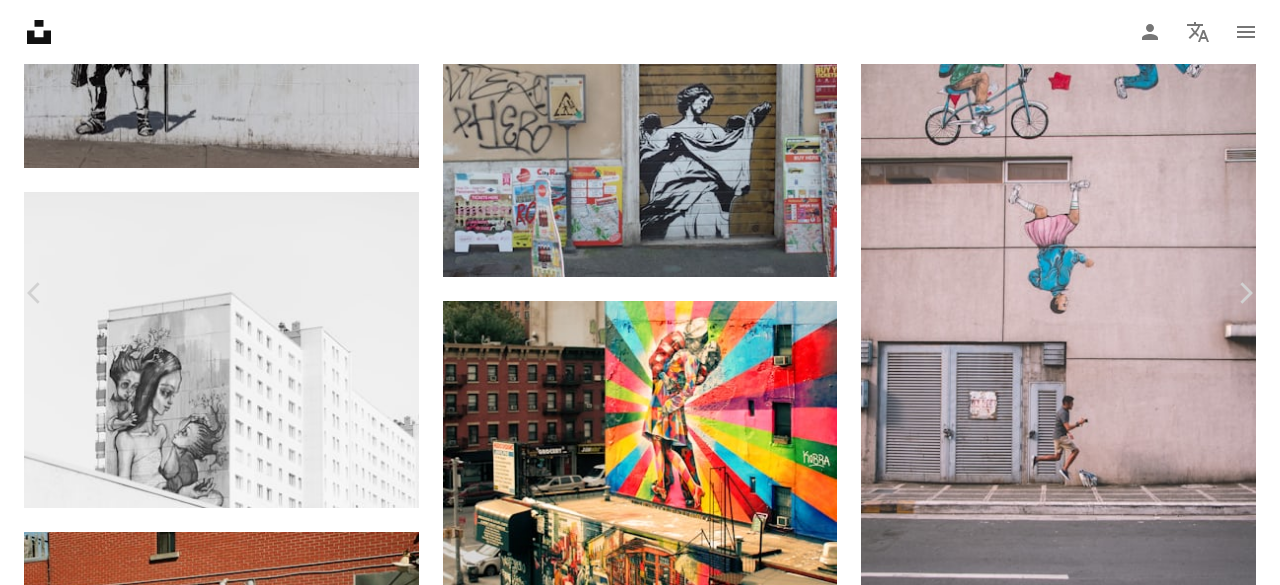 click on "Télécharger gratuitement" at bounding box center (1048, 4104) 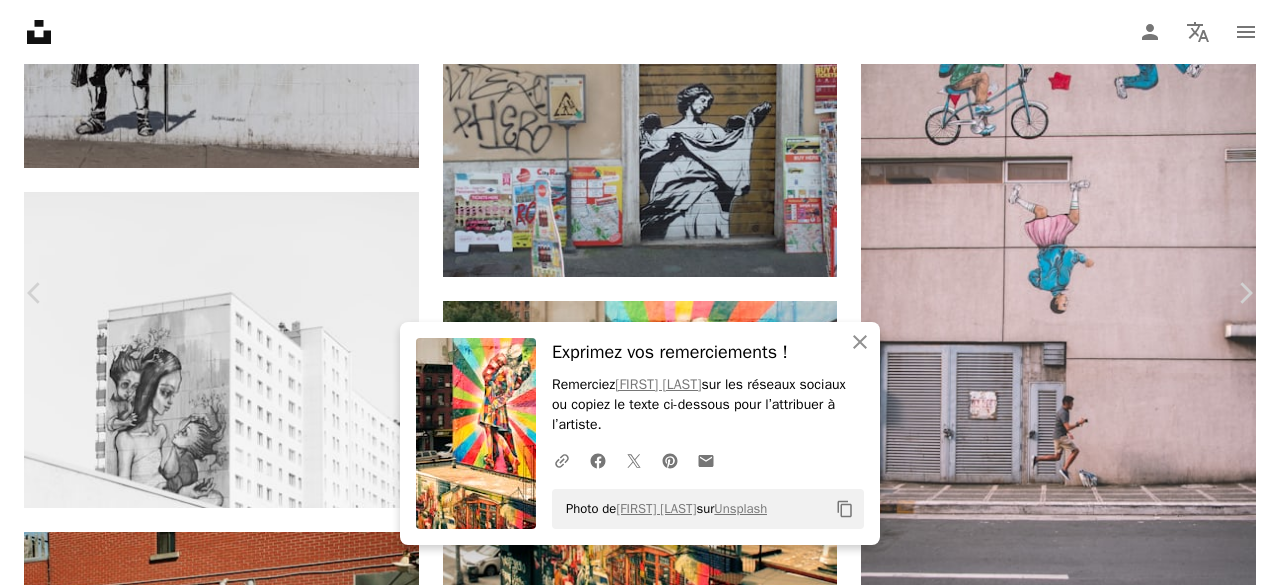 click on "An X shape" at bounding box center [20, 20] 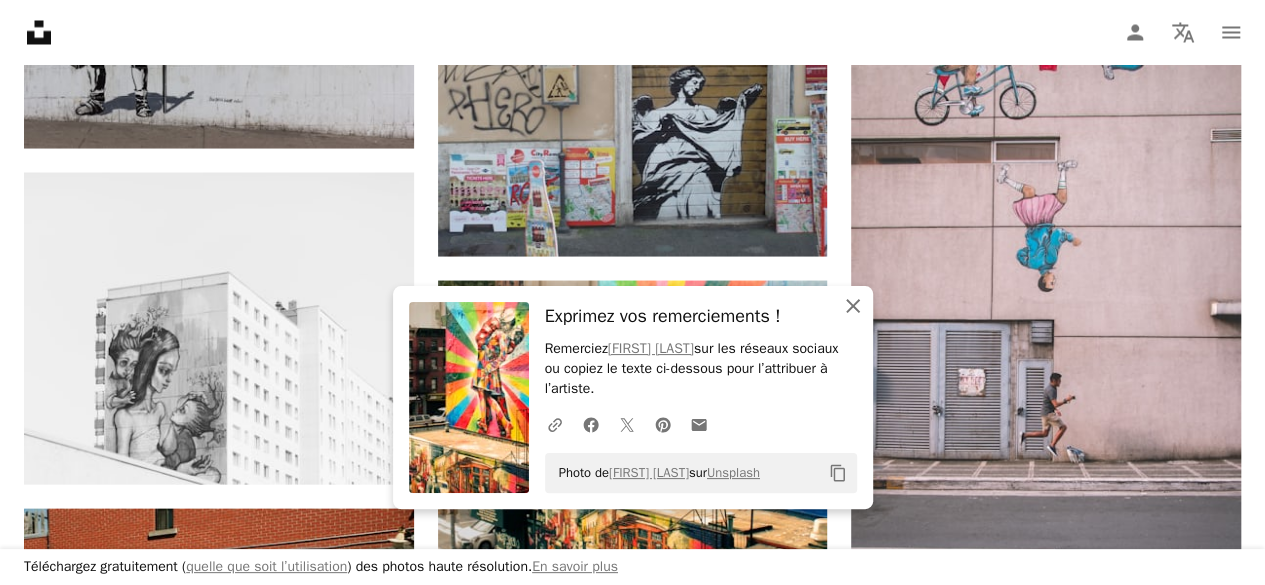 click on "An X shape" 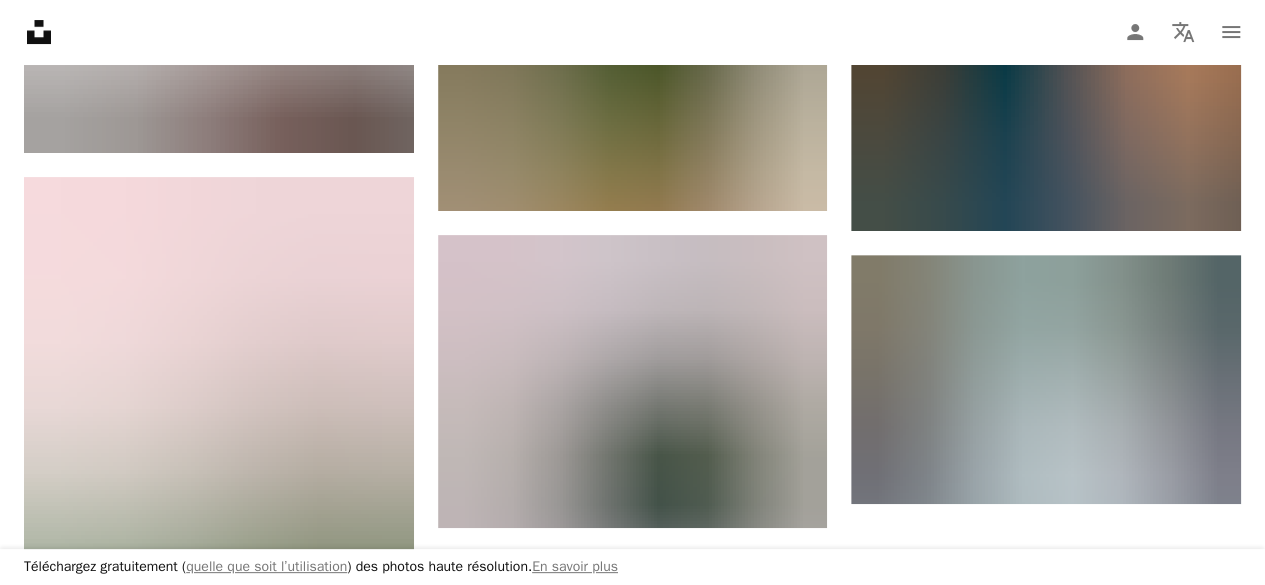 scroll, scrollTop: 4046, scrollLeft: 0, axis: vertical 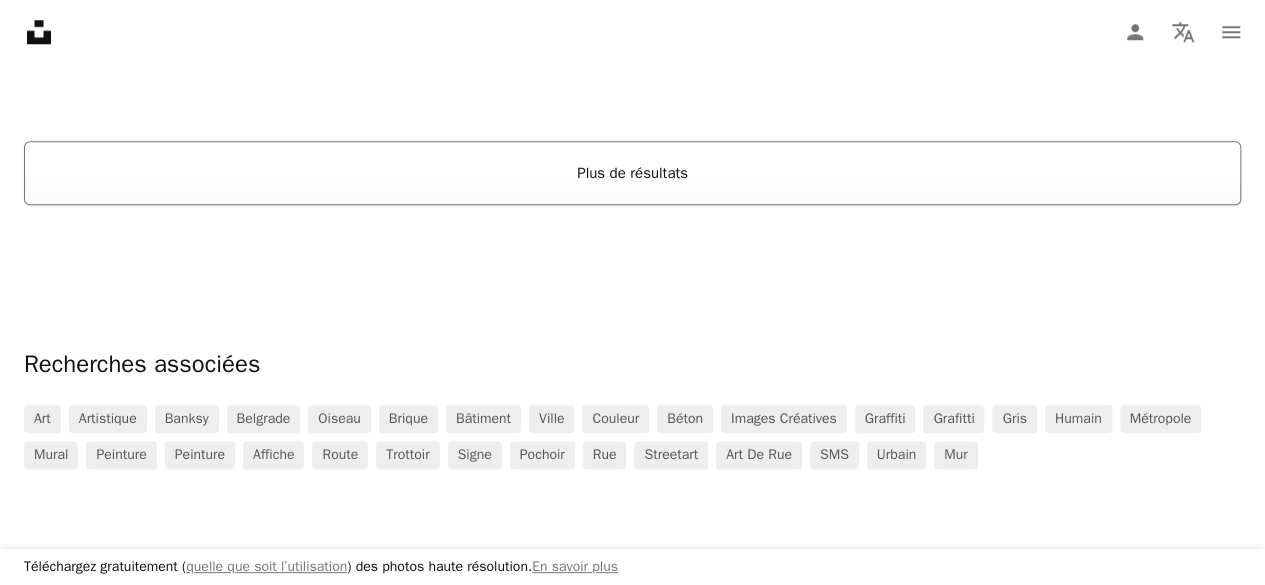 click on "Plus de résultats" at bounding box center [632, 173] 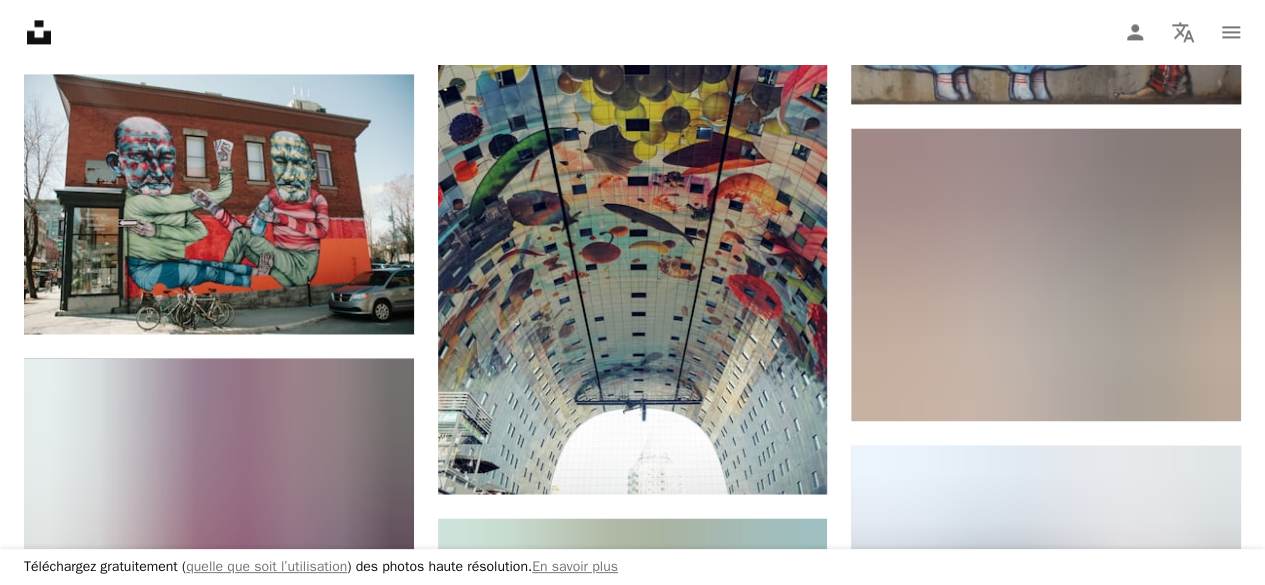 scroll, scrollTop: 5192, scrollLeft: 0, axis: vertical 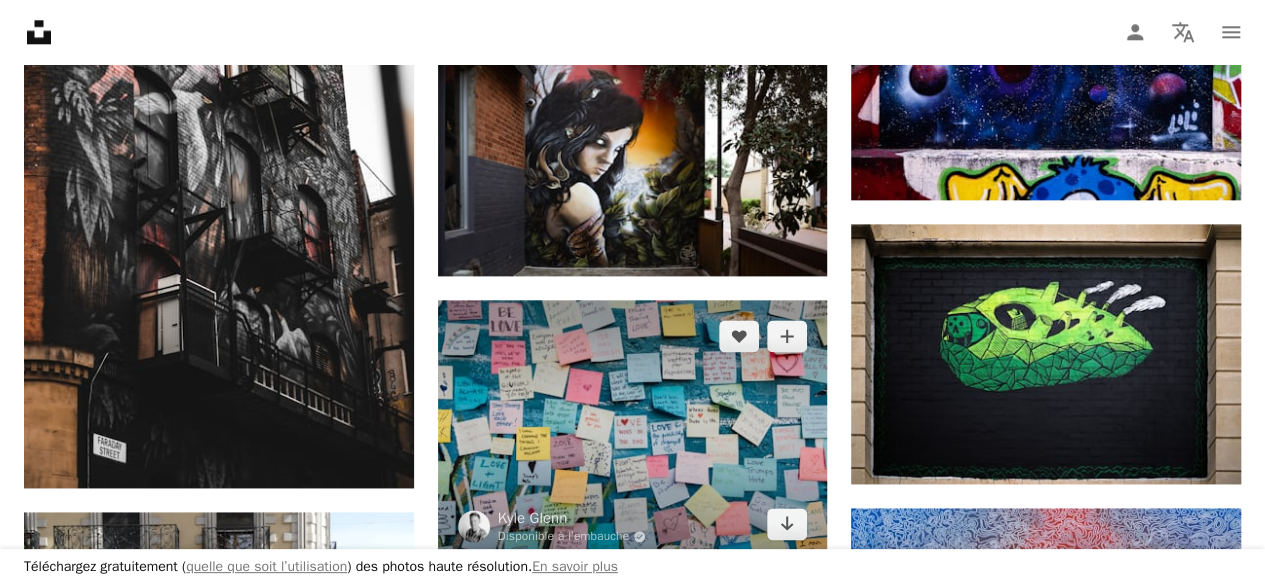 click at bounding box center [633, 430] 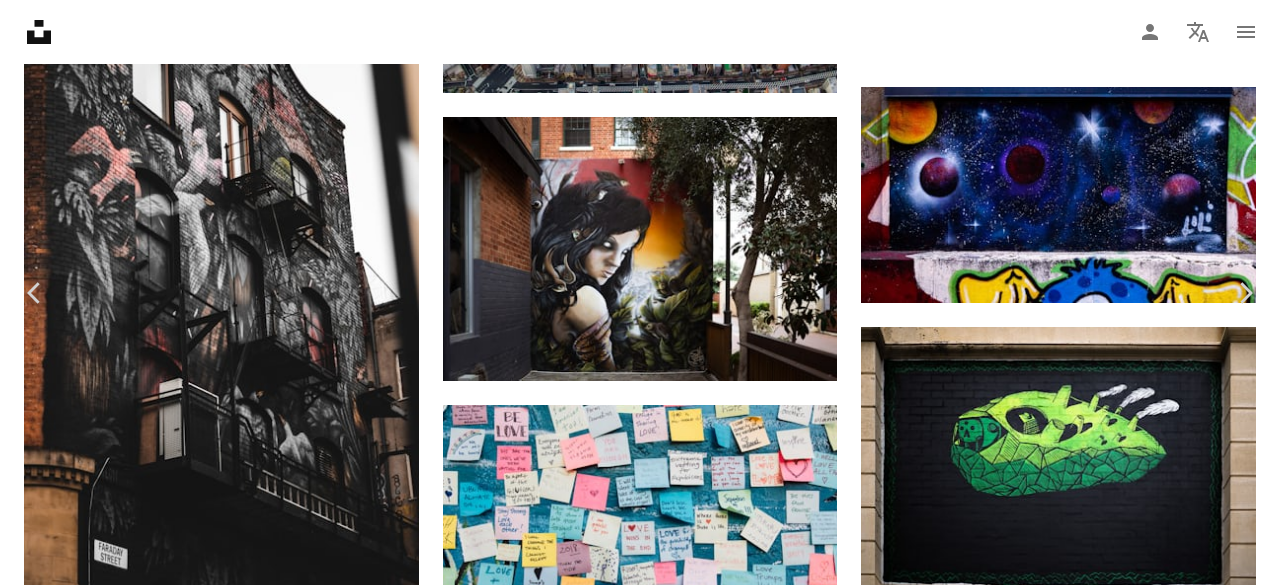 click on "An X shape" at bounding box center (20, 20) 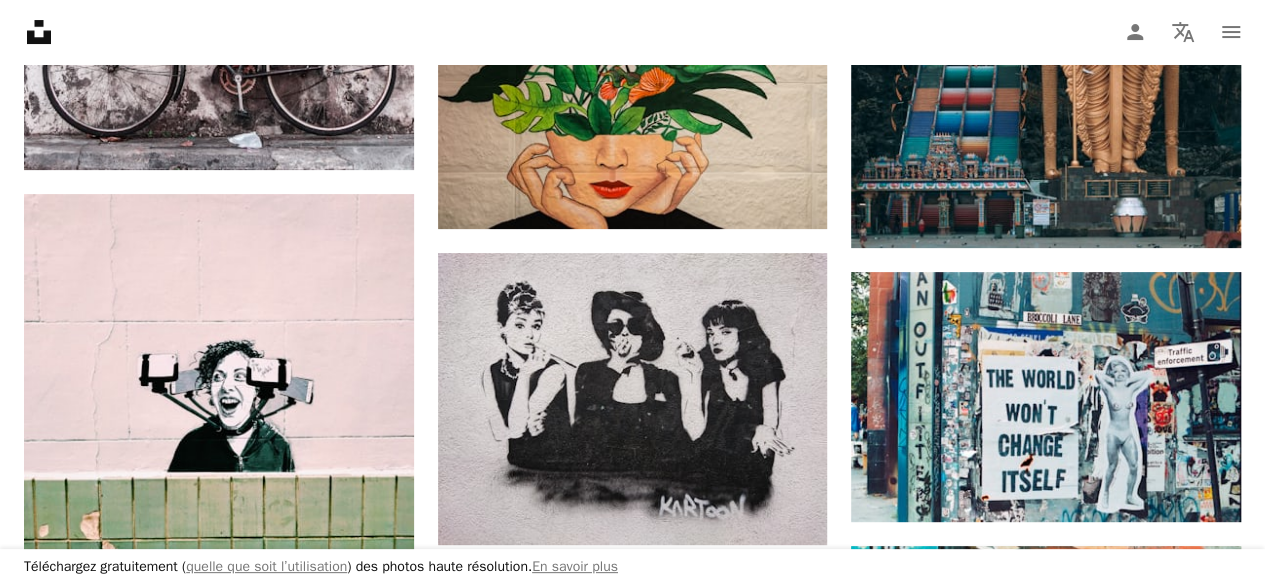 scroll, scrollTop: 4000, scrollLeft: 0, axis: vertical 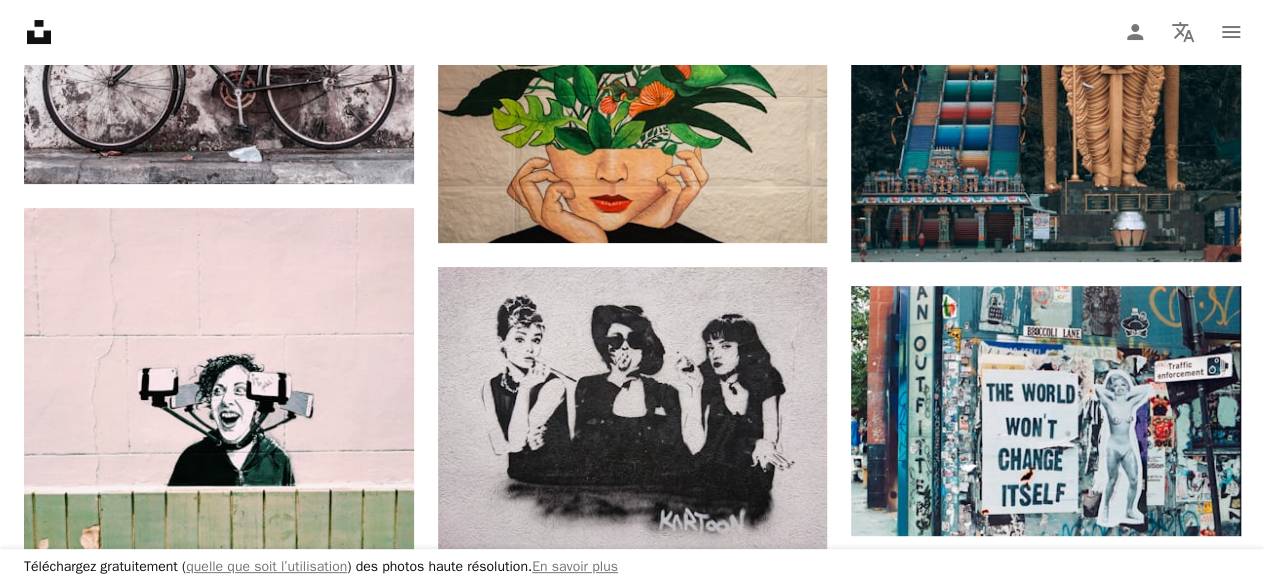drag, startPoint x: 1257, startPoint y: 221, endPoint x: 1262, endPoint y: 197, distance: 24.5153 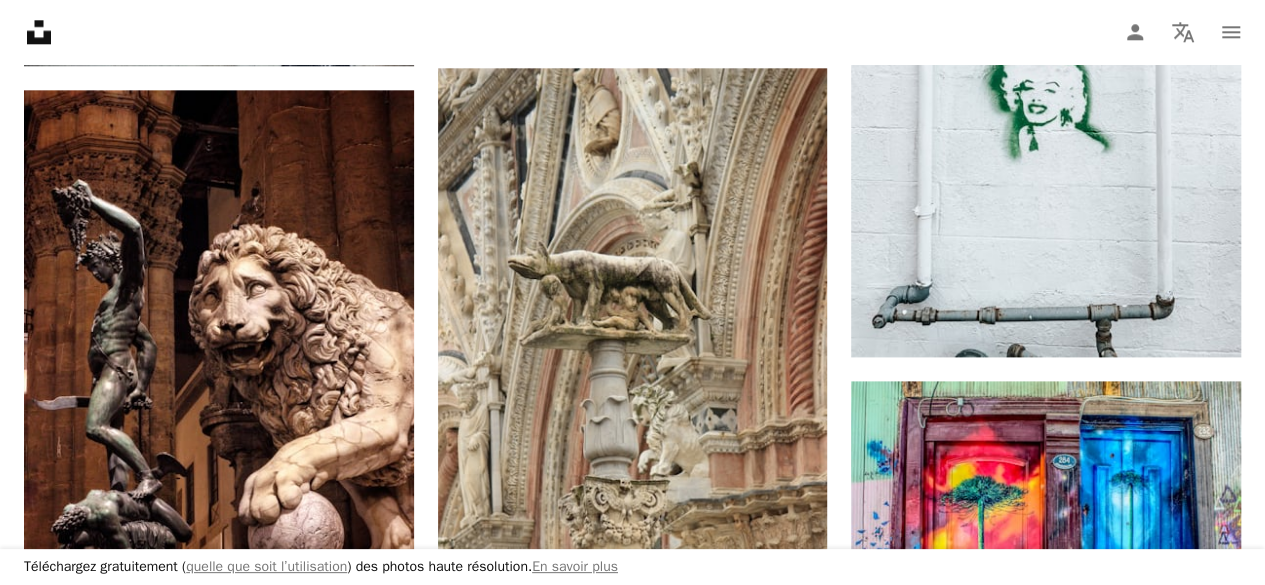 scroll, scrollTop: 0, scrollLeft: 0, axis: both 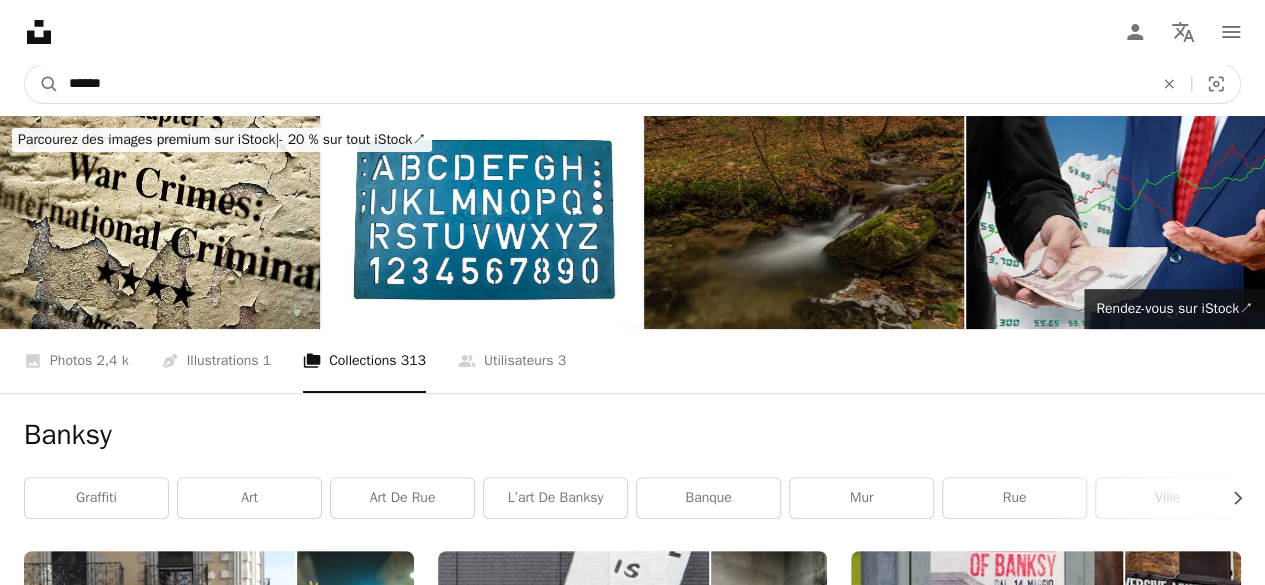 click on "******" at bounding box center [603, 84] 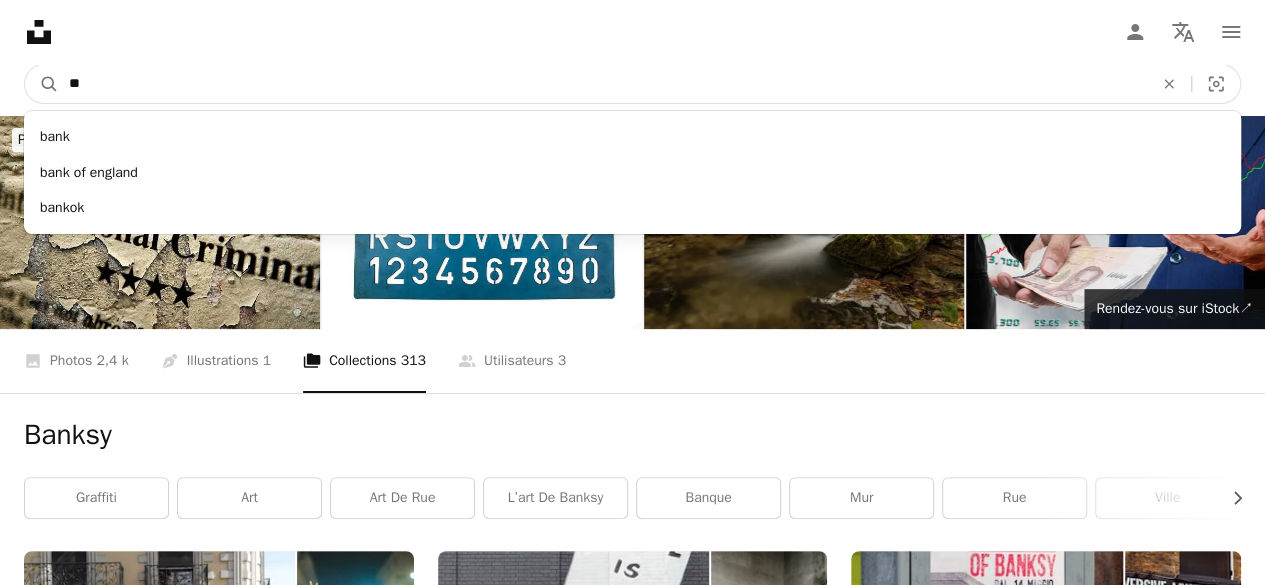 type on "*" 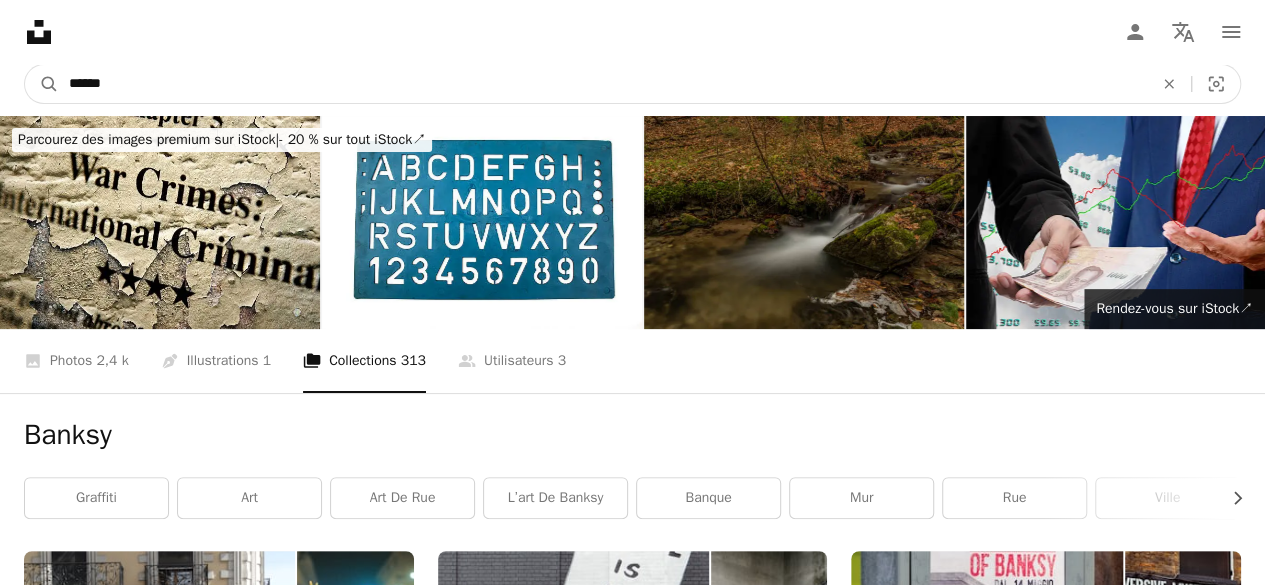 type on "*******" 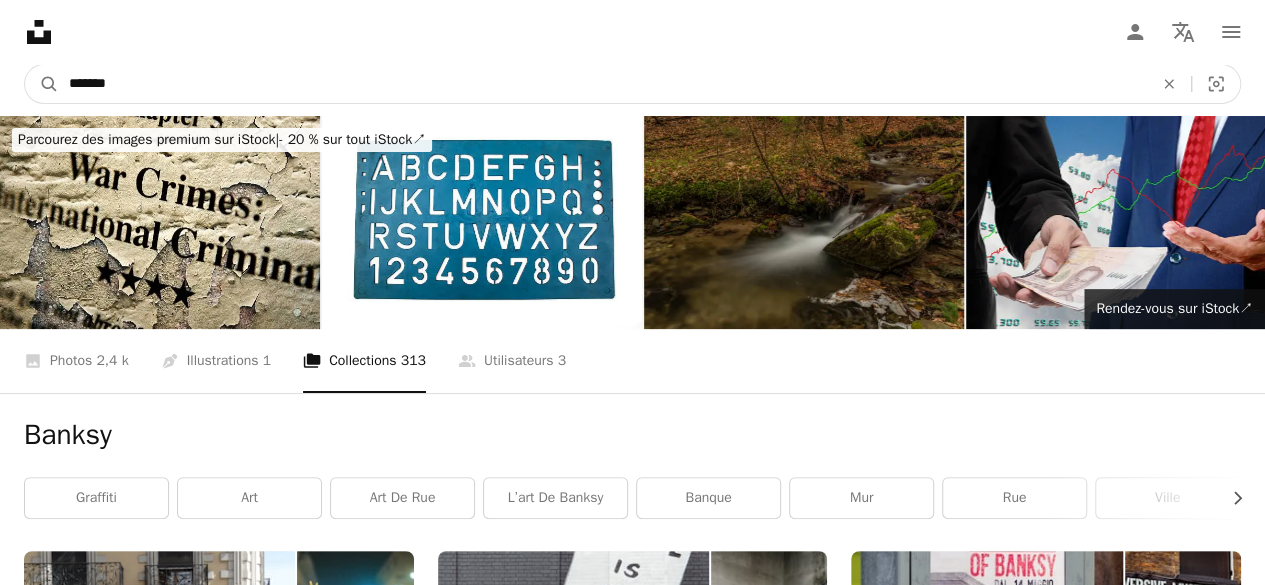 click on "*******" at bounding box center [603, 84] 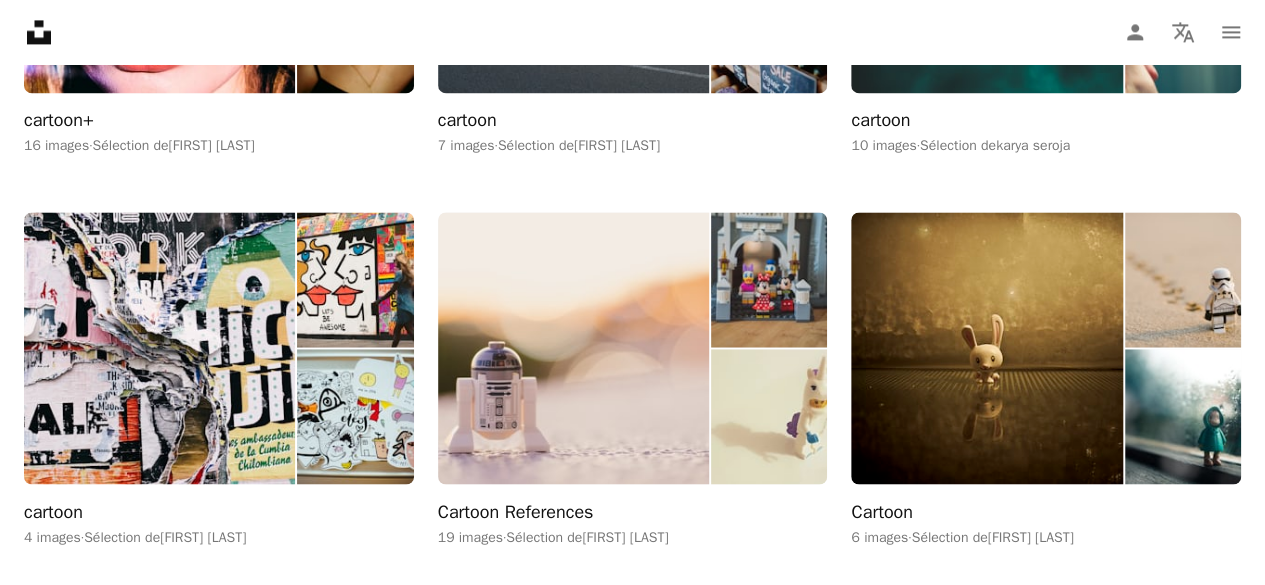 scroll, scrollTop: 1556, scrollLeft: 0, axis: vertical 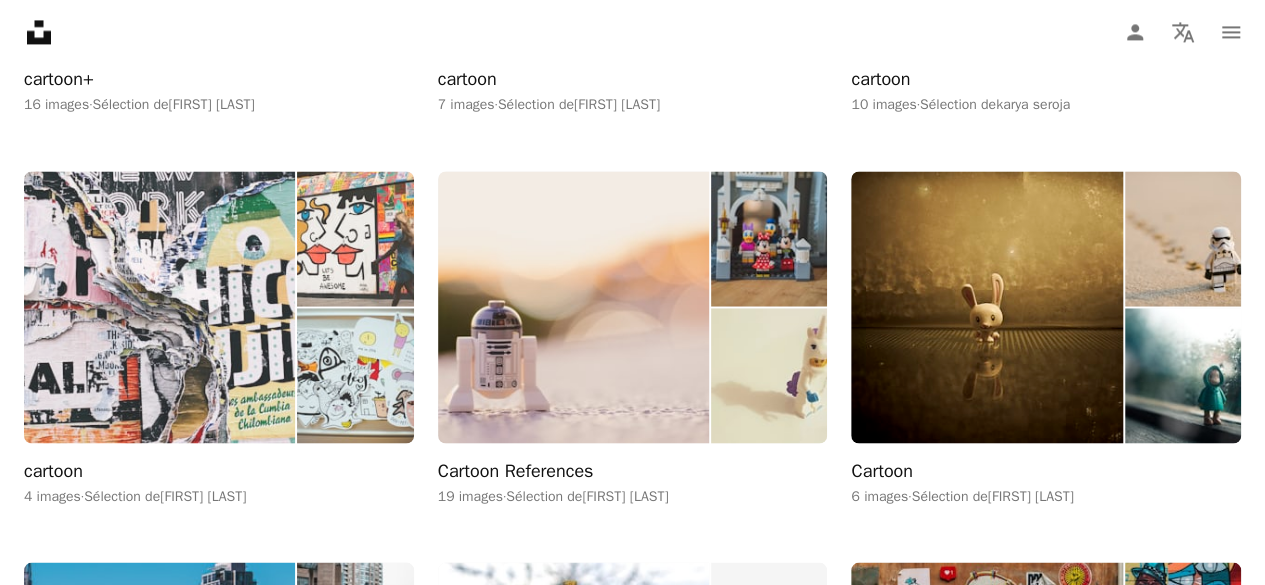 click at bounding box center [159, 307] 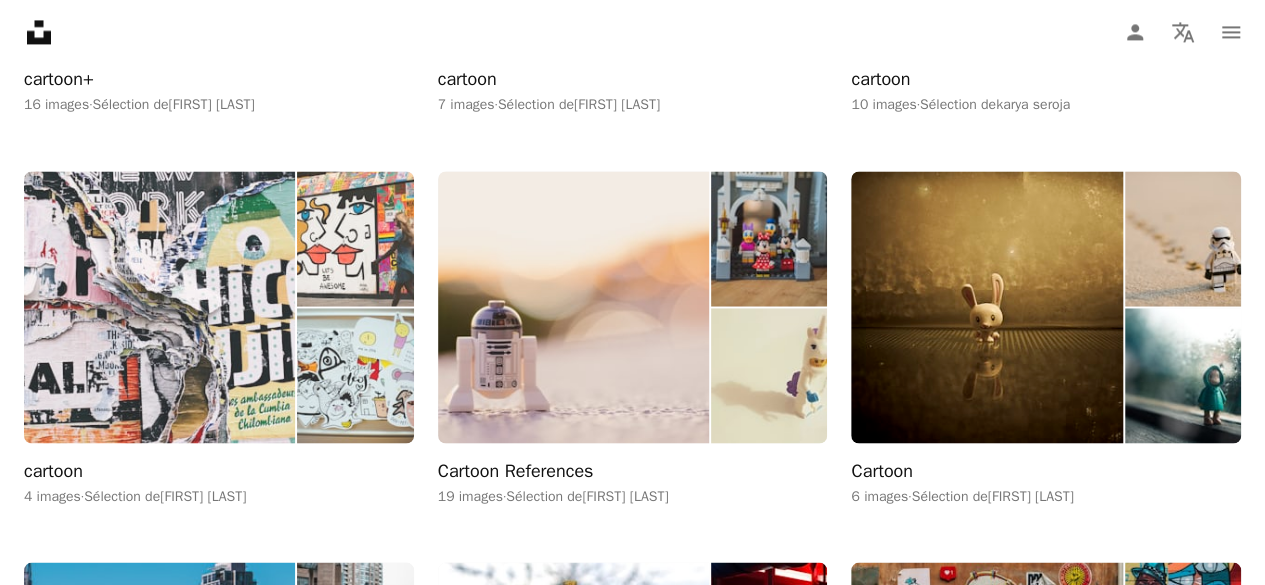 scroll, scrollTop: 0, scrollLeft: 0, axis: both 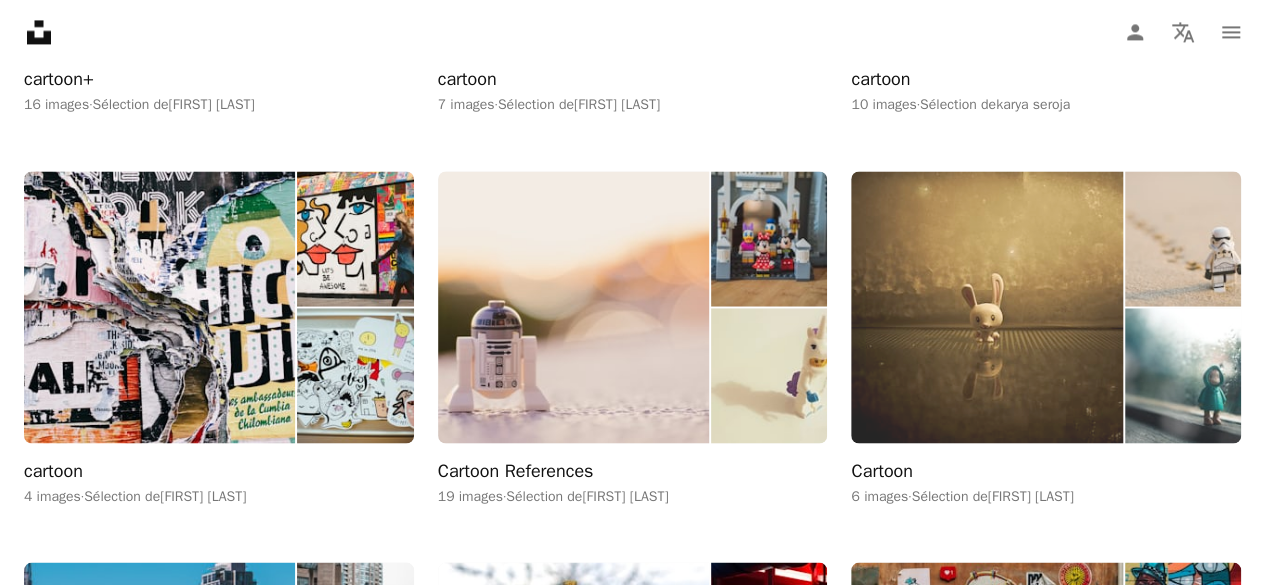 click at bounding box center [986, 307] 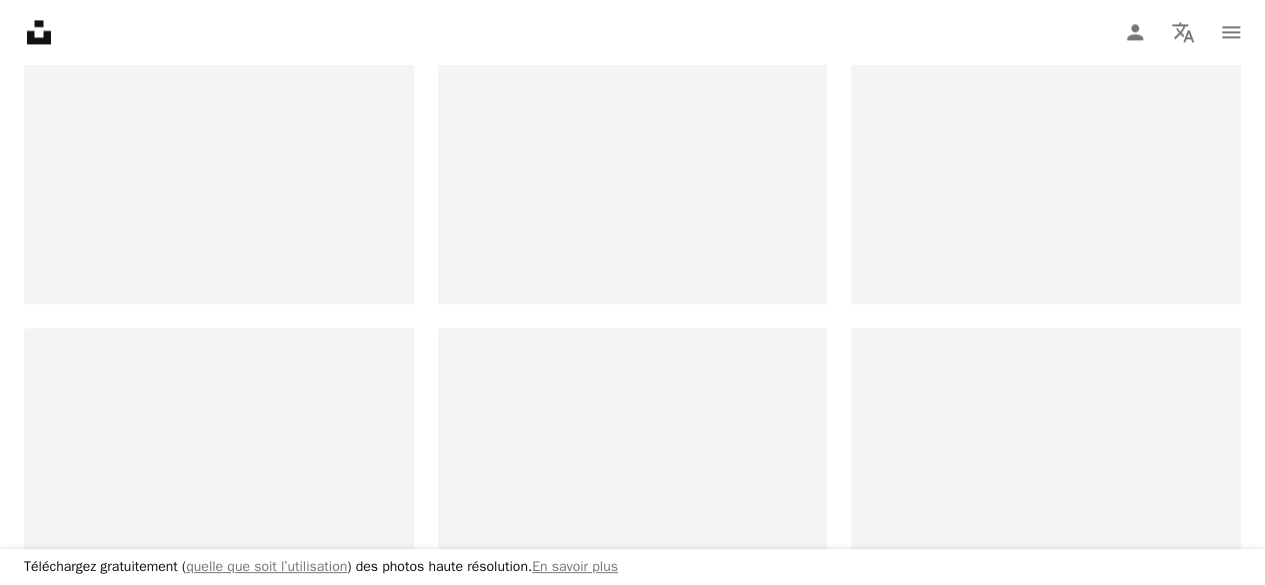 scroll, scrollTop: 0, scrollLeft: 0, axis: both 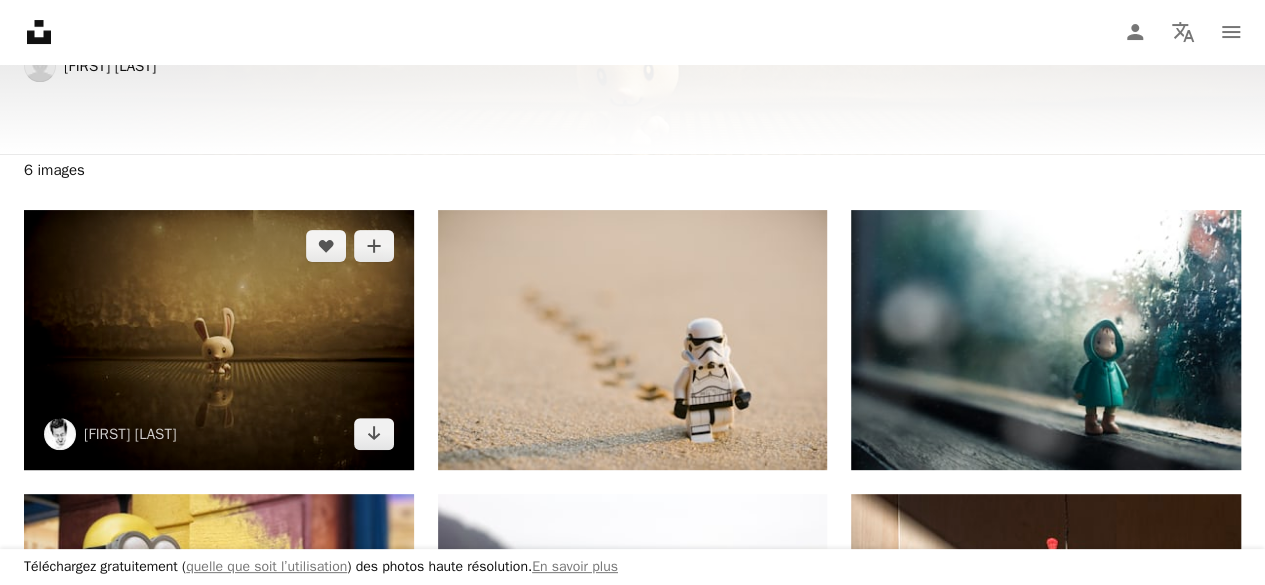 click at bounding box center [219, 340] 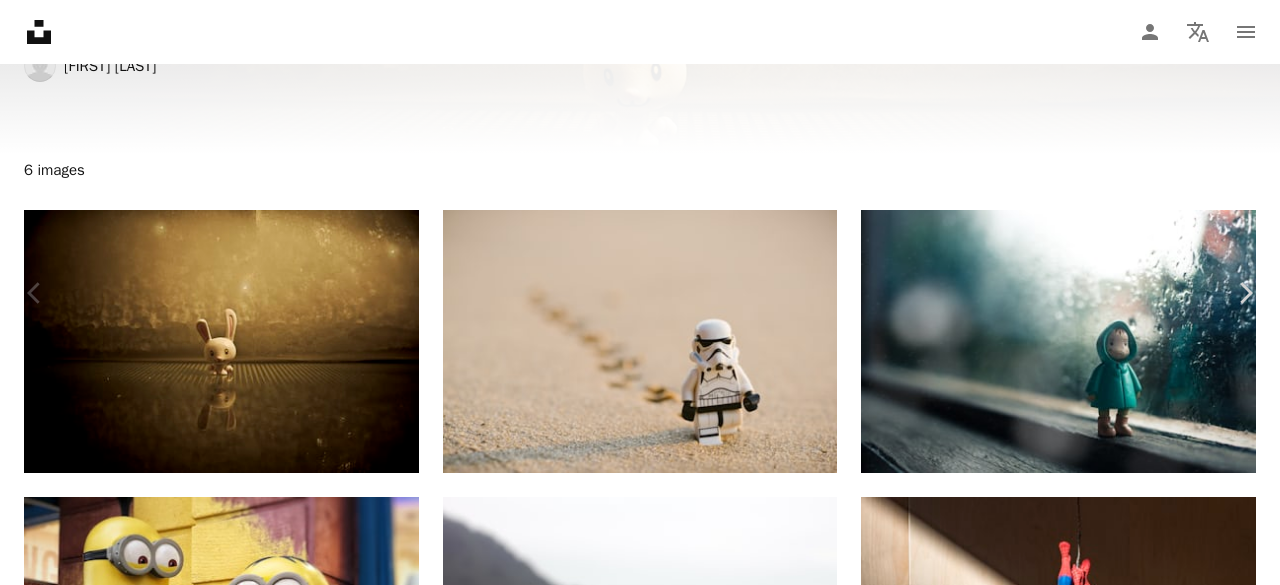 scroll, scrollTop: 53, scrollLeft: 0, axis: vertical 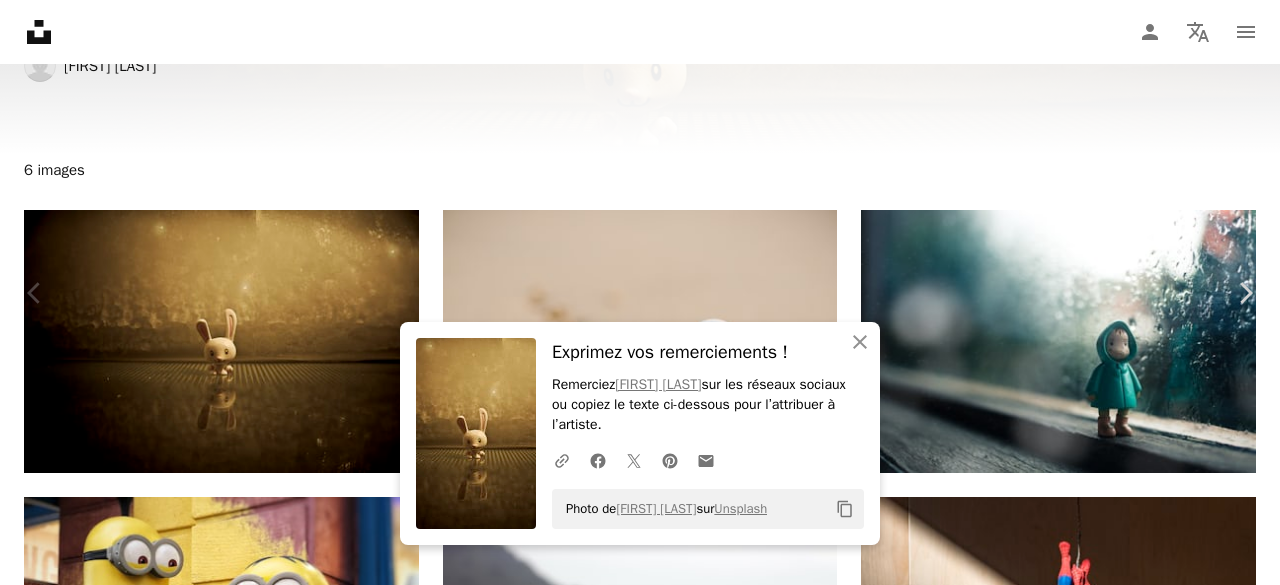 click on "An X shape" at bounding box center [20, 20] 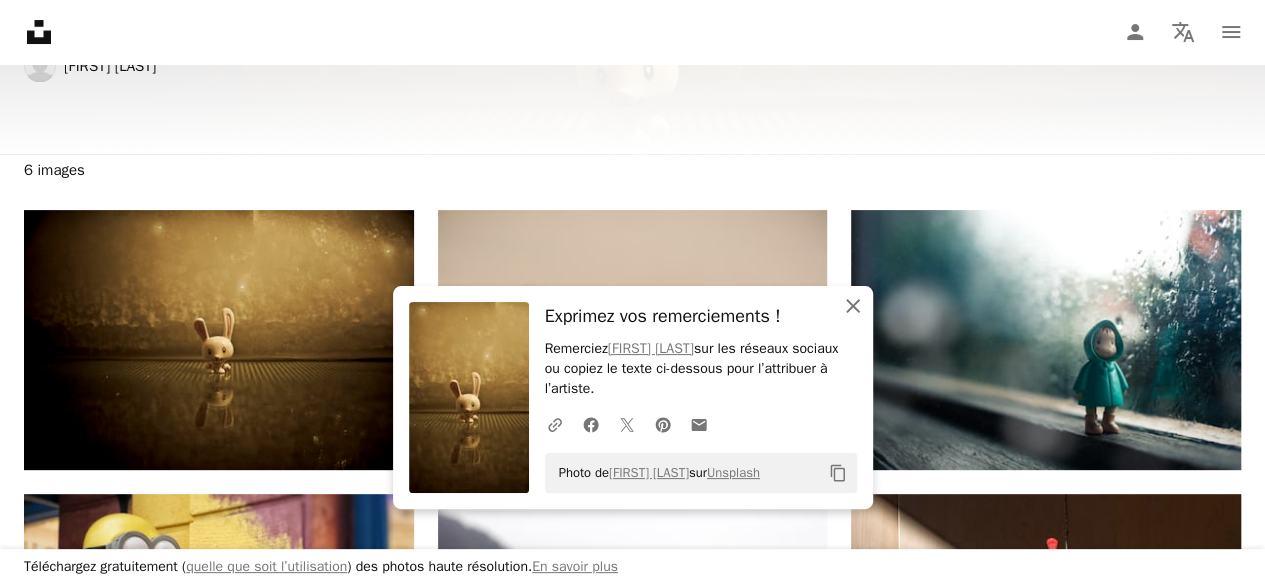 click on "An X shape" 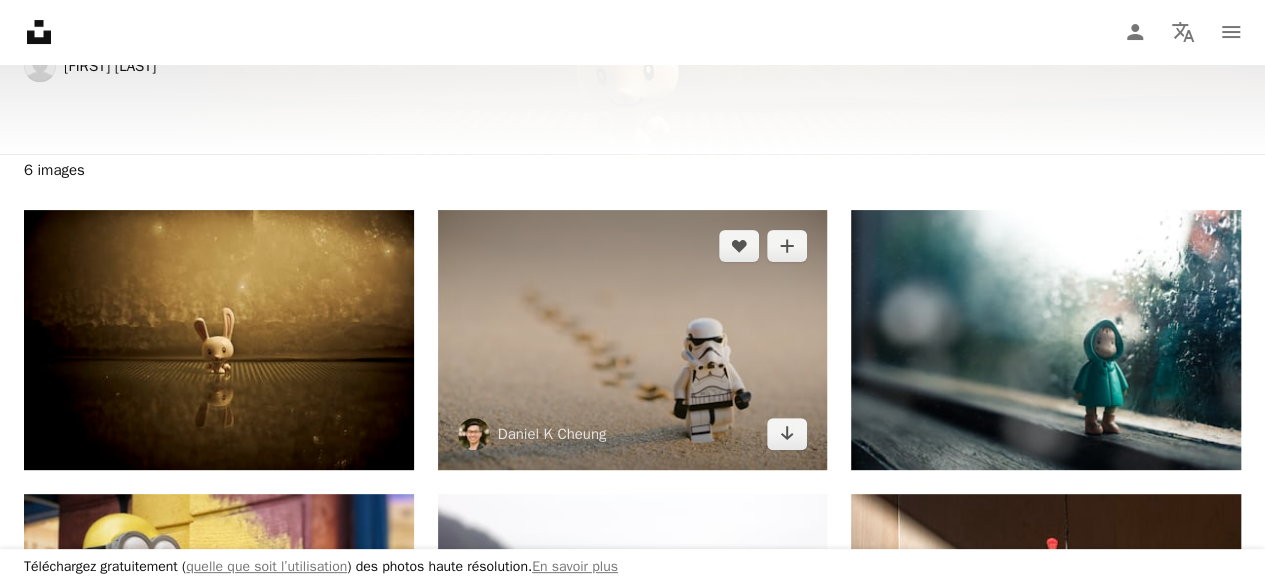 click at bounding box center (633, 340) 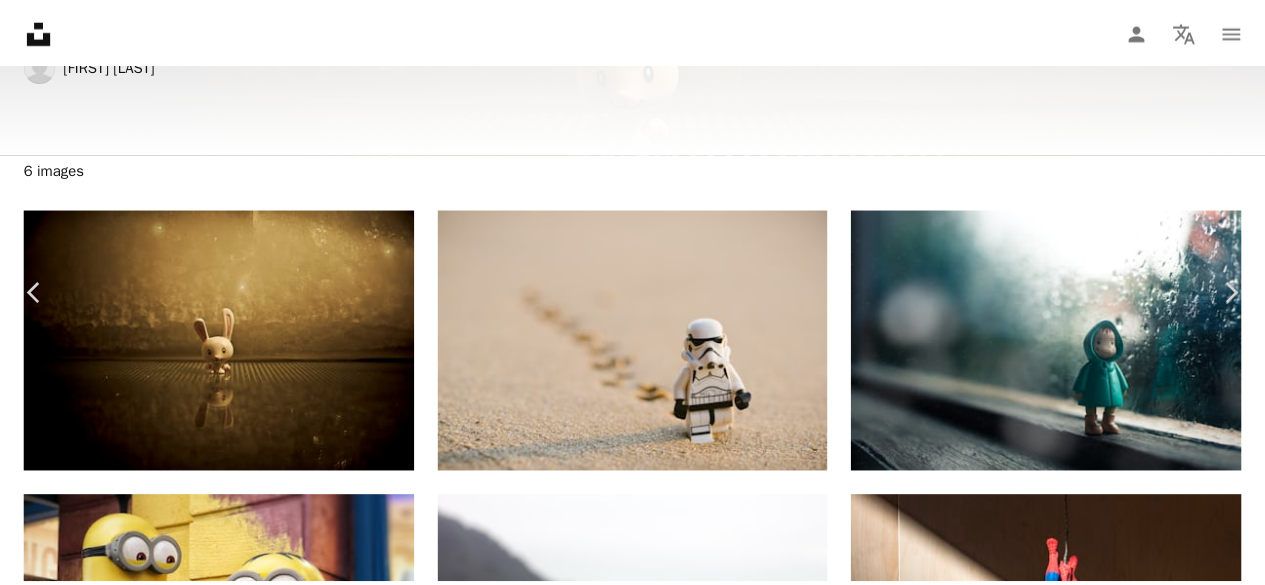 scroll, scrollTop: 134, scrollLeft: 0, axis: vertical 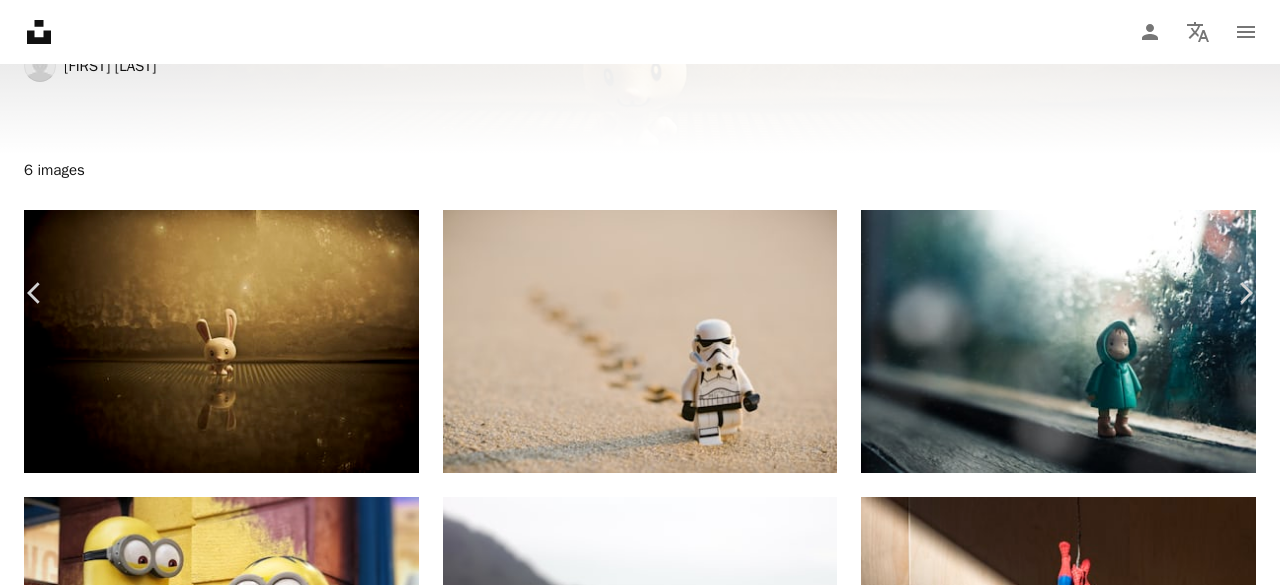 click on "An X shape" at bounding box center (20, 20) 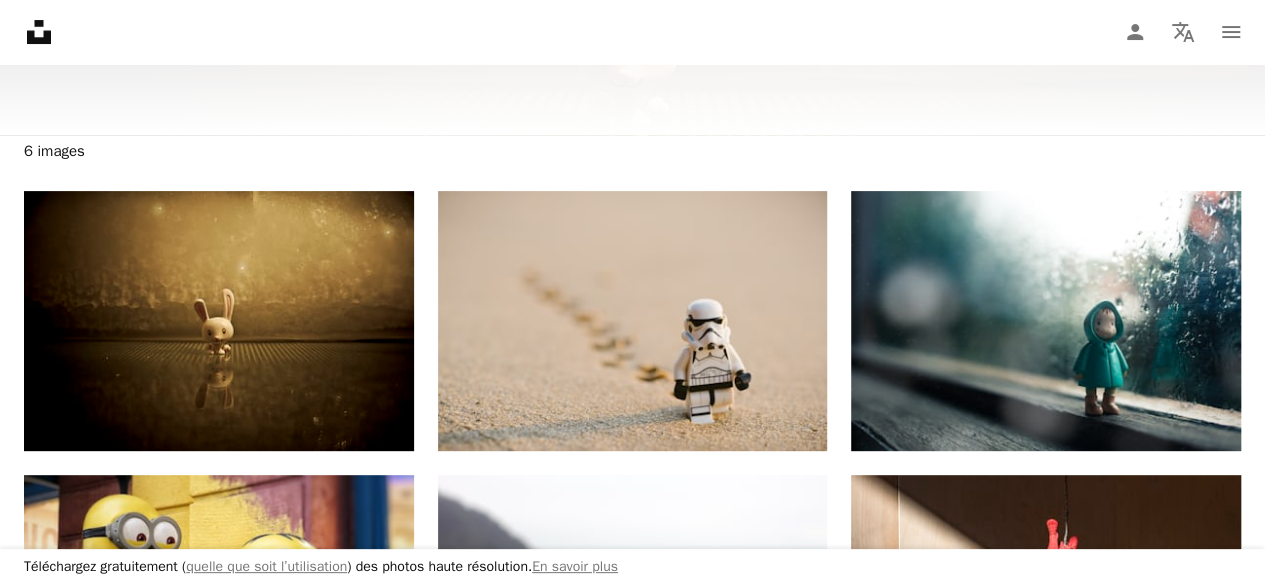 scroll, scrollTop: 0, scrollLeft: 0, axis: both 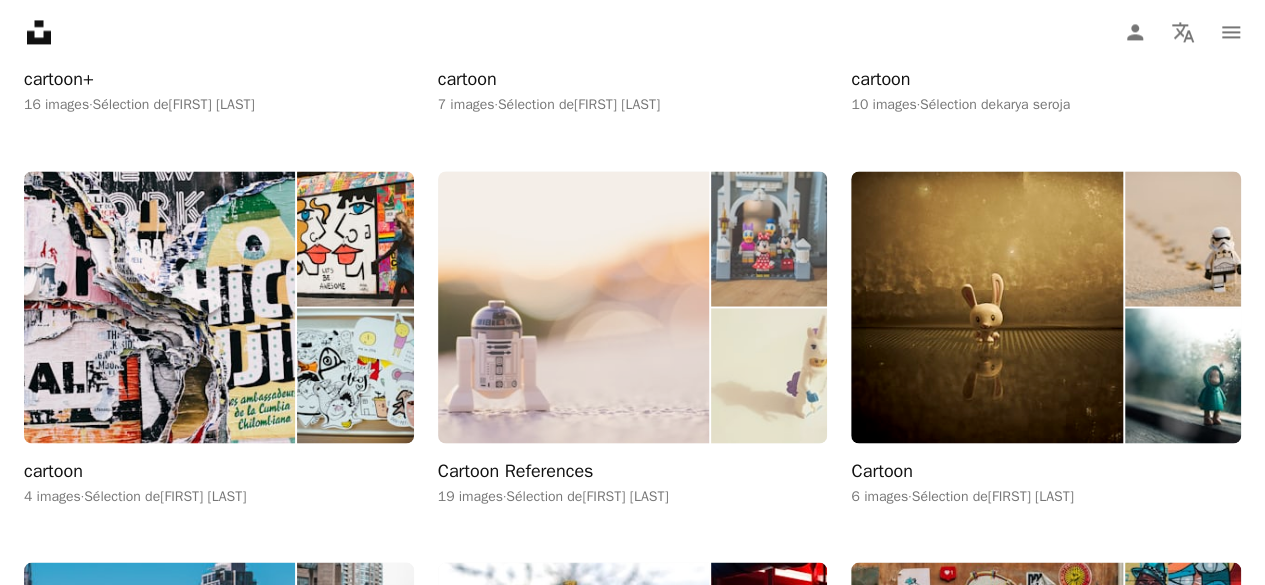 click at bounding box center [573, 307] 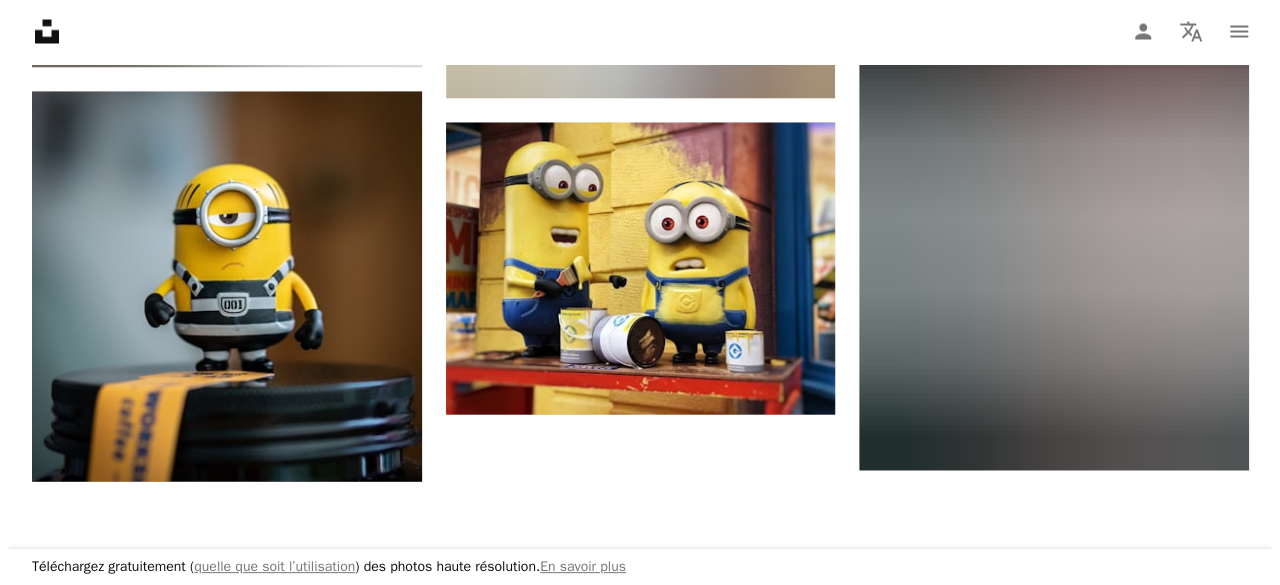 scroll, scrollTop: 1878, scrollLeft: 0, axis: vertical 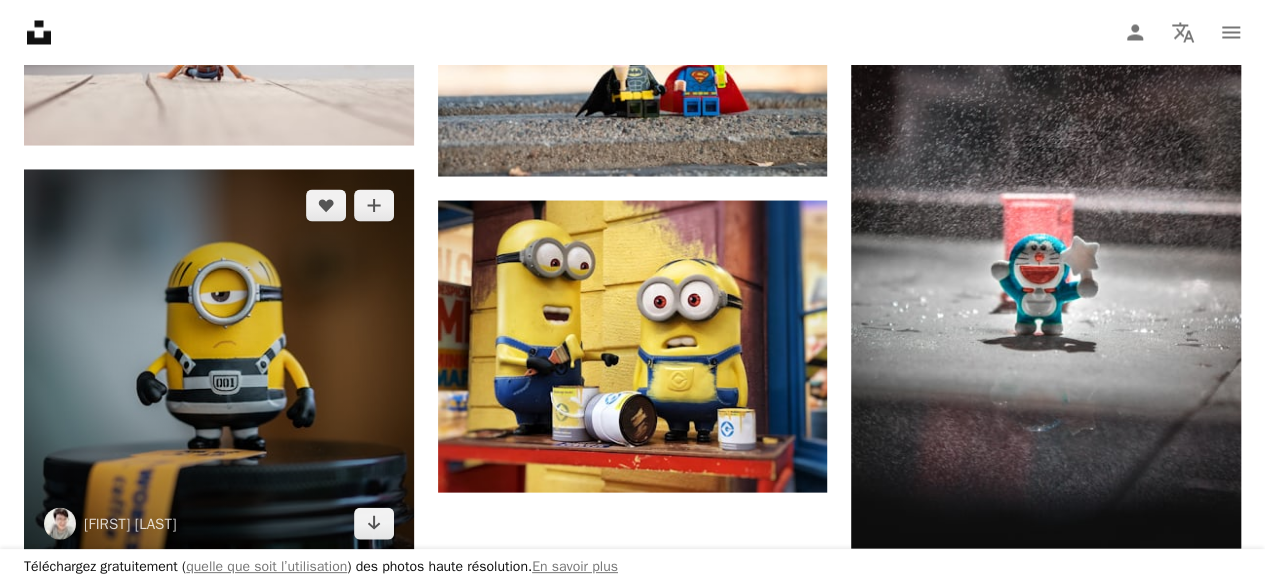 click at bounding box center (219, 364) 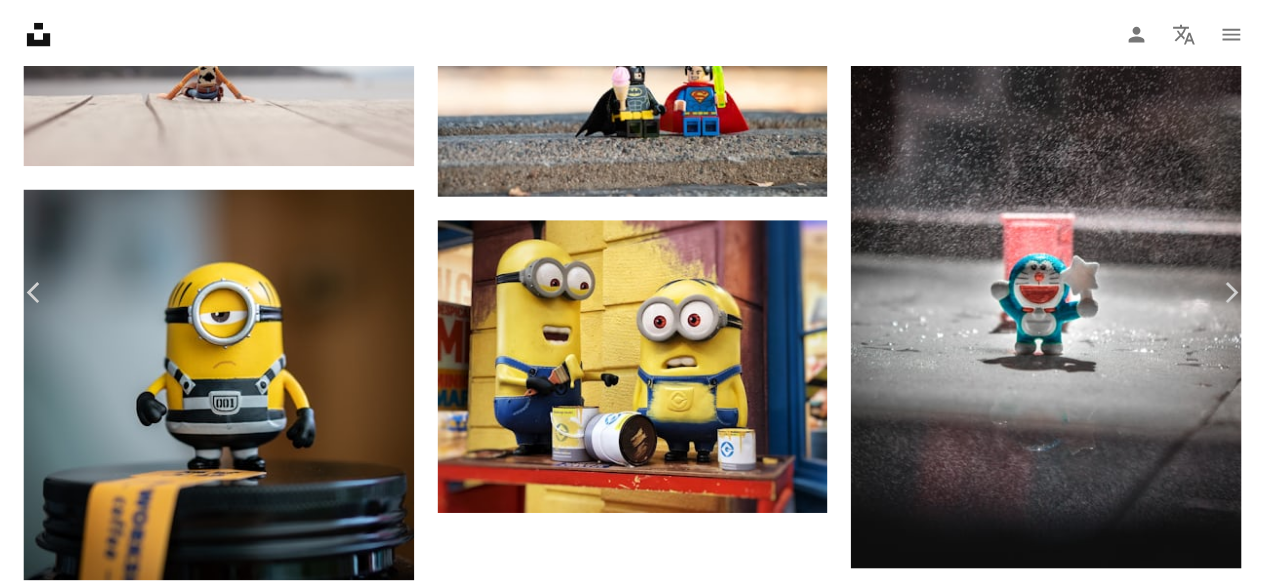 scroll, scrollTop: 50, scrollLeft: 0, axis: vertical 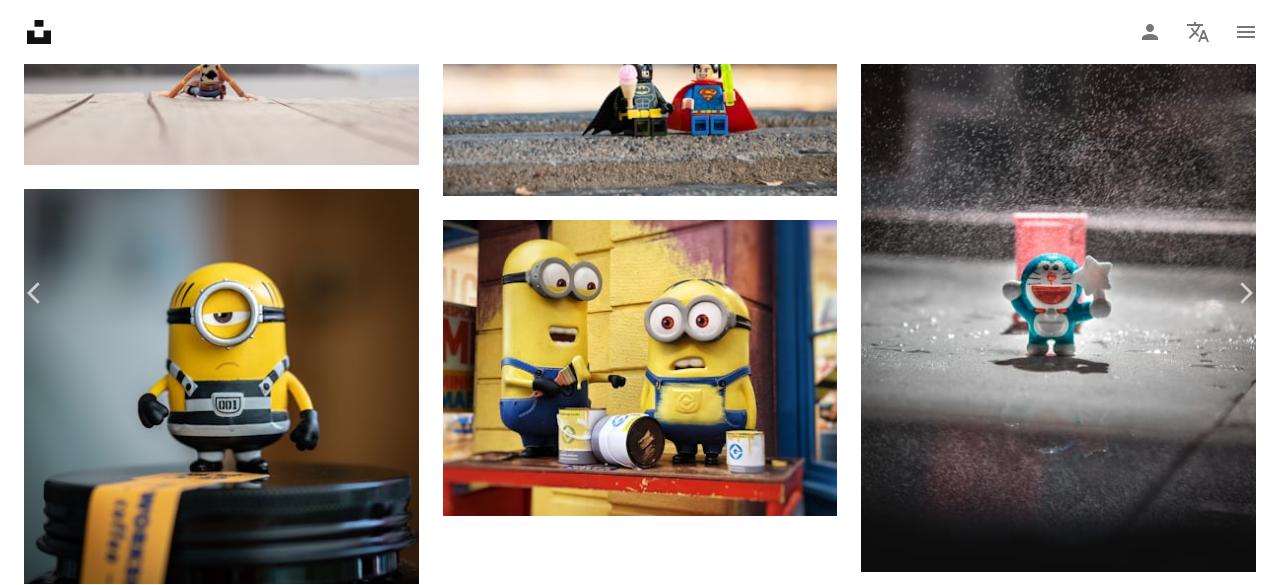 click on "Télécharger gratuitement" at bounding box center (1048, 1520) 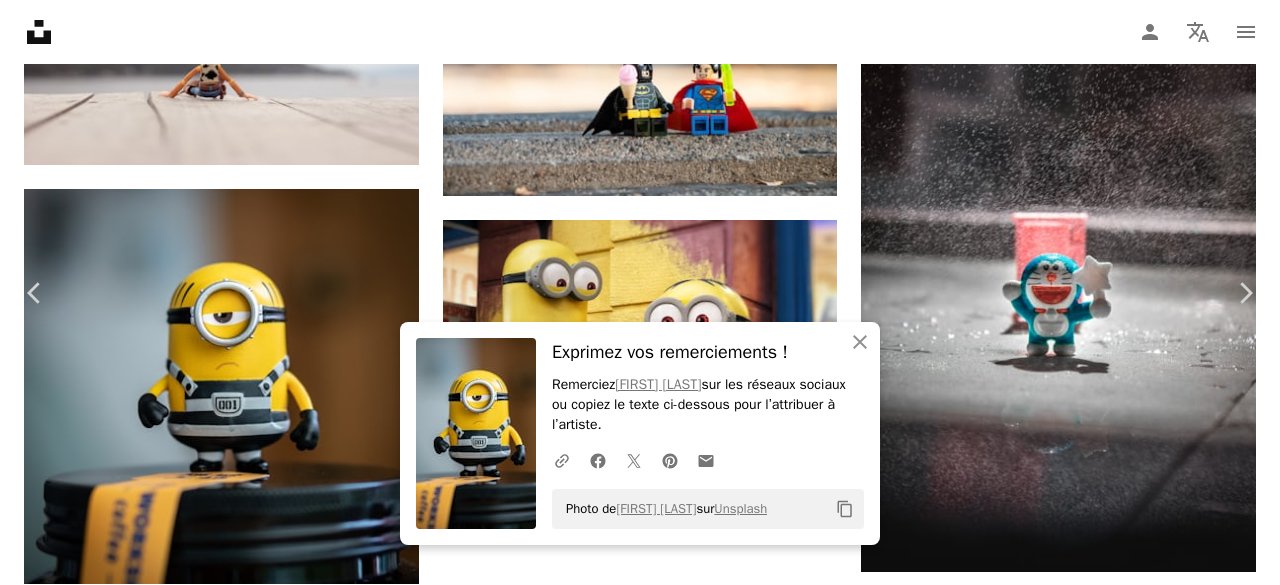 click on "An X shape" at bounding box center (20, 20) 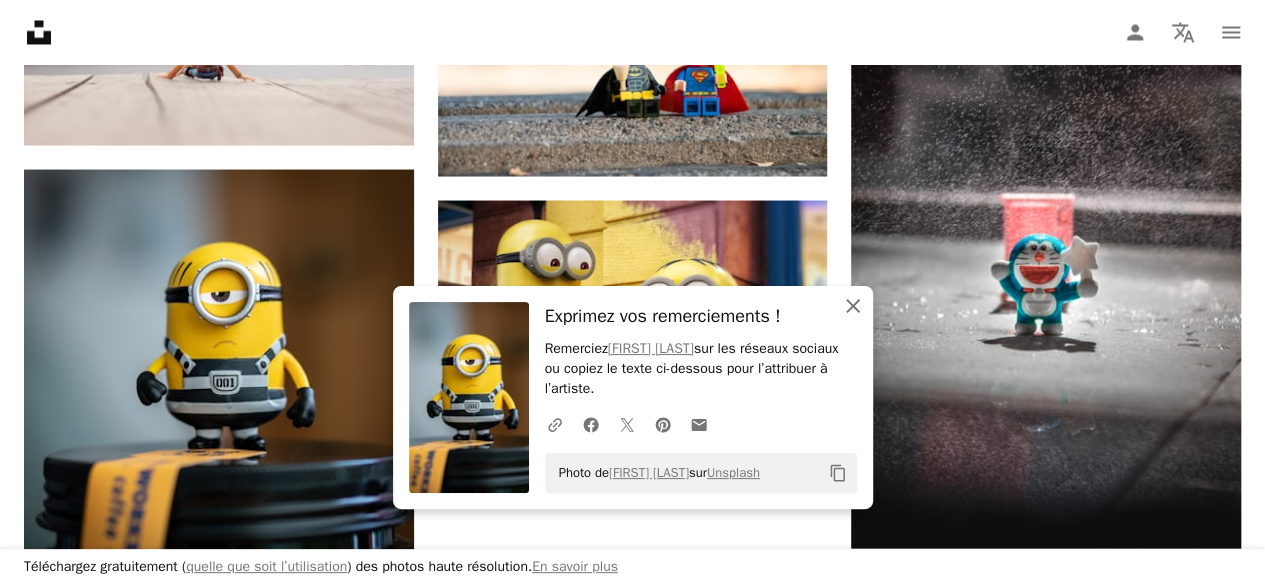 click 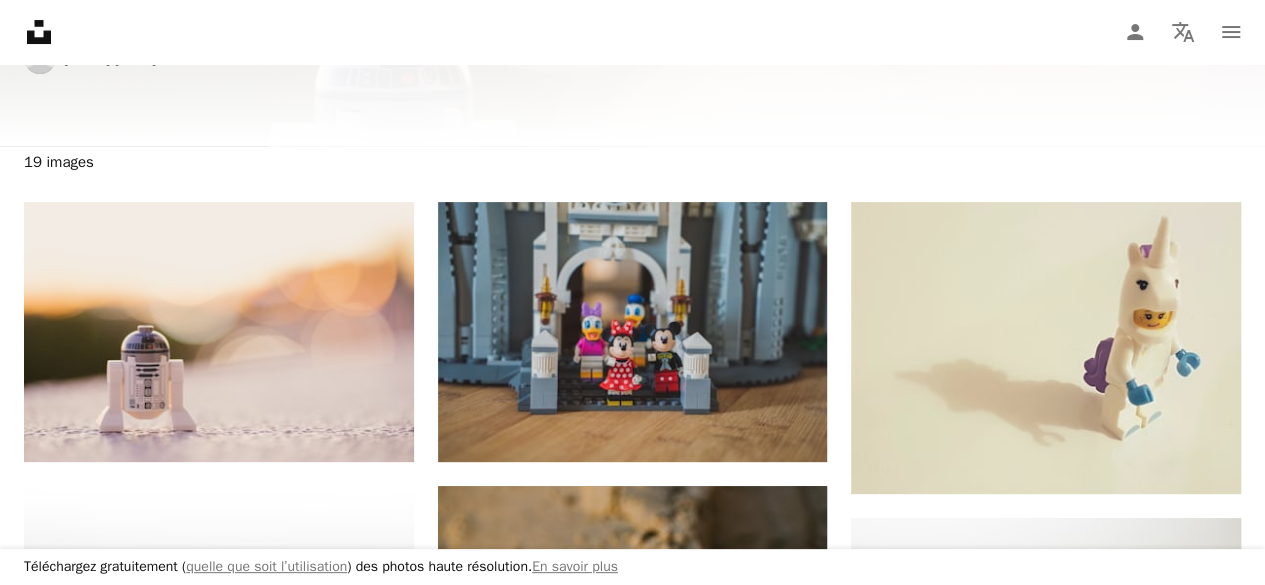 scroll, scrollTop: 109, scrollLeft: 0, axis: vertical 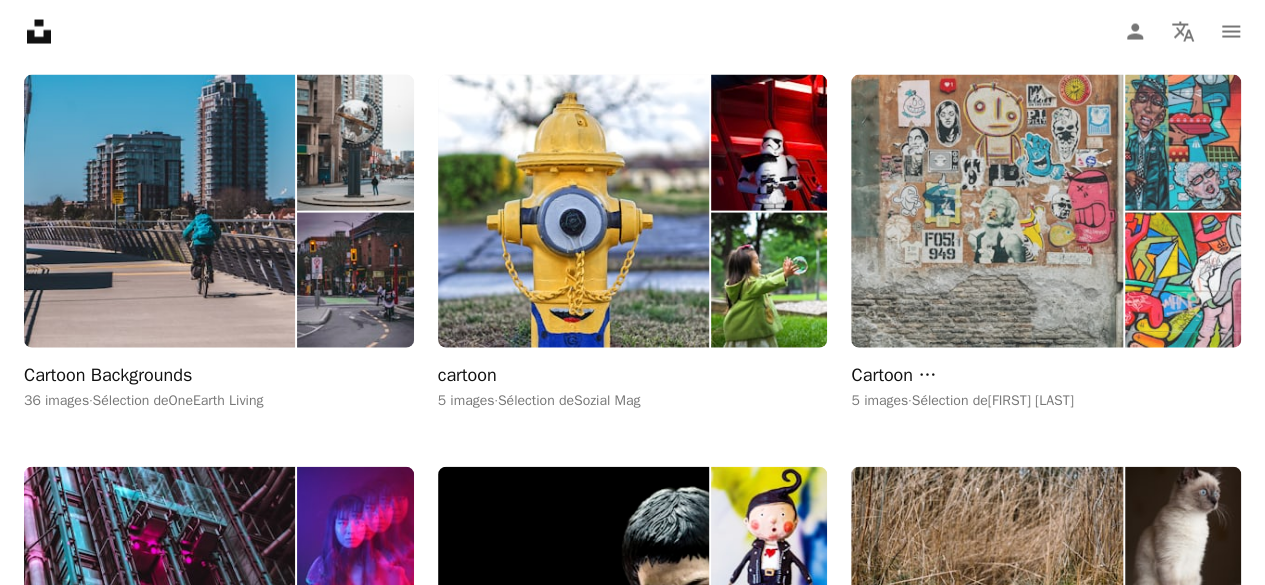 click at bounding box center [986, 211] 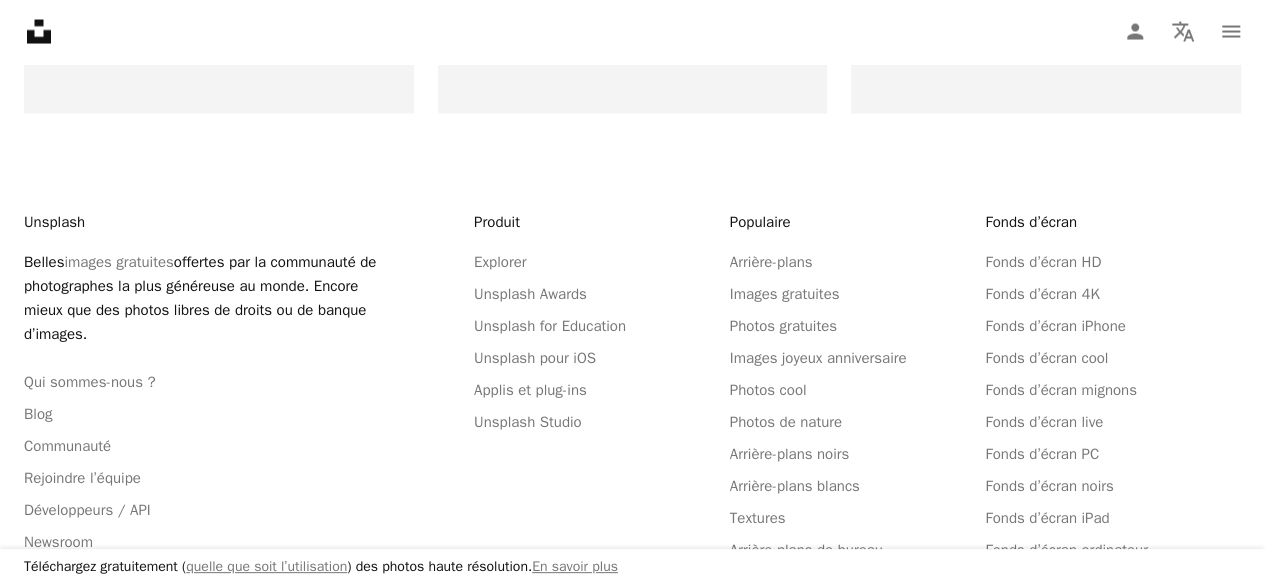 scroll, scrollTop: 0, scrollLeft: 0, axis: both 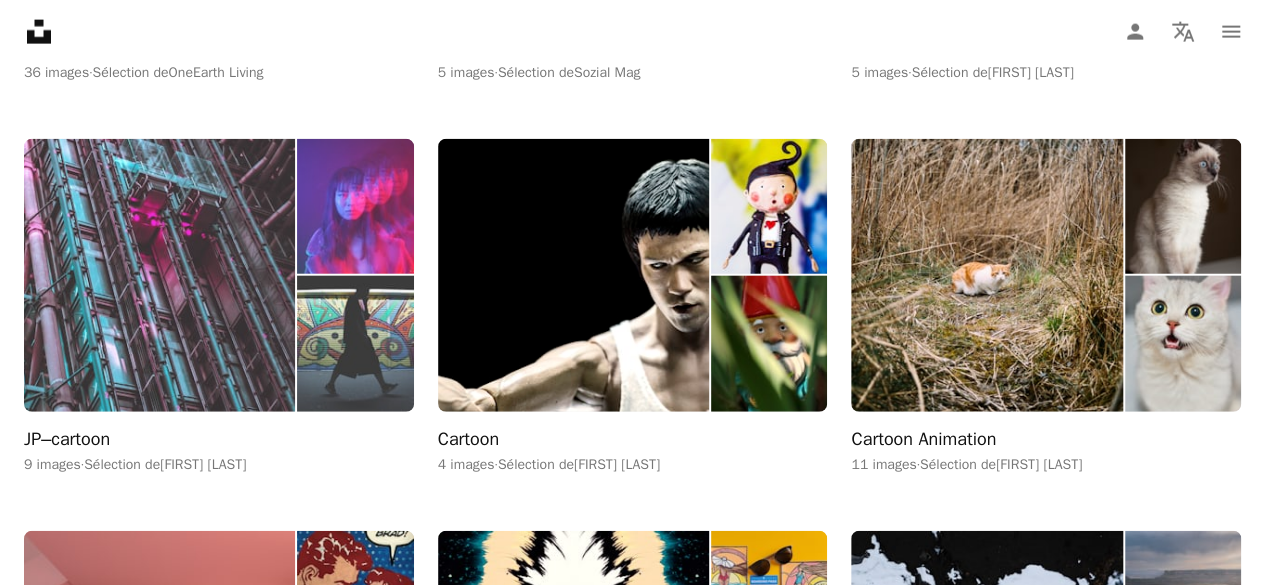 click at bounding box center [159, 275] 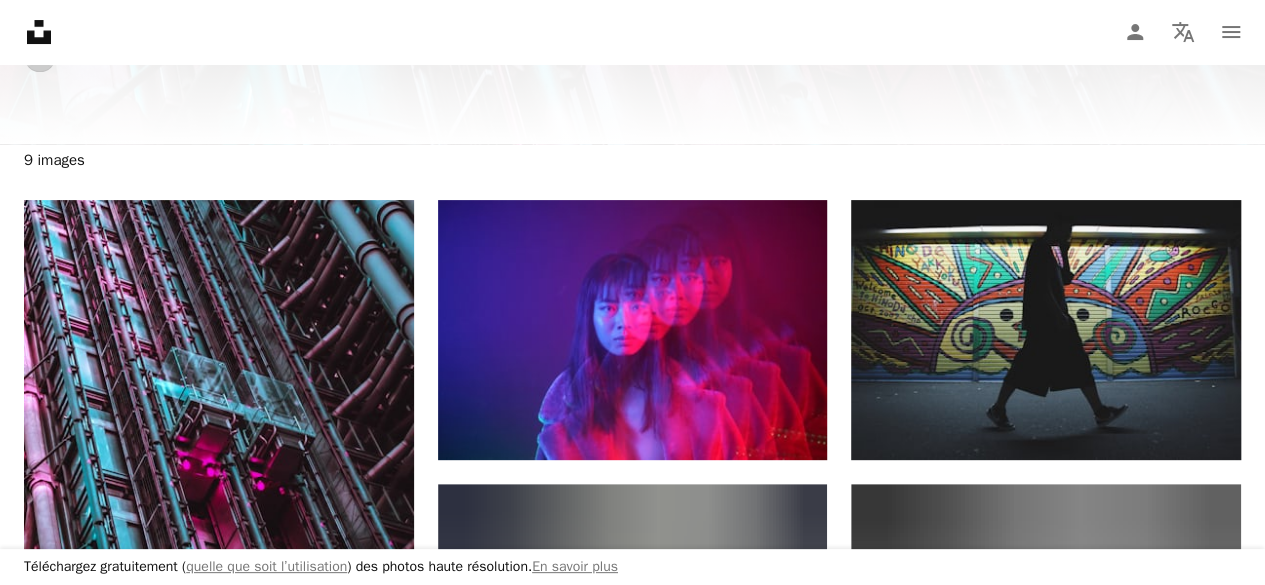 scroll, scrollTop: 0, scrollLeft: 0, axis: both 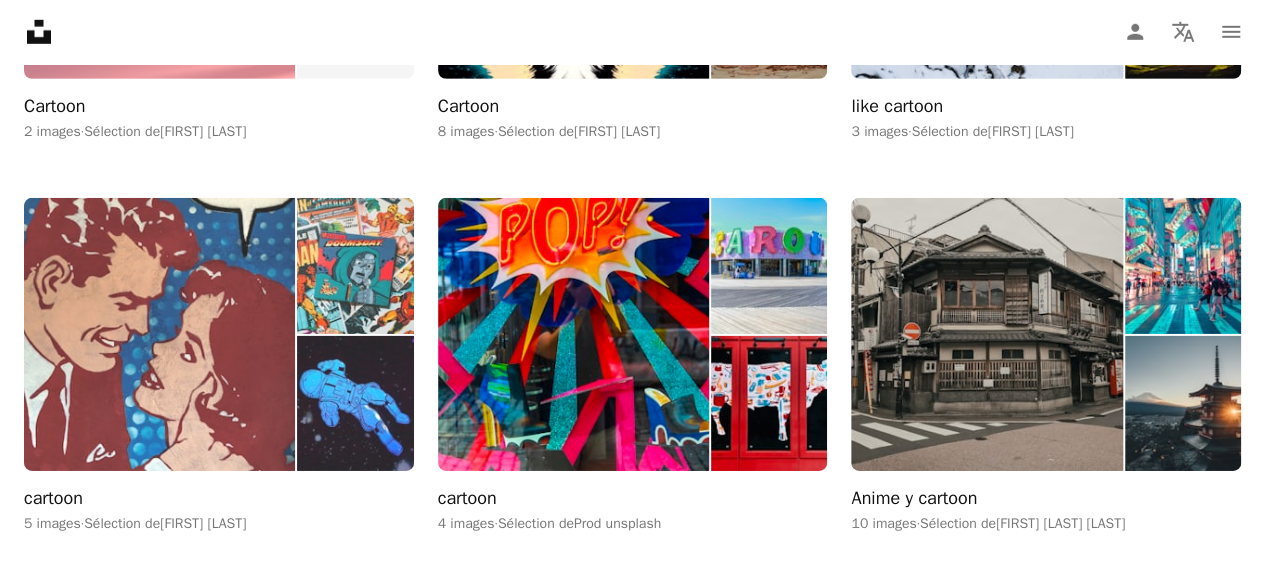 click at bounding box center [159, 334] 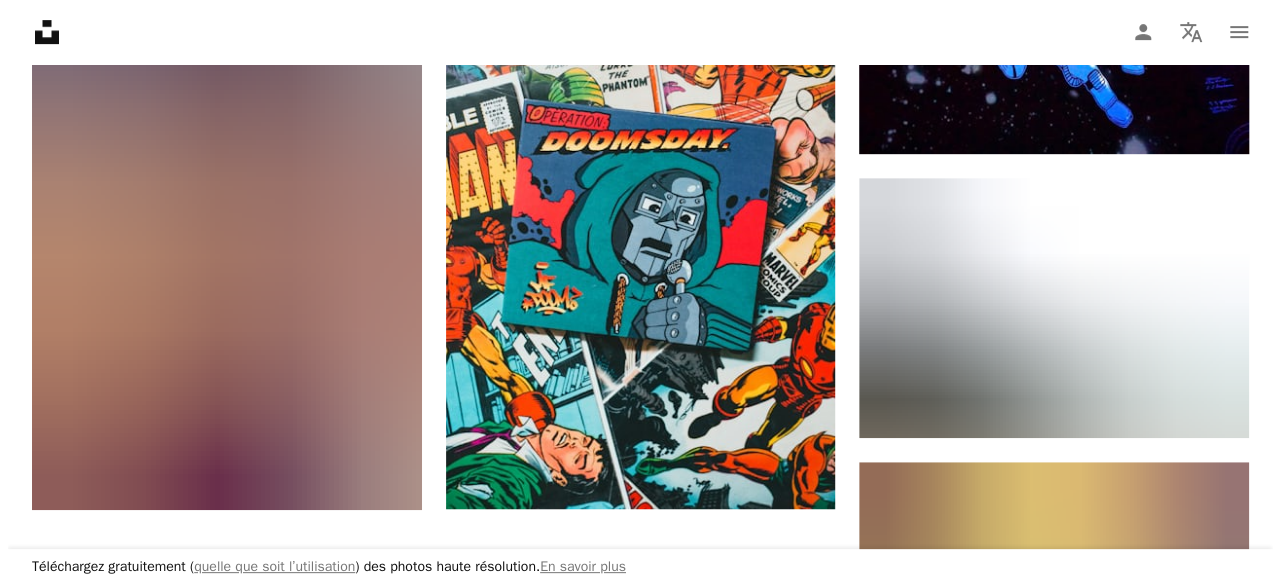 scroll, scrollTop: 418, scrollLeft: 0, axis: vertical 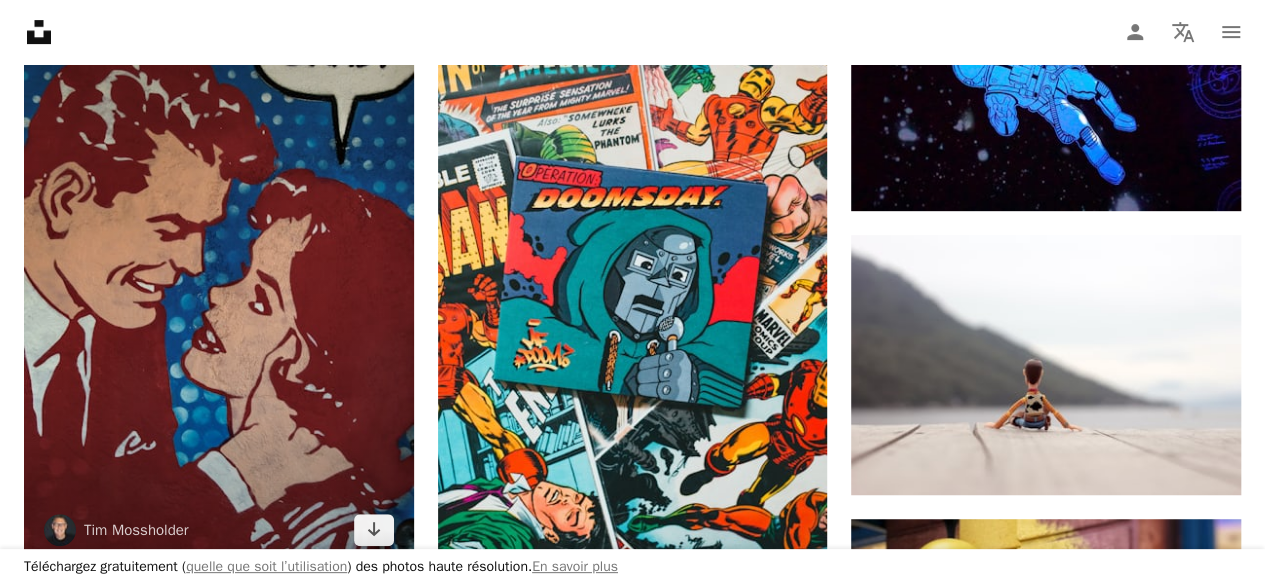 click at bounding box center [219, 274] 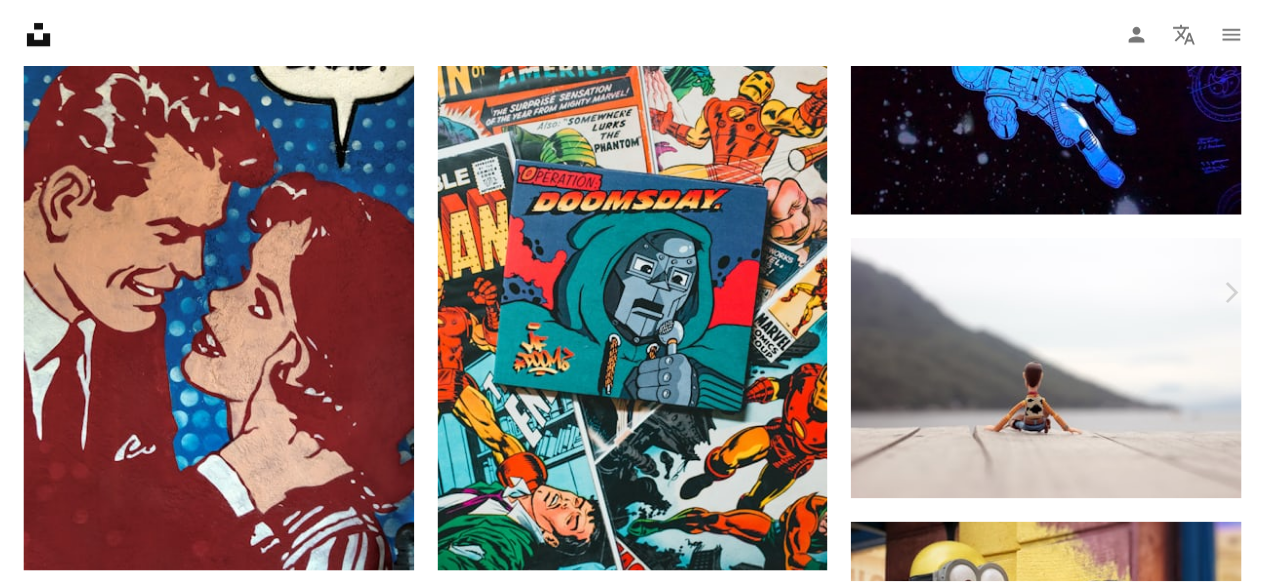 scroll, scrollTop: 0, scrollLeft: 0, axis: both 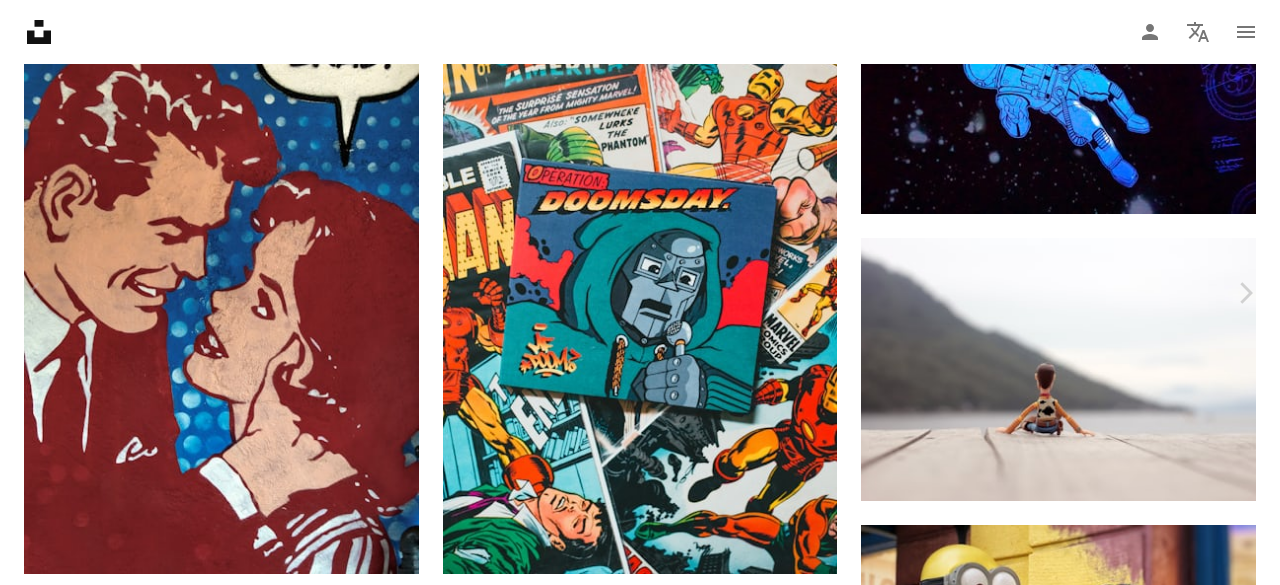 click on "Télécharger gratuitement" at bounding box center [1048, 1773] 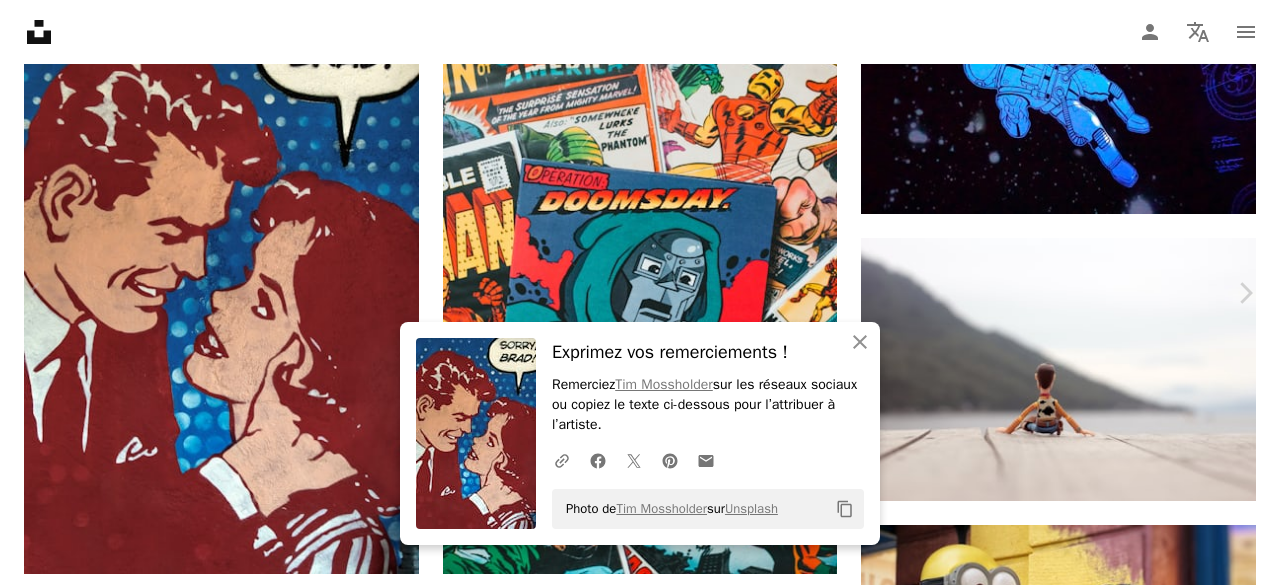 click on "An X shape" at bounding box center [20, 20] 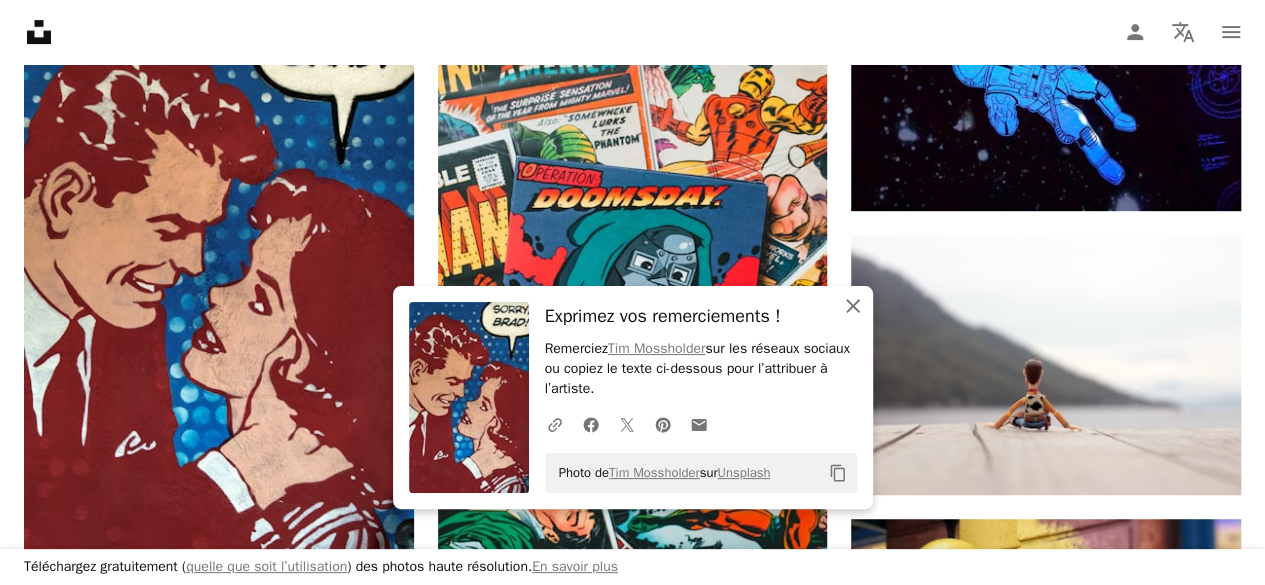 click on "An X shape" 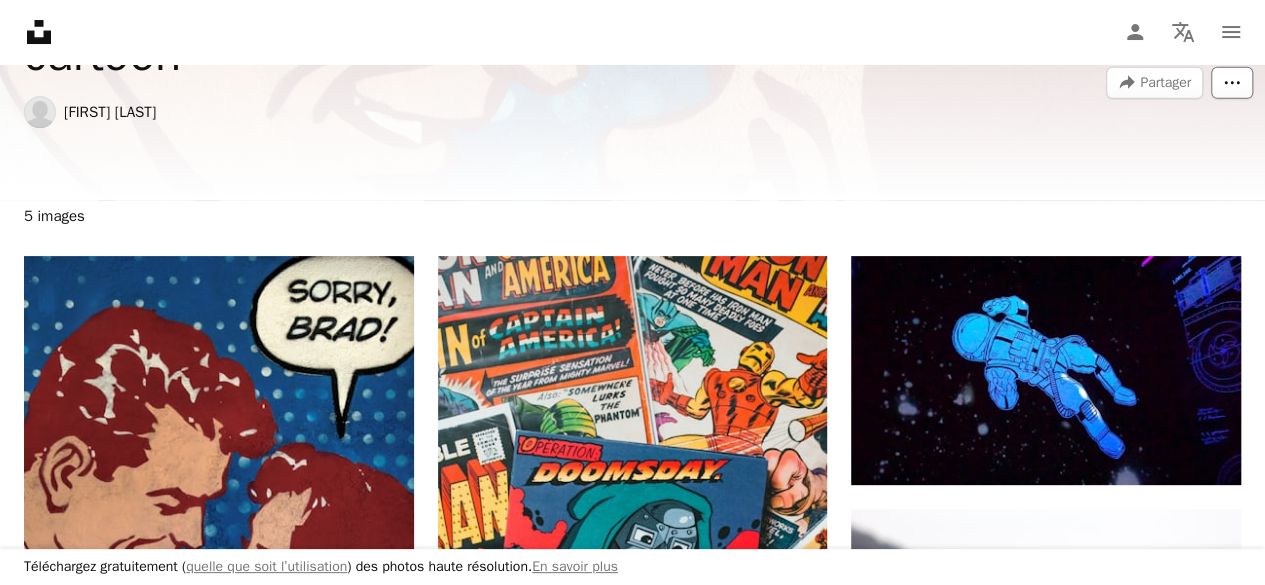 scroll, scrollTop: 132, scrollLeft: 0, axis: vertical 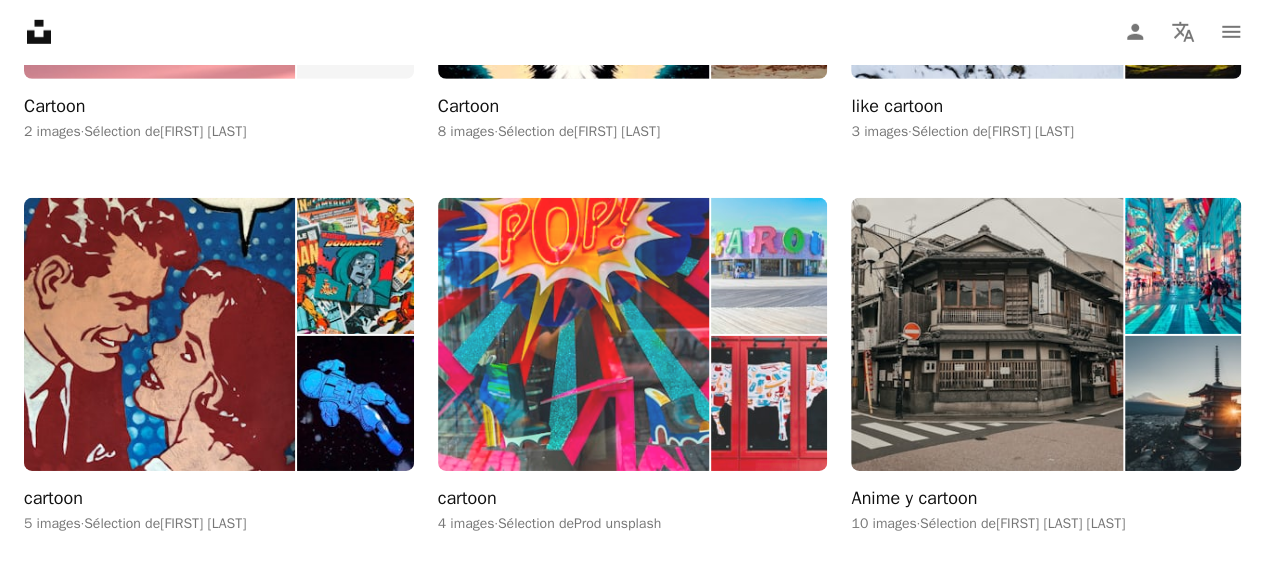 click at bounding box center [573, 334] 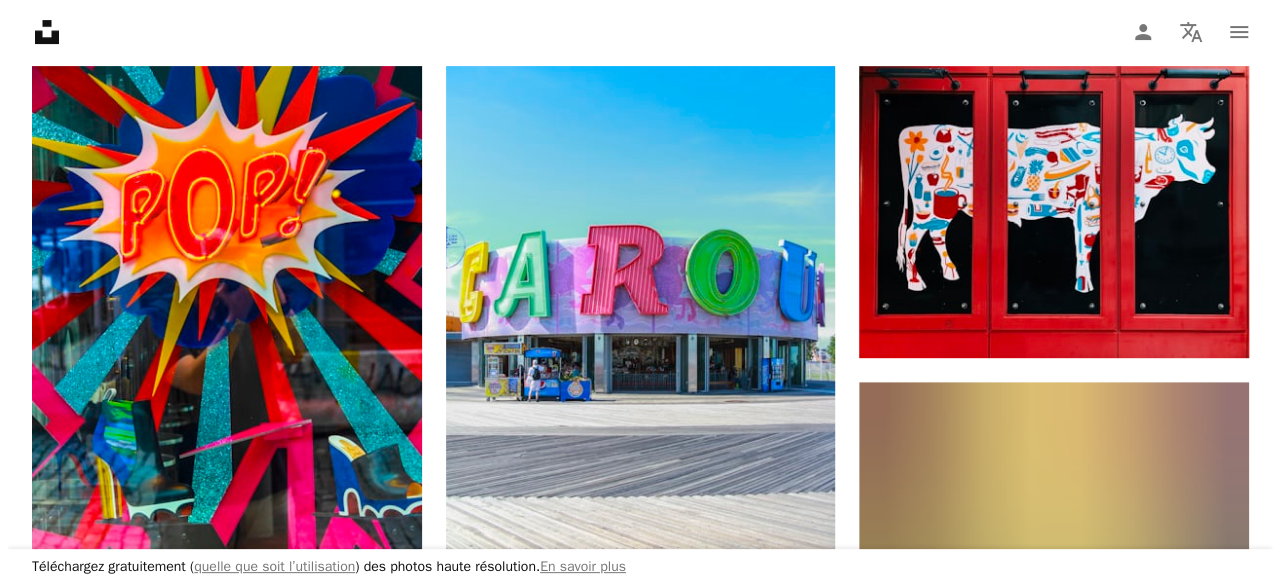 scroll, scrollTop: 268, scrollLeft: 0, axis: vertical 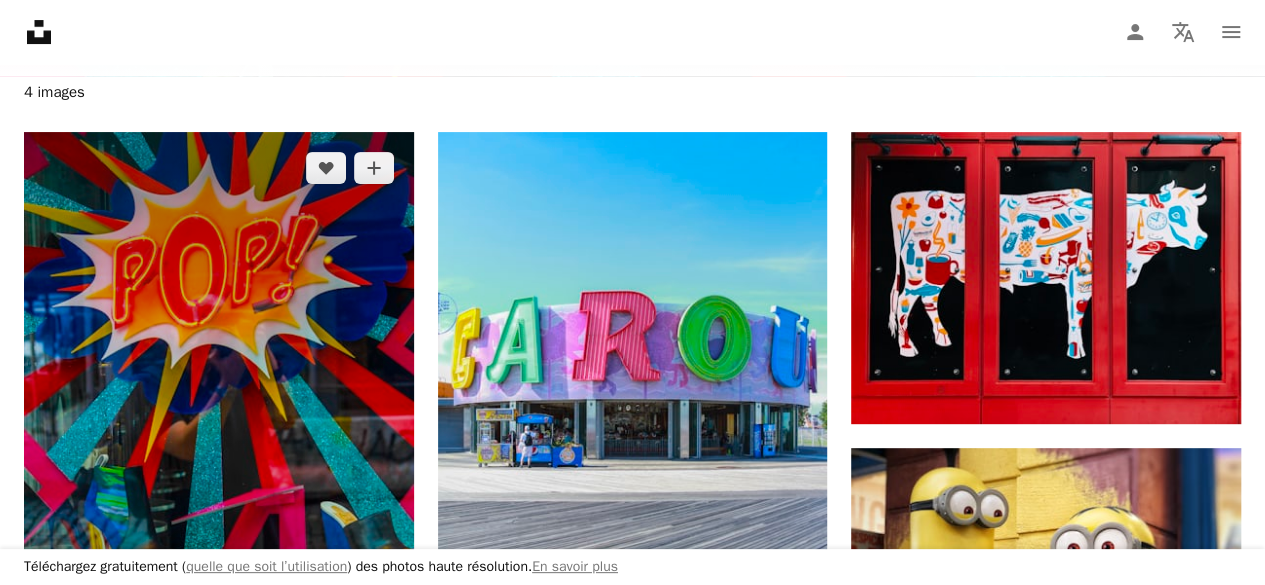 click at bounding box center (219, 424) 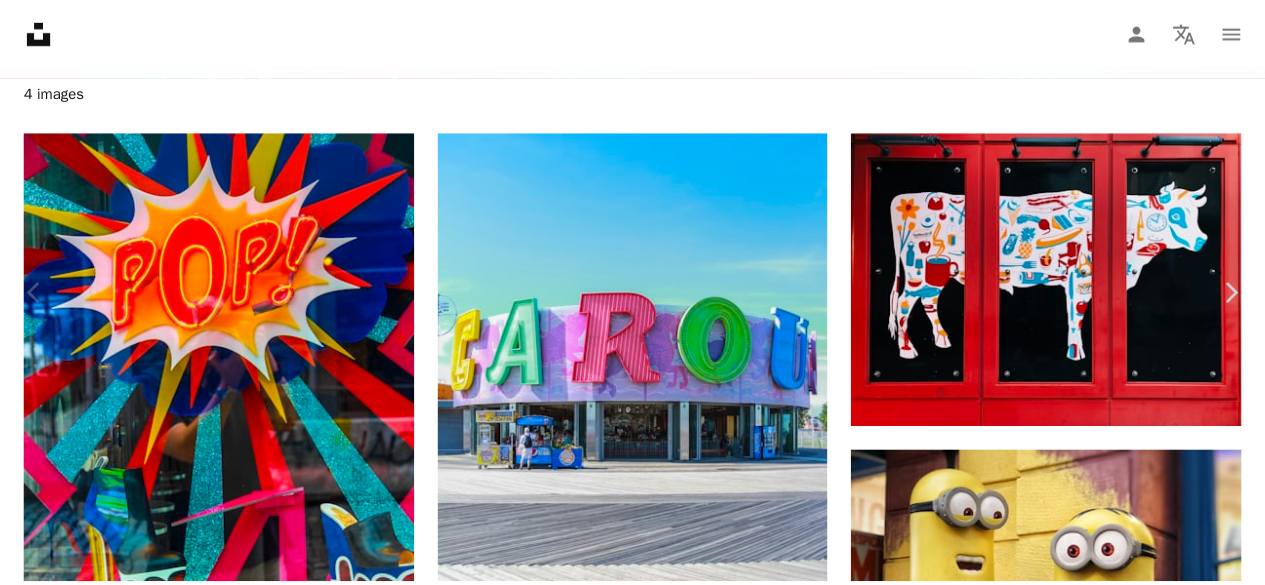 scroll, scrollTop: 48, scrollLeft: 0, axis: vertical 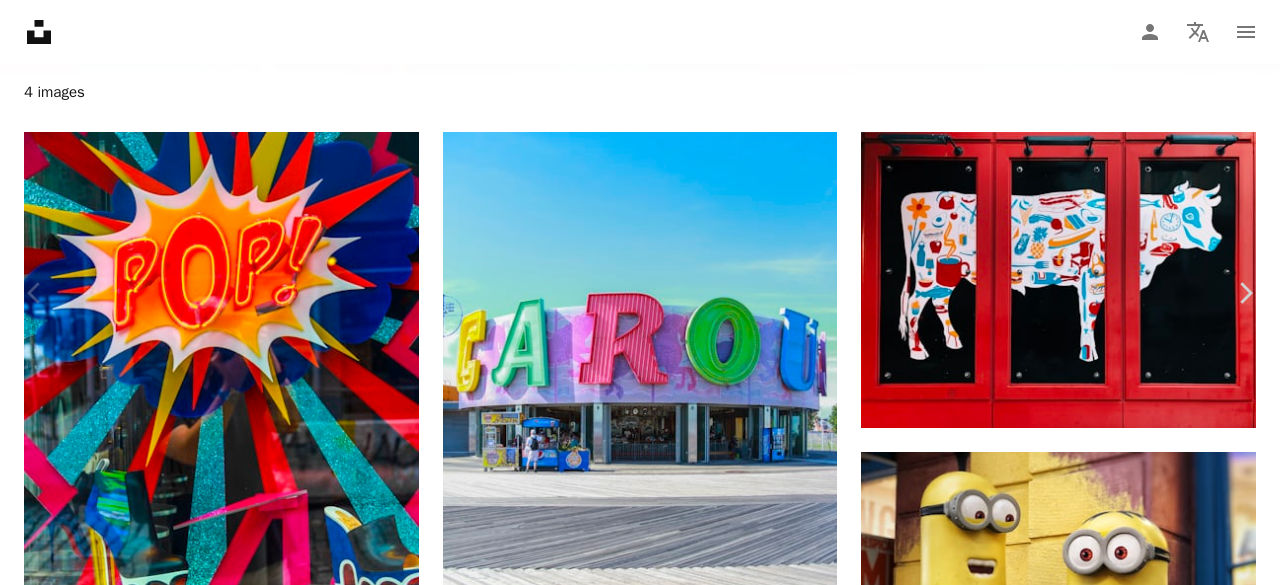 click on "Télécharger gratuitement" at bounding box center [1048, 1720] 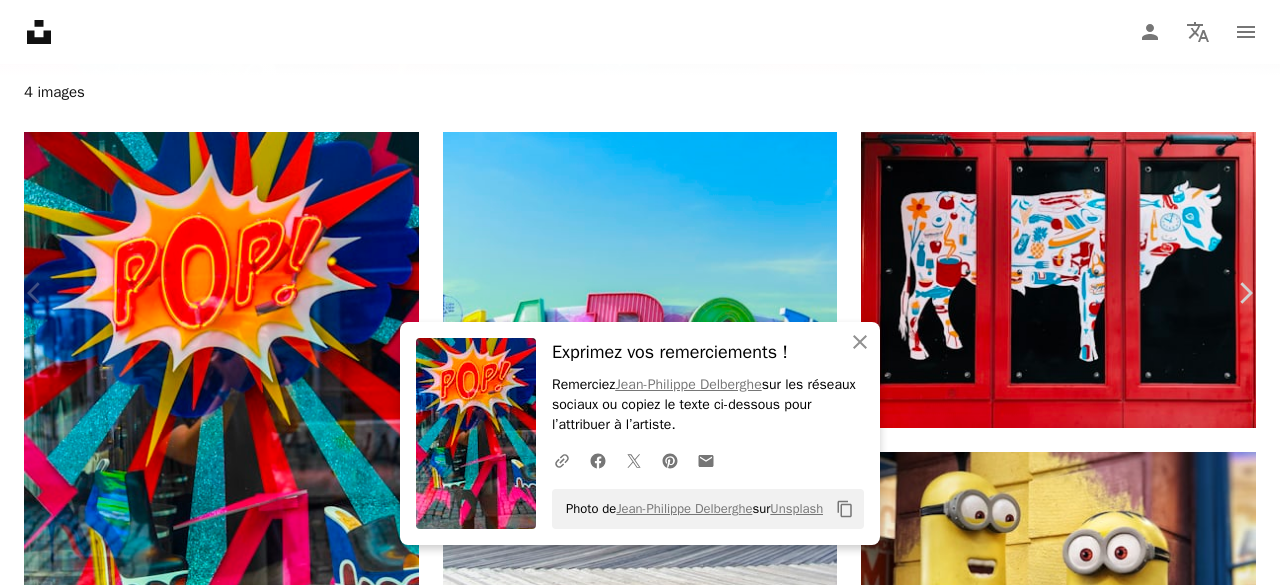 click on "An X shape" at bounding box center [20, 20] 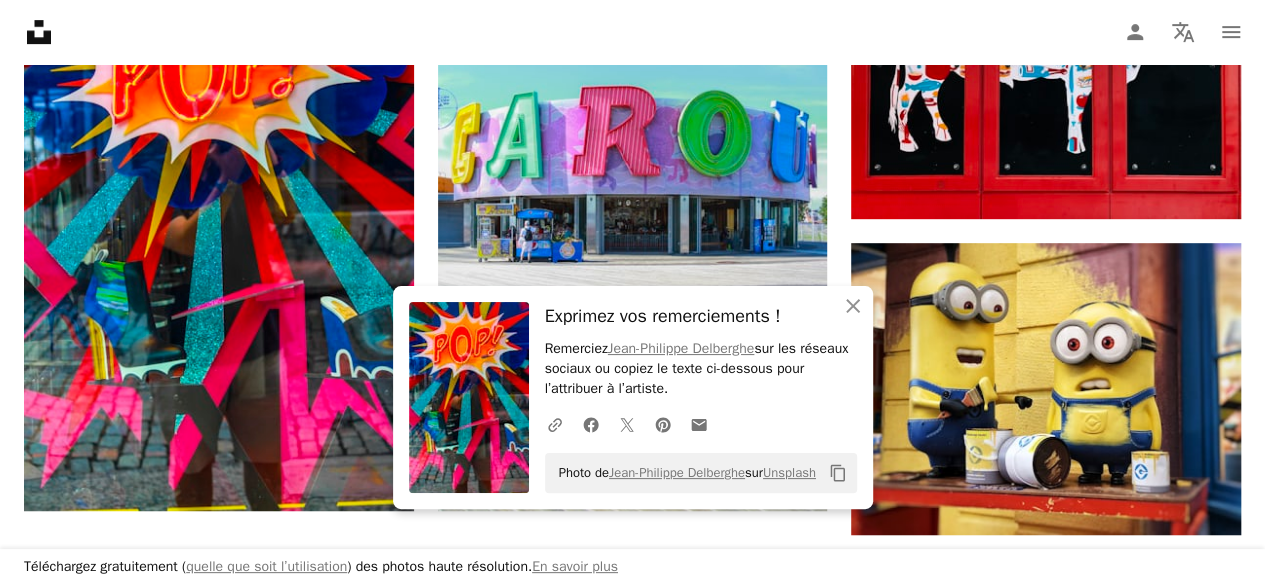 scroll, scrollTop: 21, scrollLeft: 0, axis: vertical 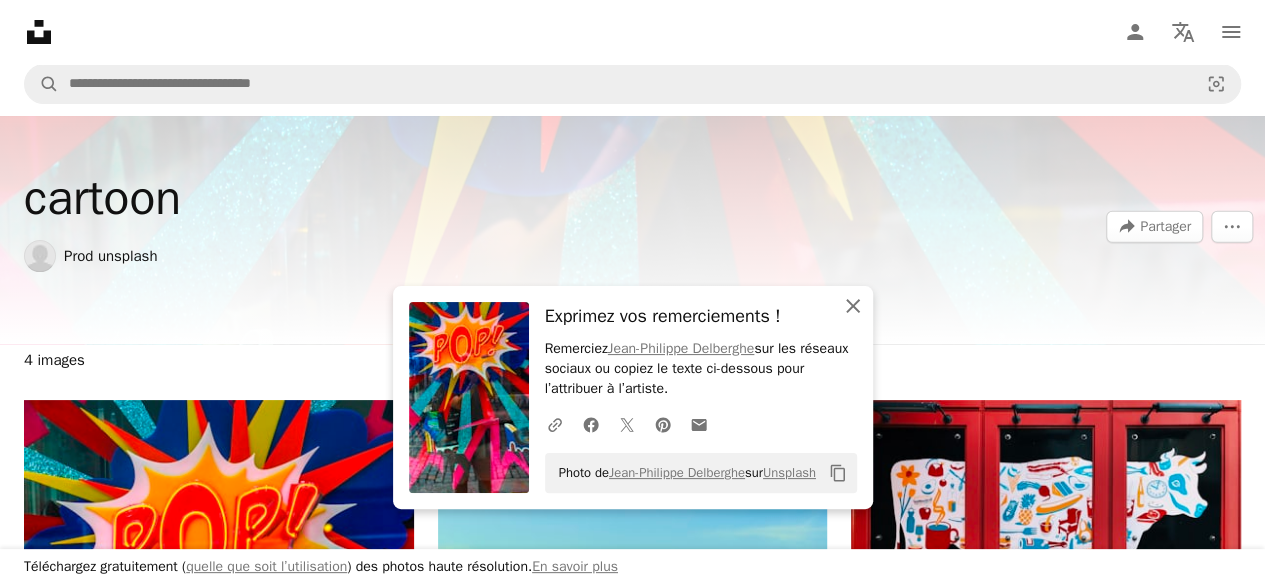 click on "An X shape" 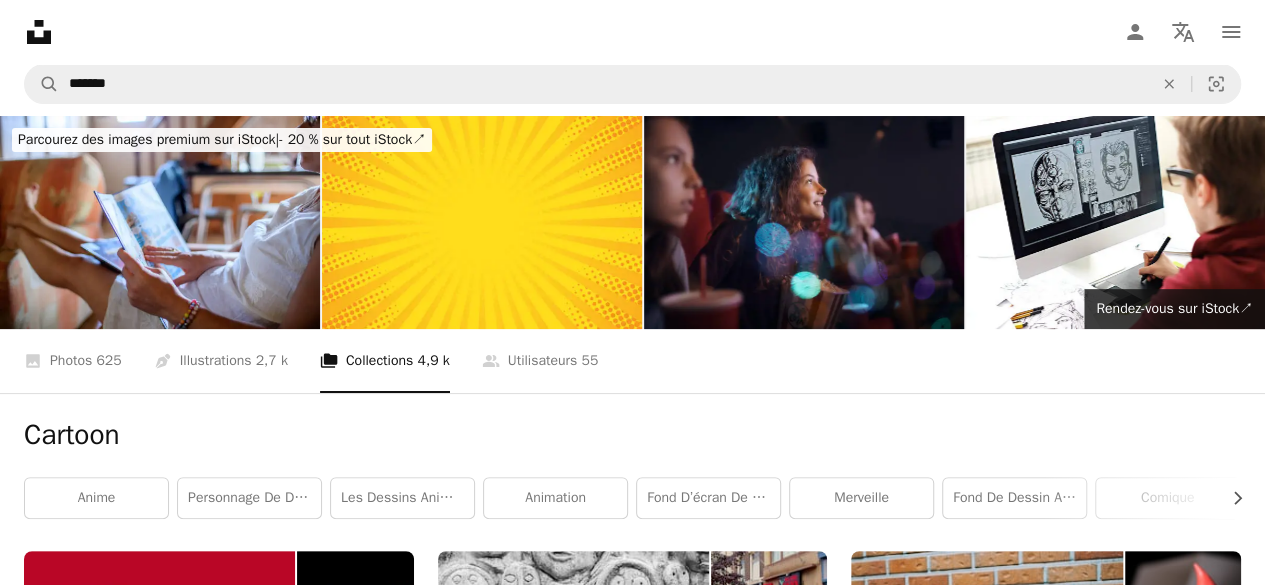 scroll, scrollTop: 3095, scrollLeft: 0, axis: vertical 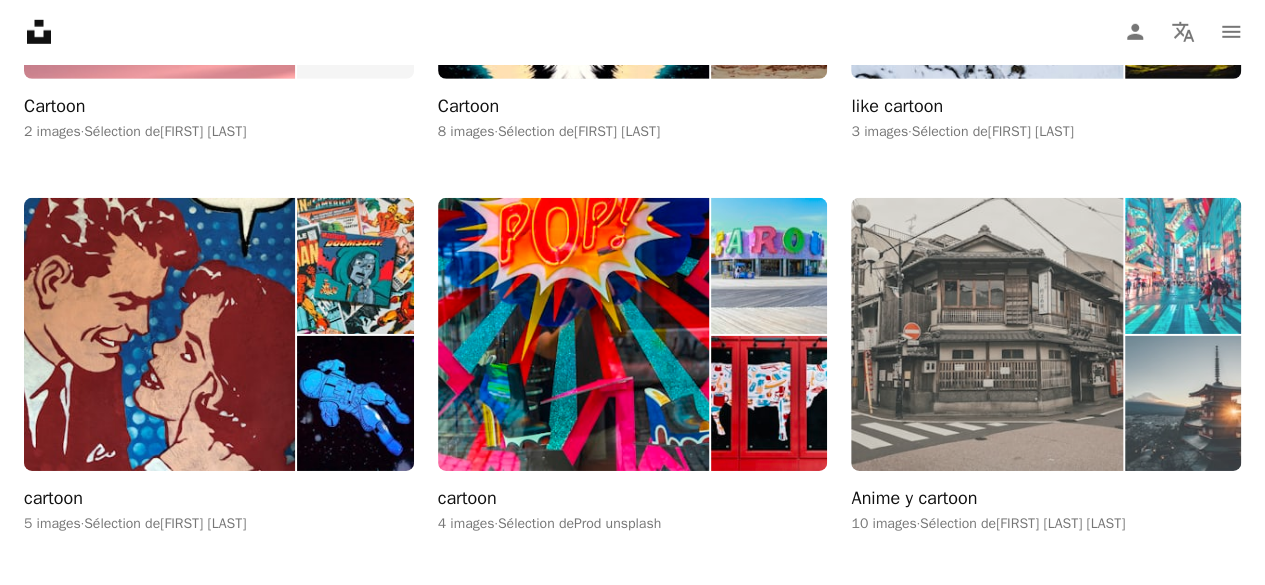 click at bounding box center [1183, 265] 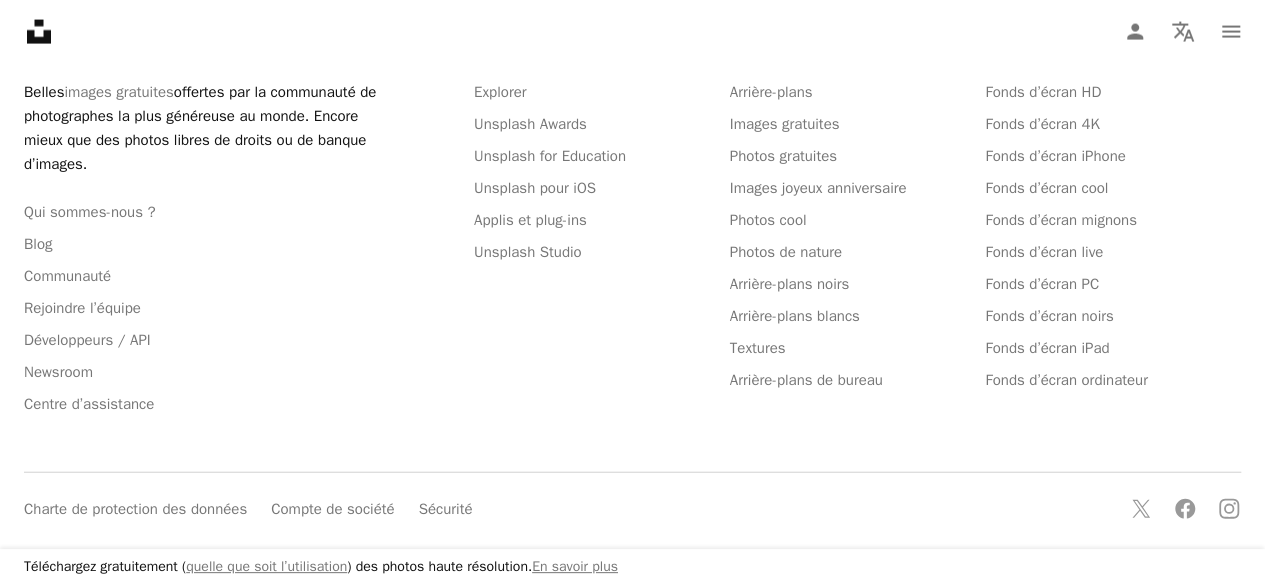 scroll, scrollTop: 0, scrollLeft: 0, axis: both 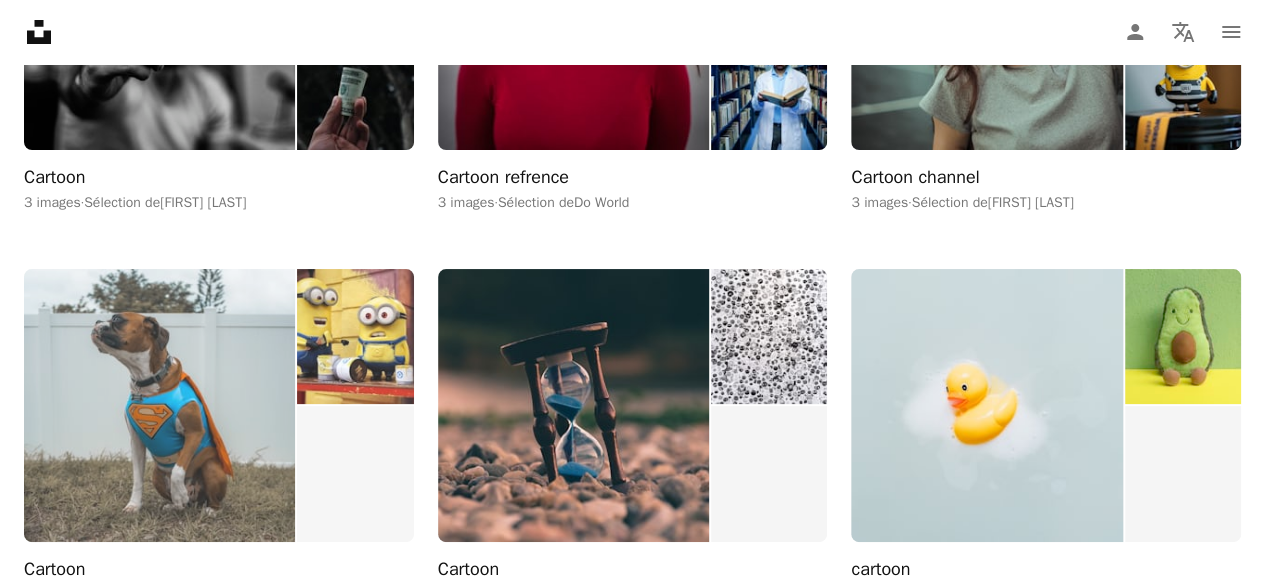 click at bounding box center [159, 405] 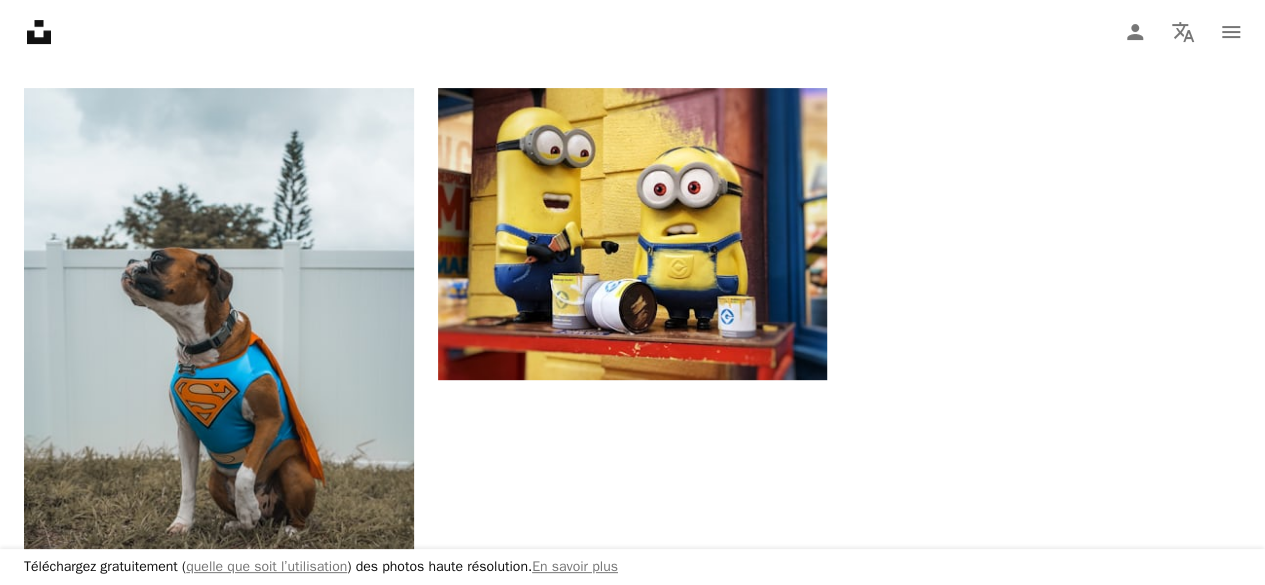 scroll, scrollTop: 324, scrollLeft: 0, axis: vertical 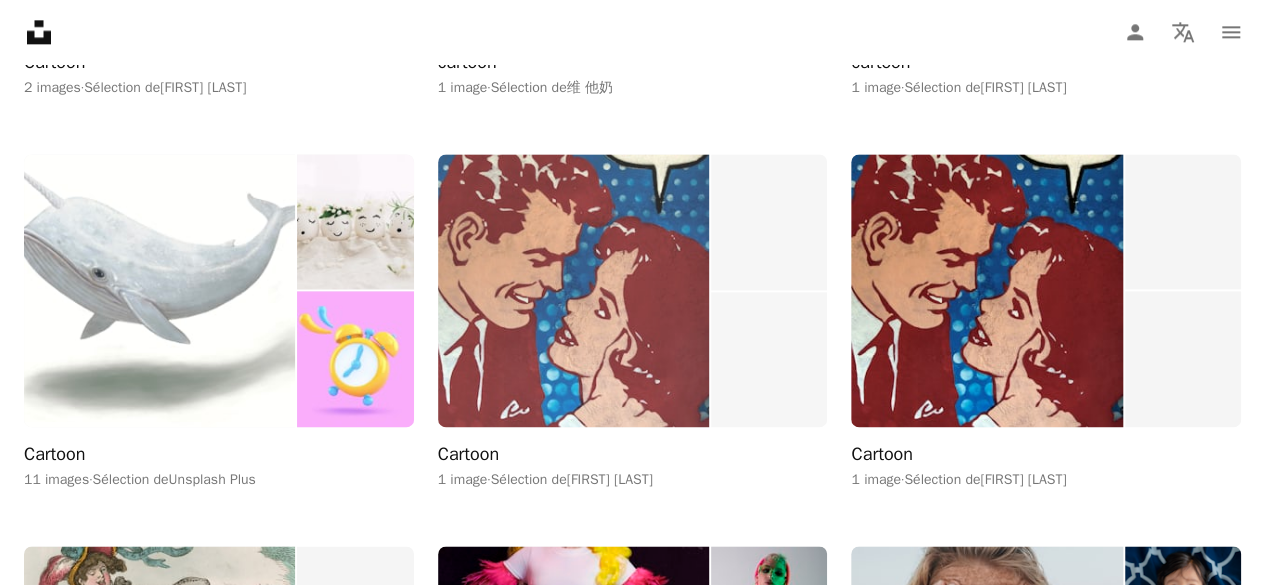 click at bounding box center [573, 290] 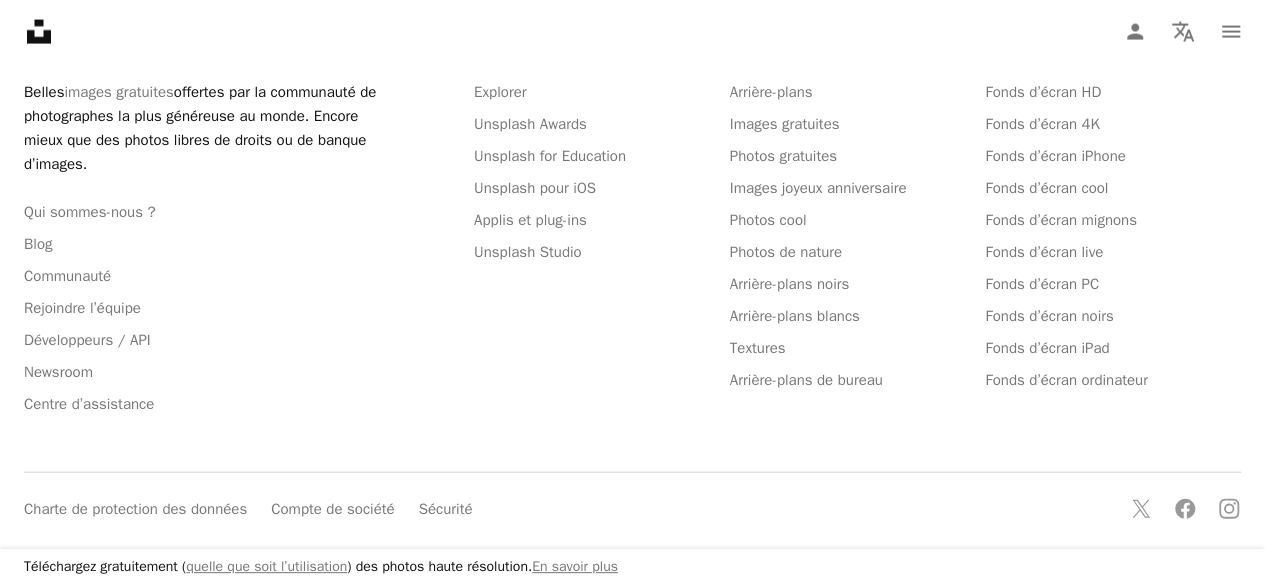 scroll, scrollTop: 0, scrollLeft: 0, axis: both 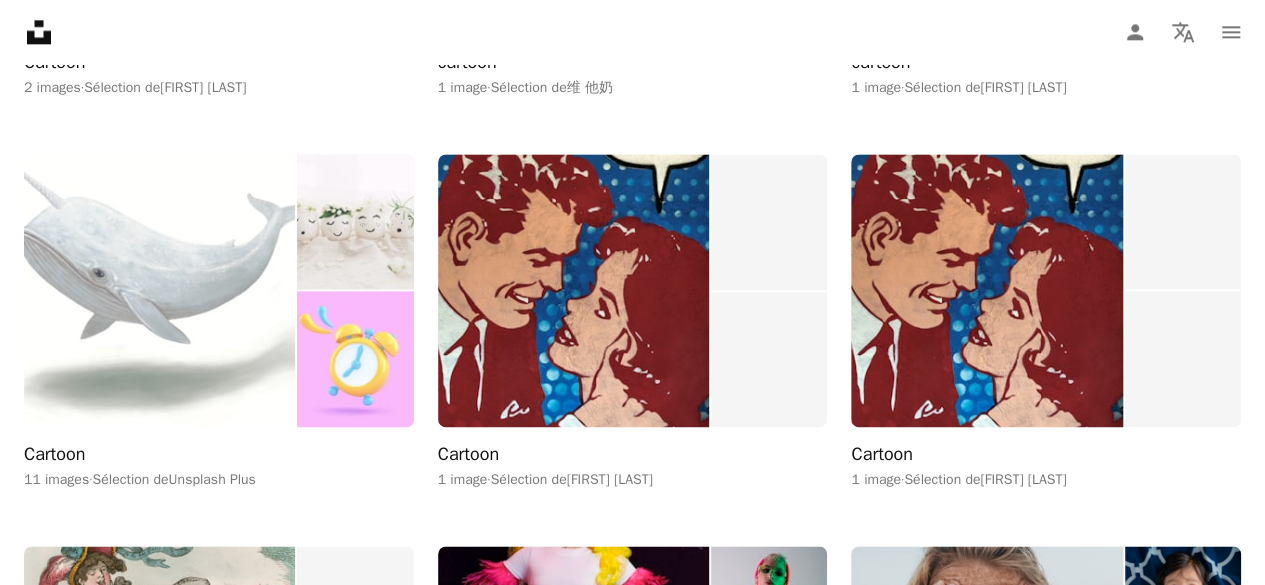 click at bounding box center (159, 290) 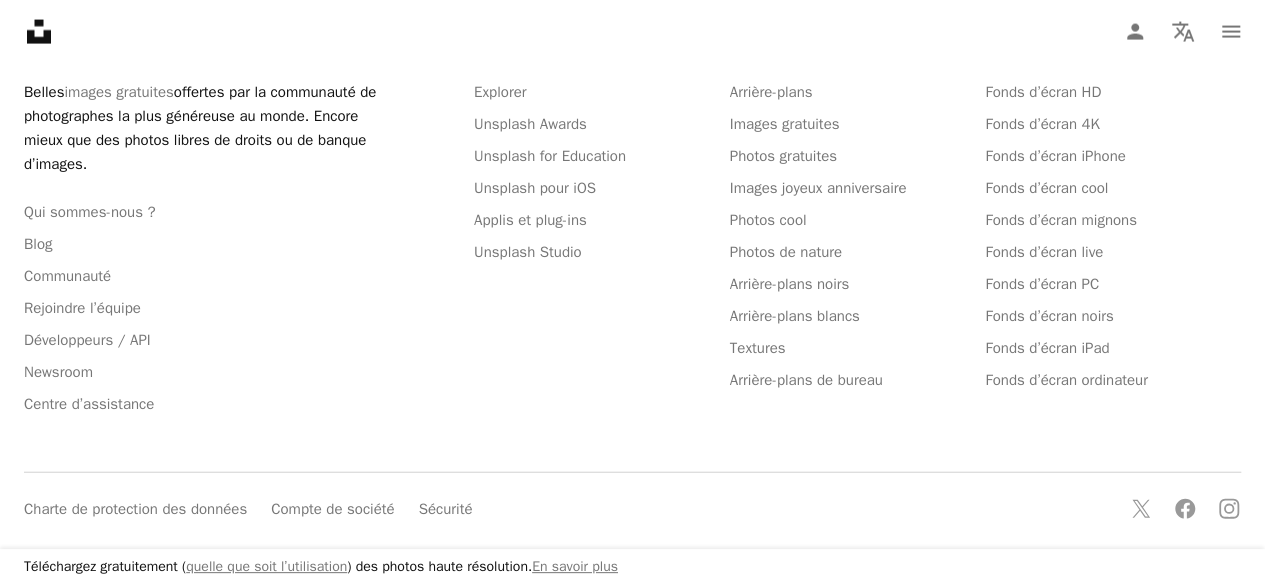 scroll, scrollTop: 0, scrollLeft: 0, axis: both 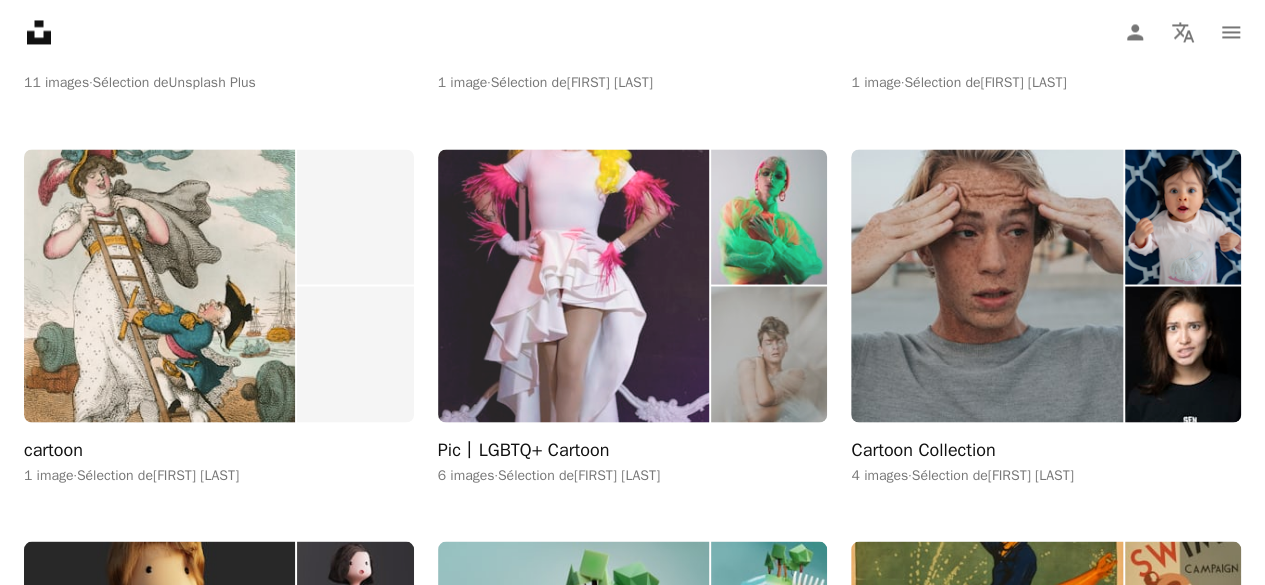 click at bounding box center (573, 285) 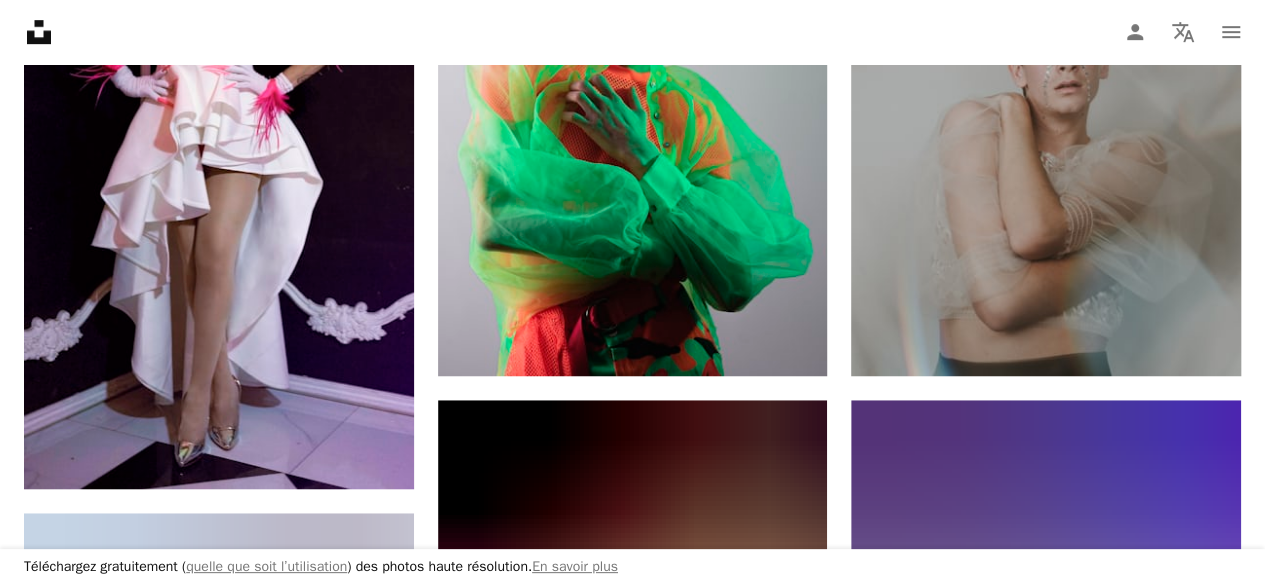 scroll, scrollTop: 708, scrollLeft: 0, axis: vertical 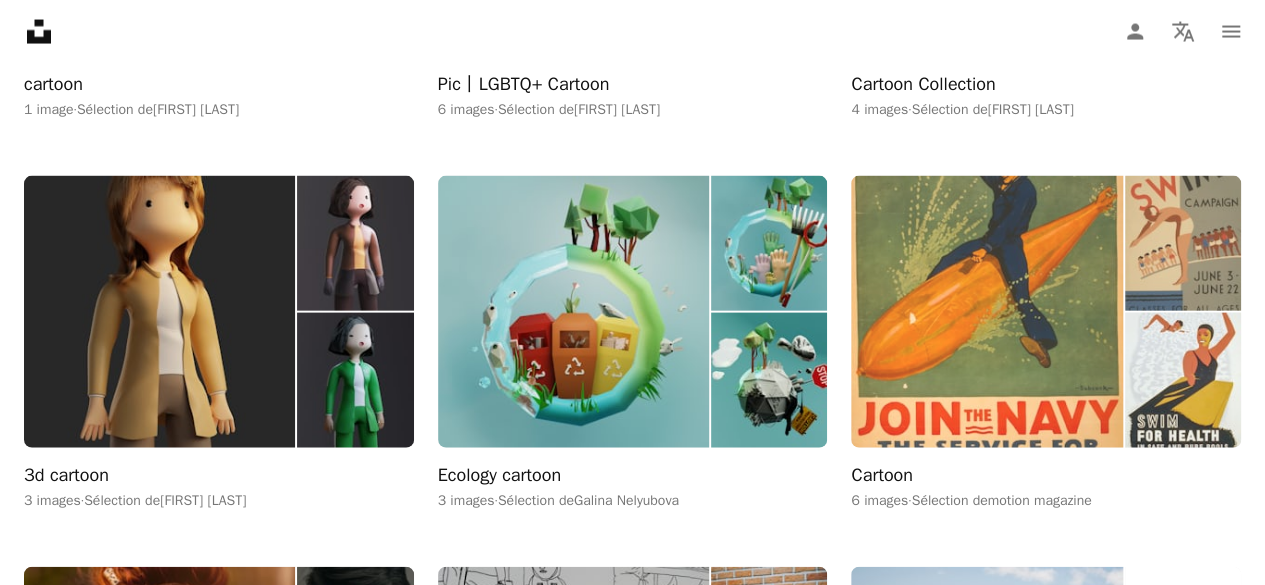 click at bounding box center (986, 312) 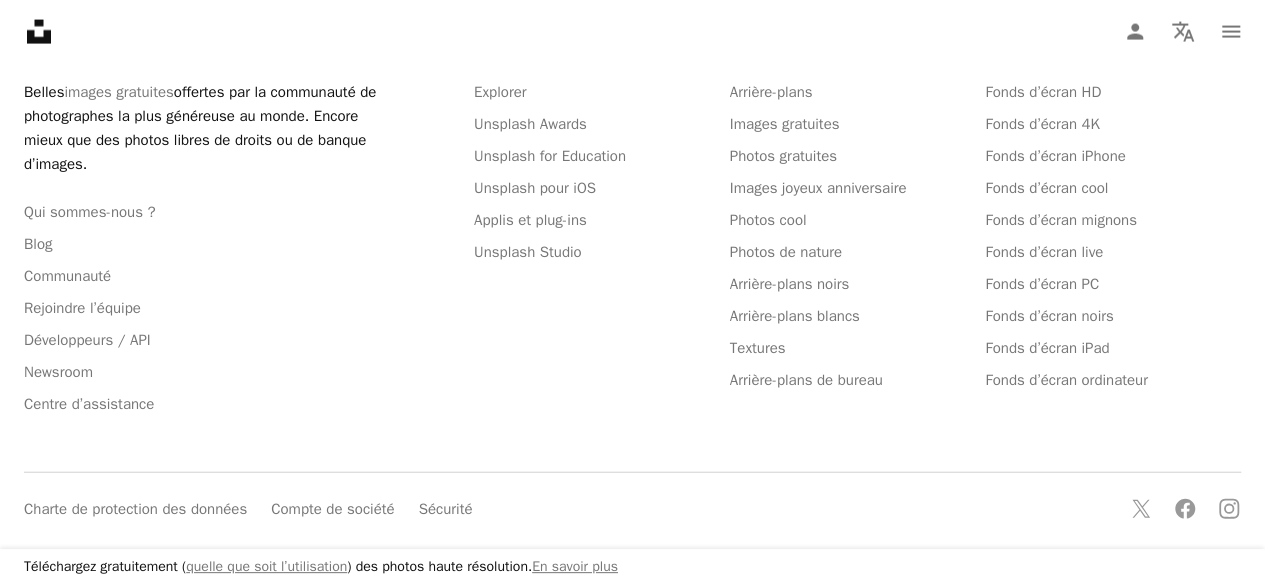 scroll, scrollTop: 0, scrollLeft: 0, axis: both 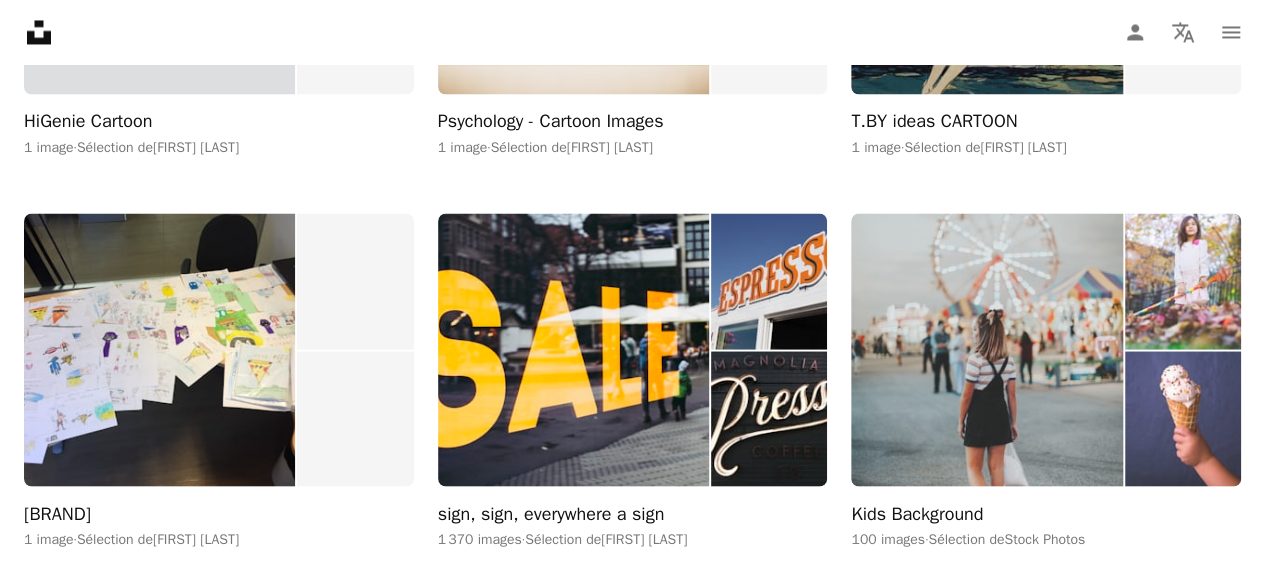 click at bounding box center (986, 349) 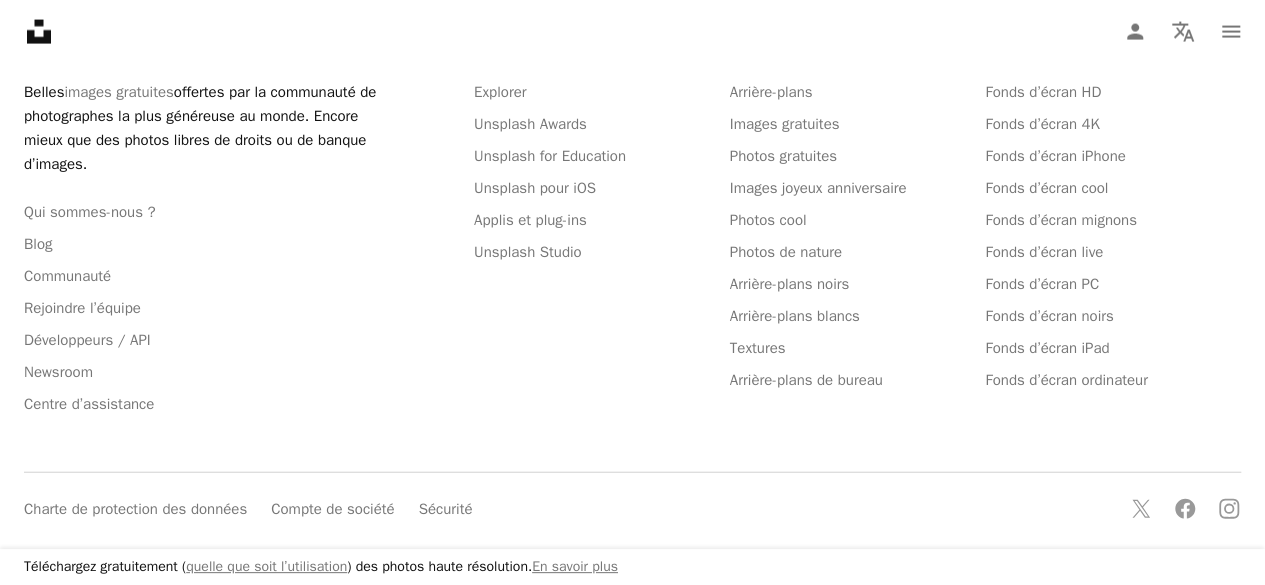 scroll, scrollTop: 0, scrollLeft: 0, axis: both 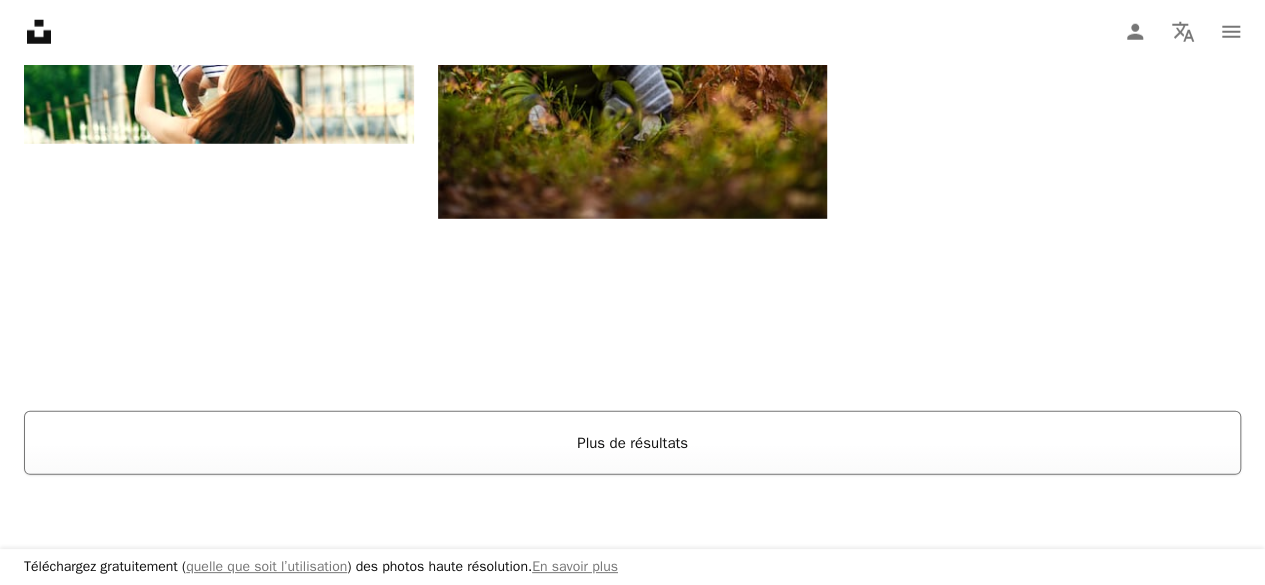 click on "Plus de résultats" at bounding box center [632, 443] 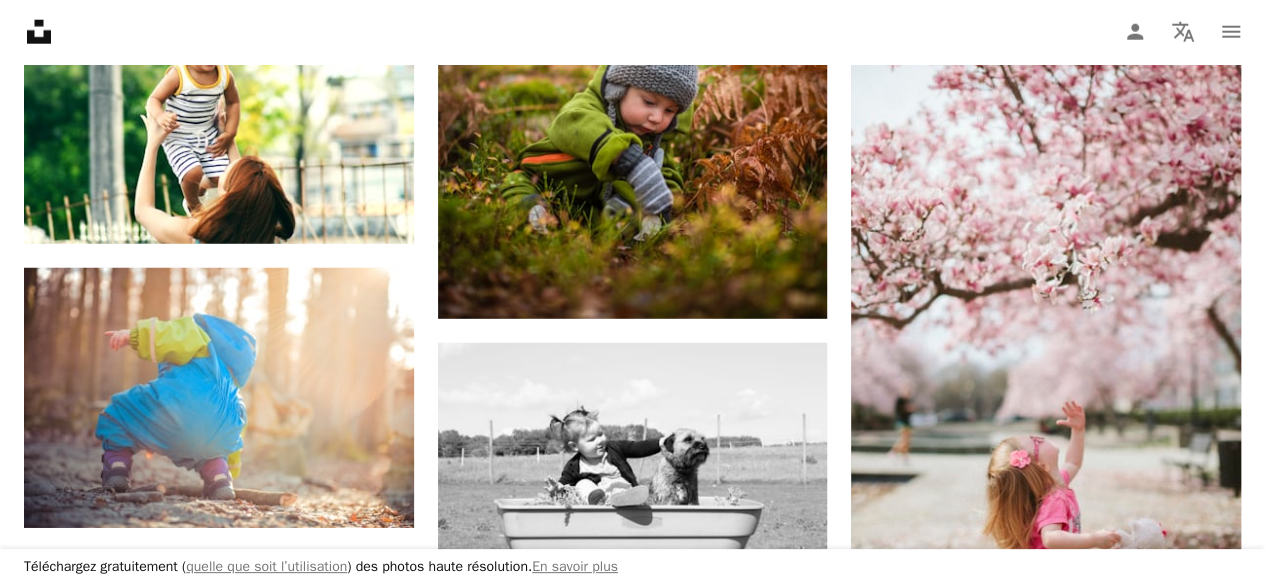 scroll, scrollTop: 2534, scrollLeft: 0, axis: vertical 